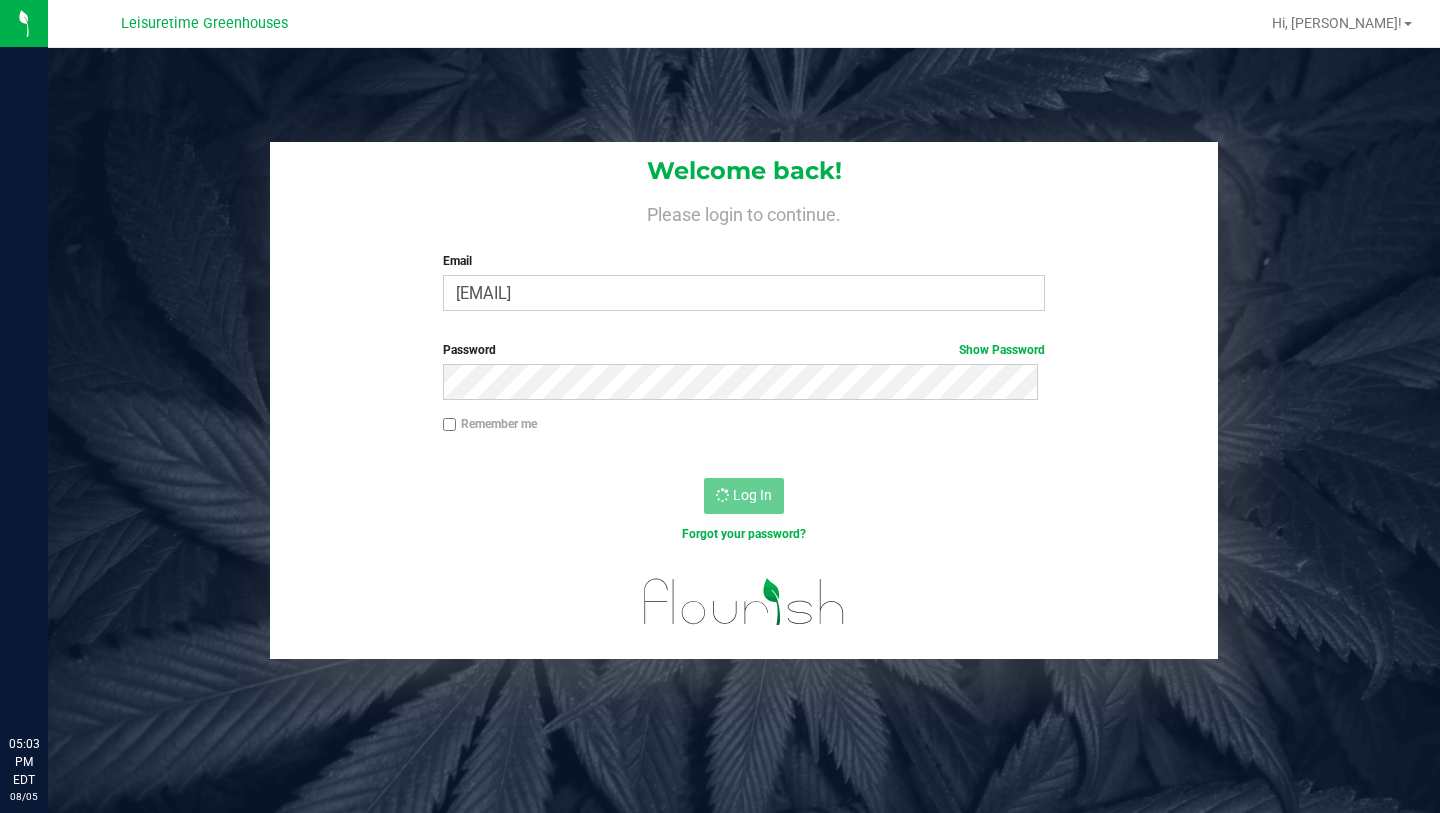 scroll, scrollTop: 0, scrollLeft: 0, axis: both 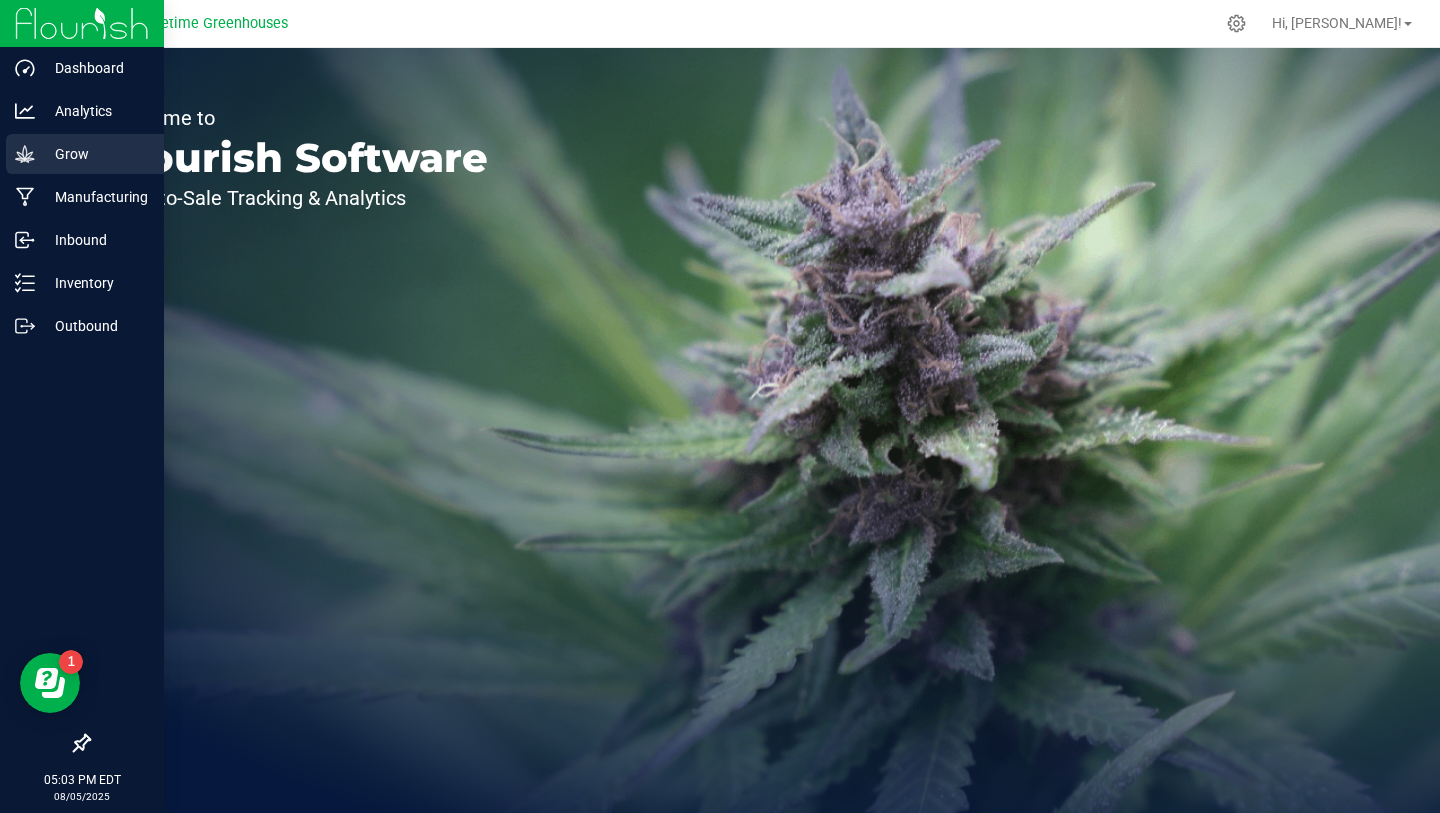 click on "Grow" at bounding box center (95, 154) 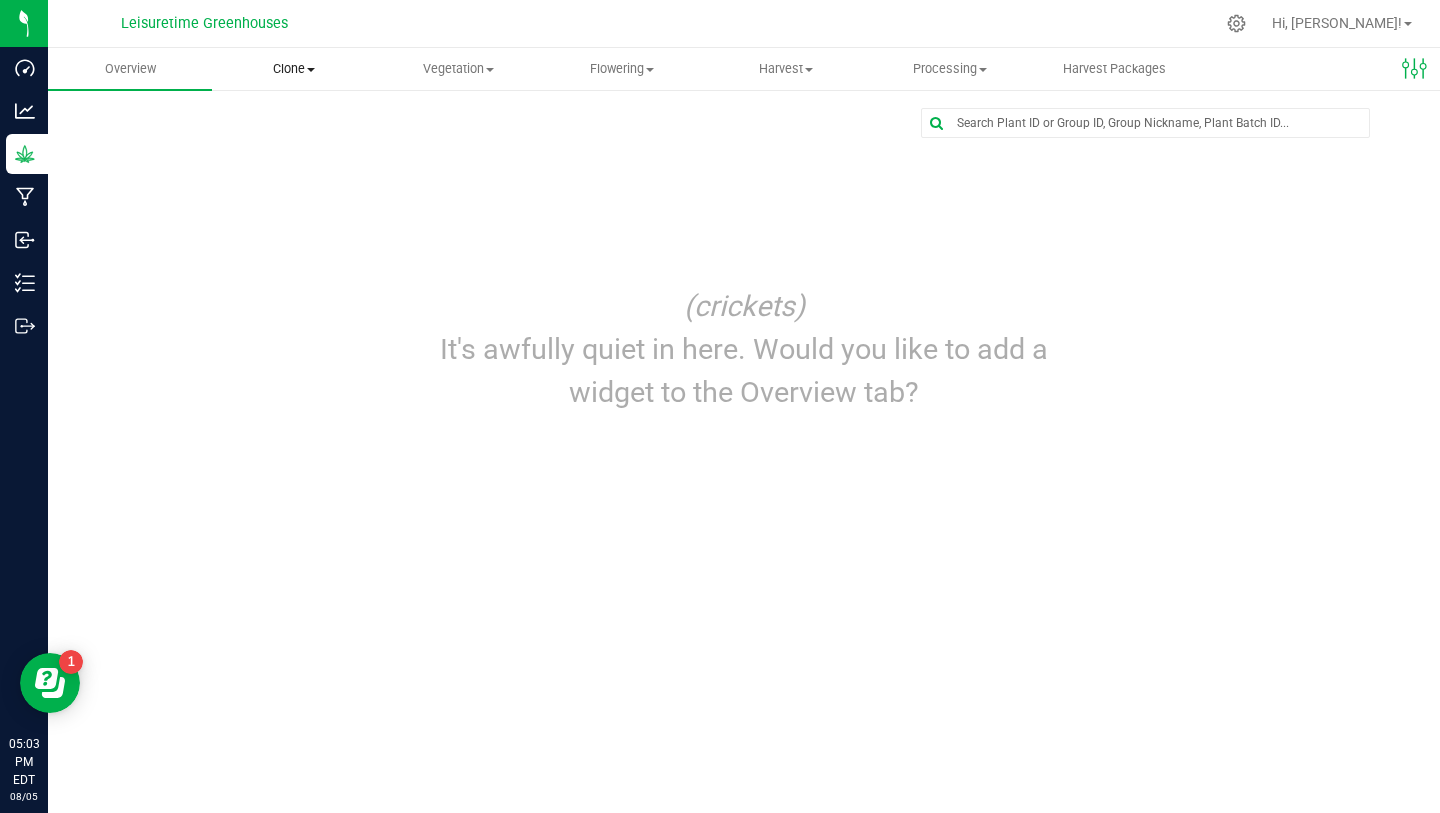 click on "Clone" at bounding box center [294, 69] 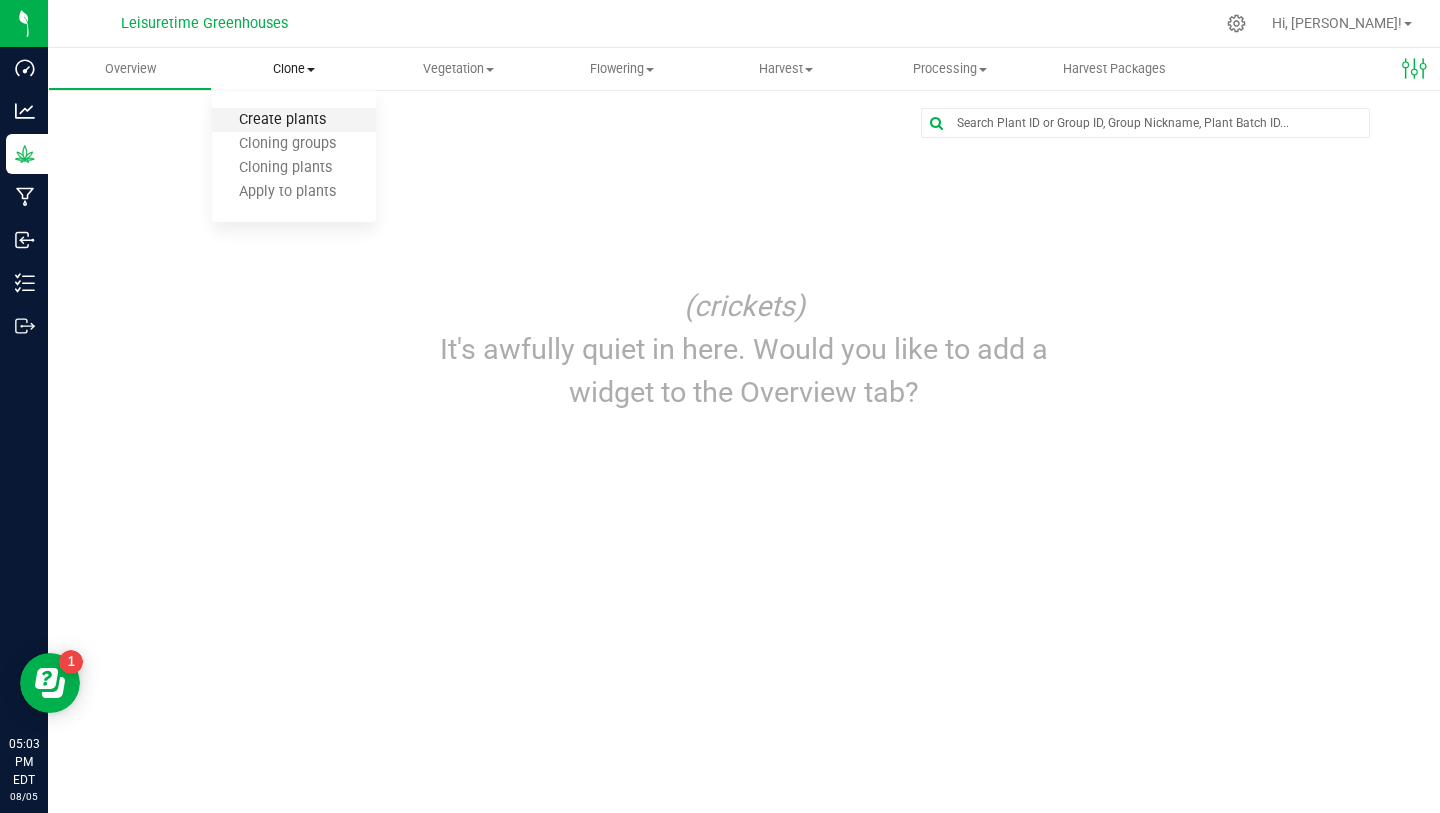 click on "Create plants" at bounding box center (282, 120) 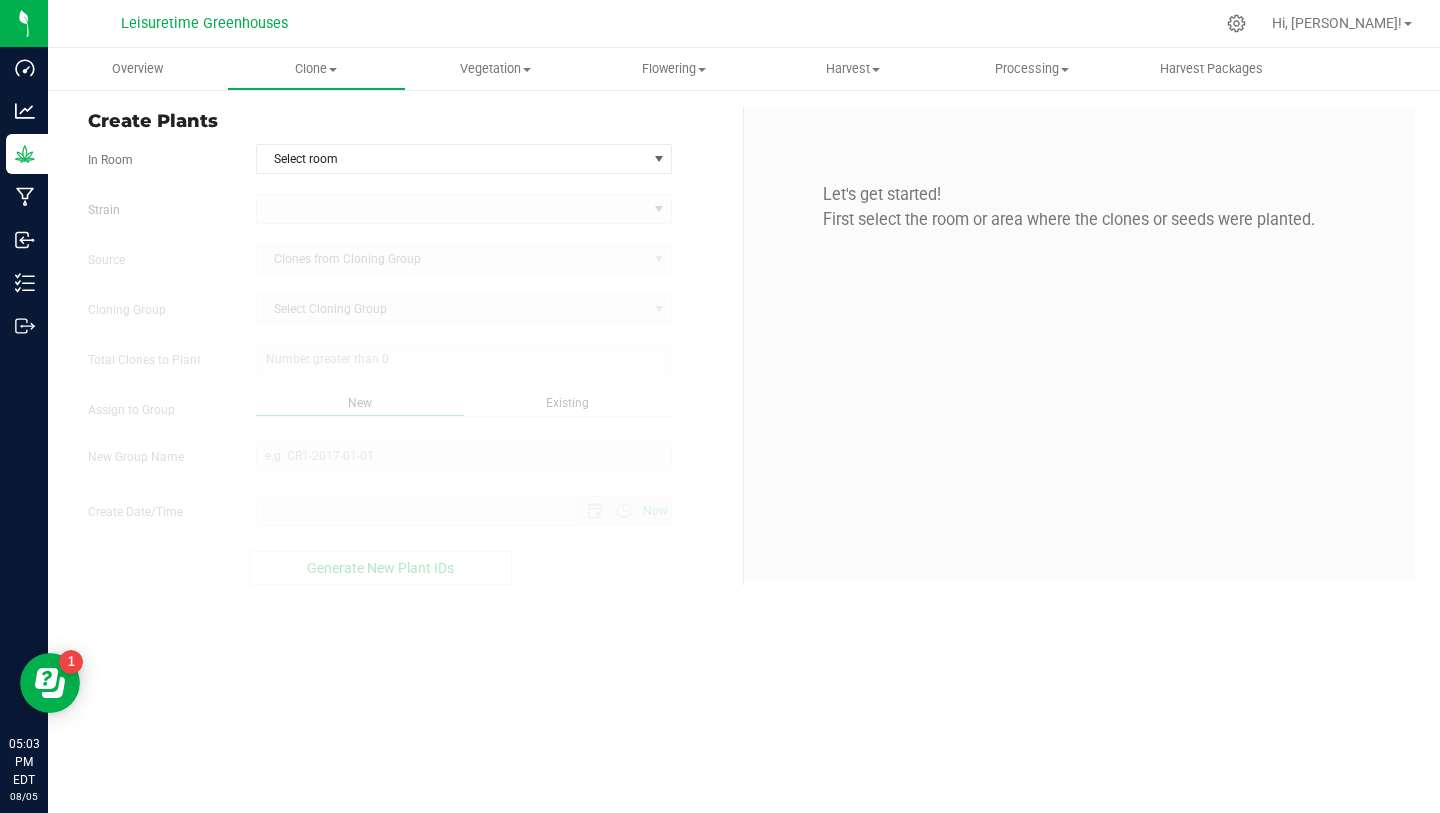 type on "[MONTH]/[DAY]/[YEAR] [HOUR]:[MINUTE] [AMPM]" 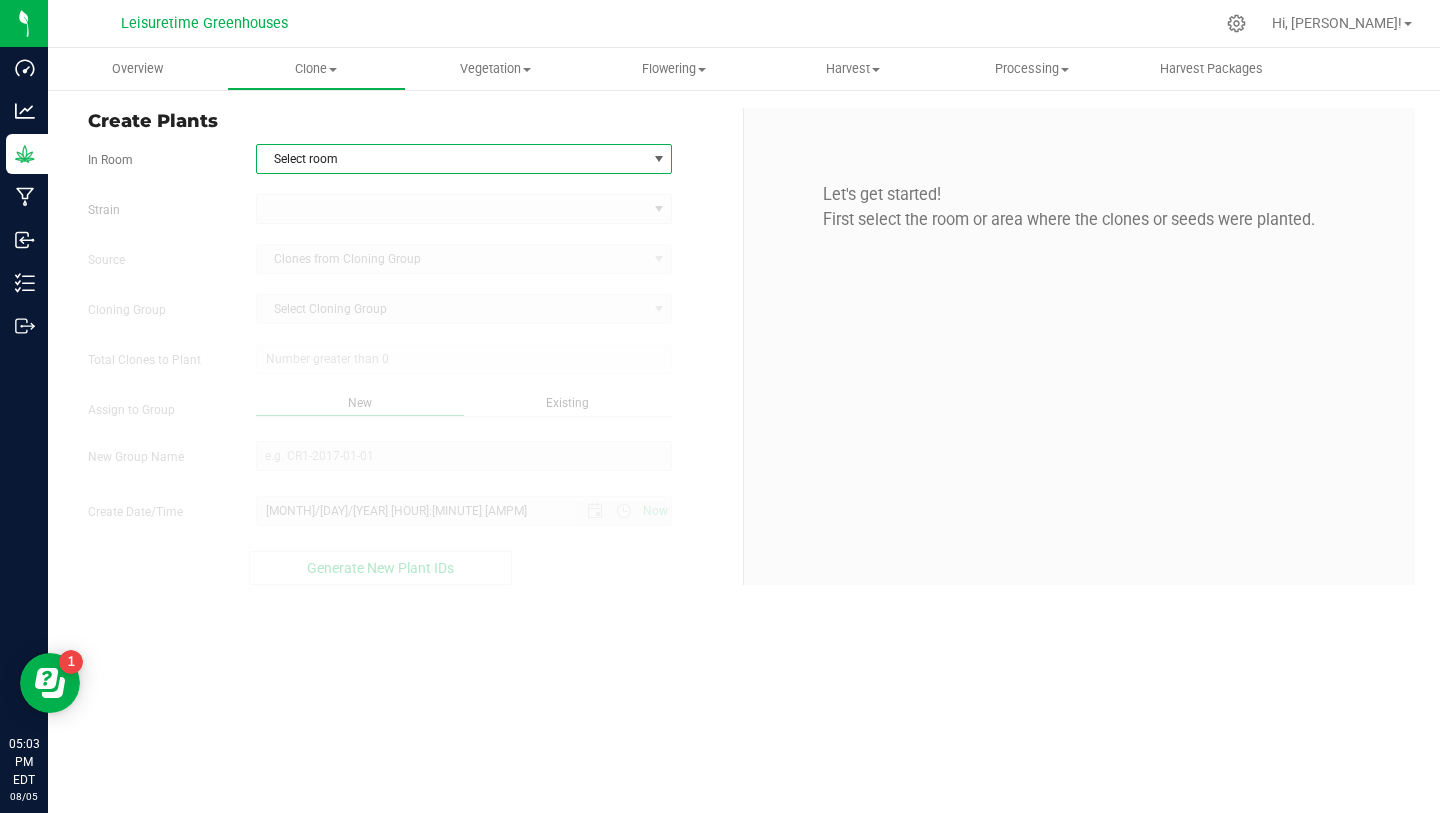 click on "Select room" at bounding box center (452, 159) 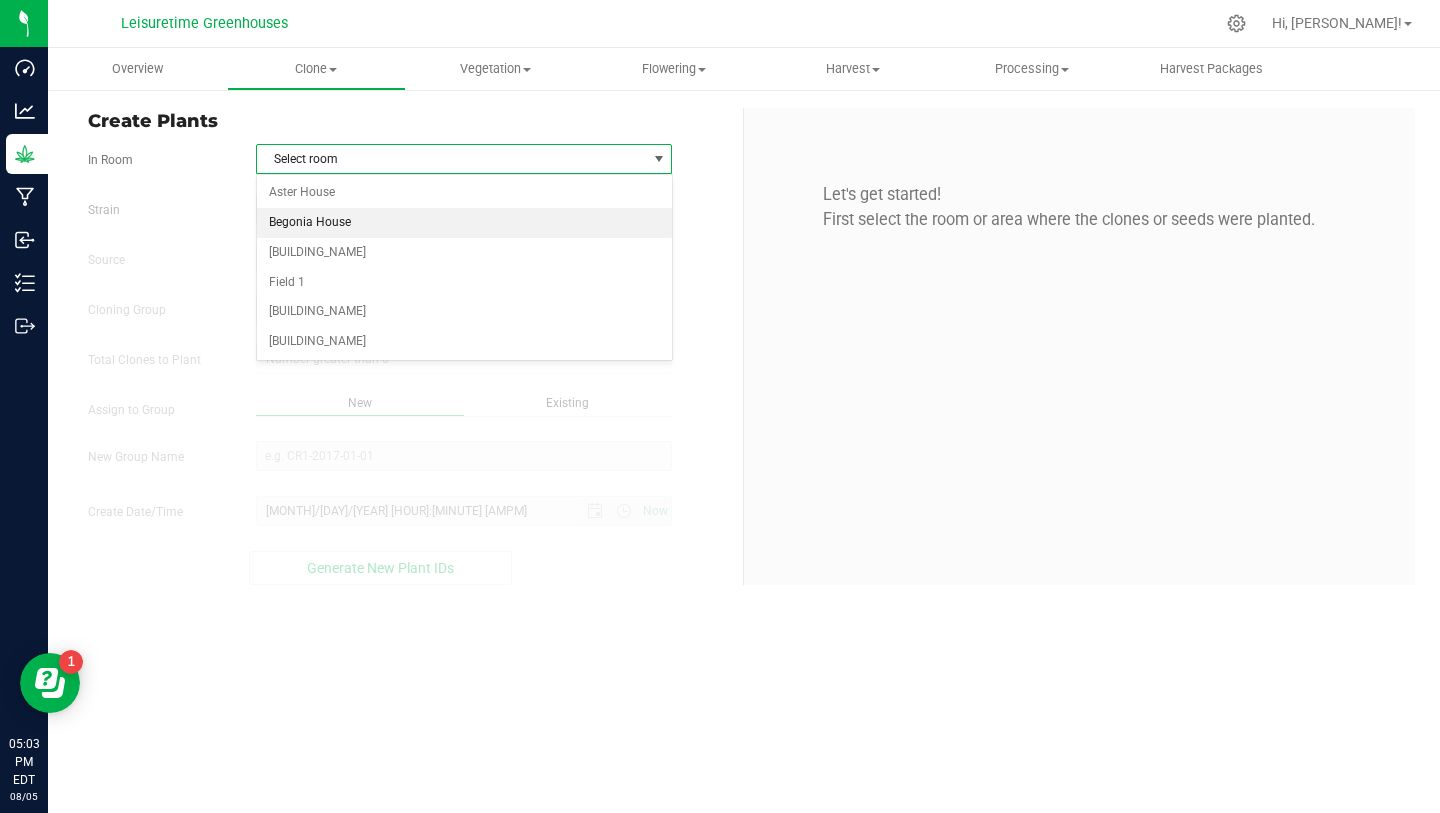 click on "Begonia House" at bounding box center (464, 223) 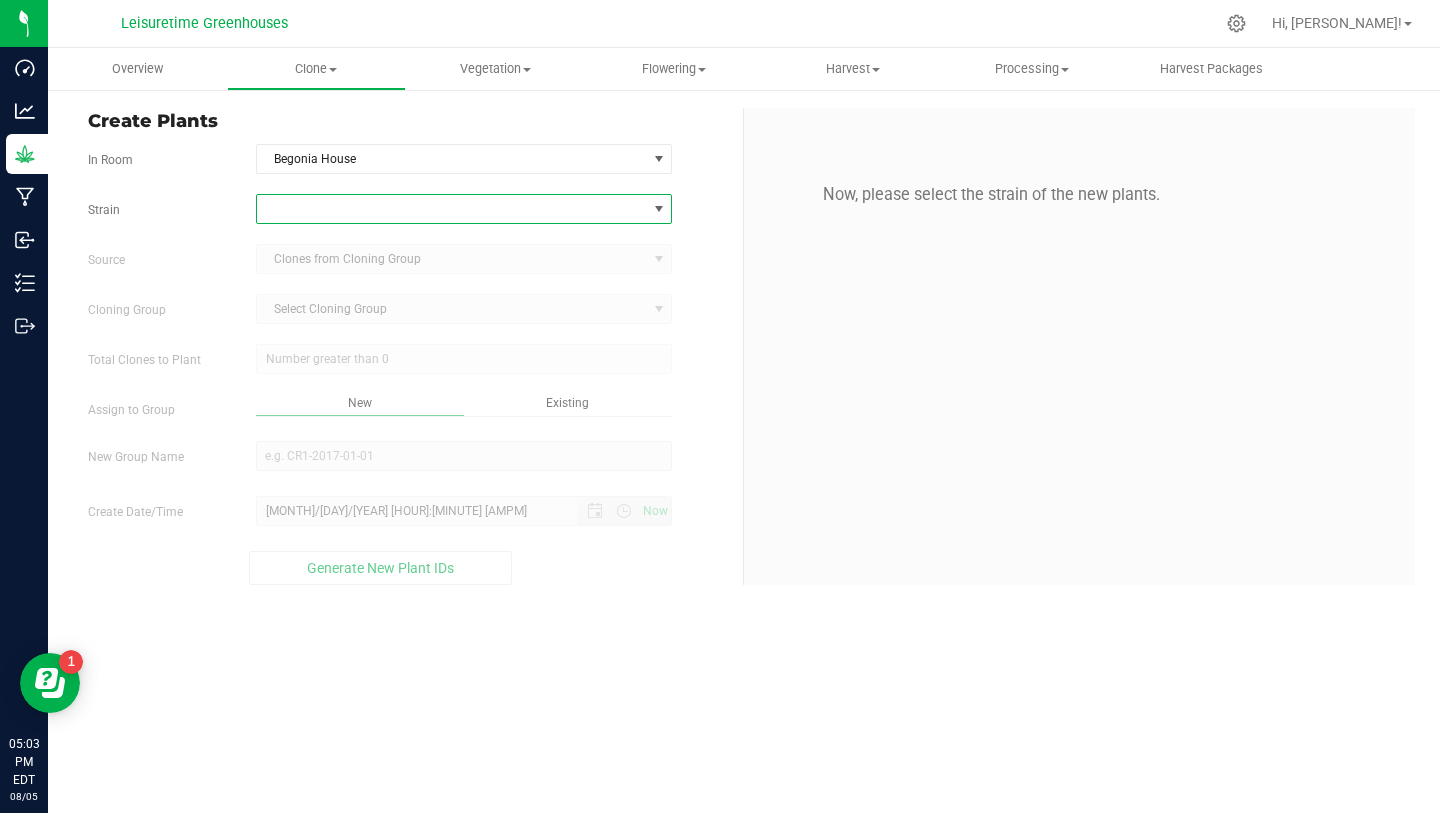 click at bounding box center (452, 209) 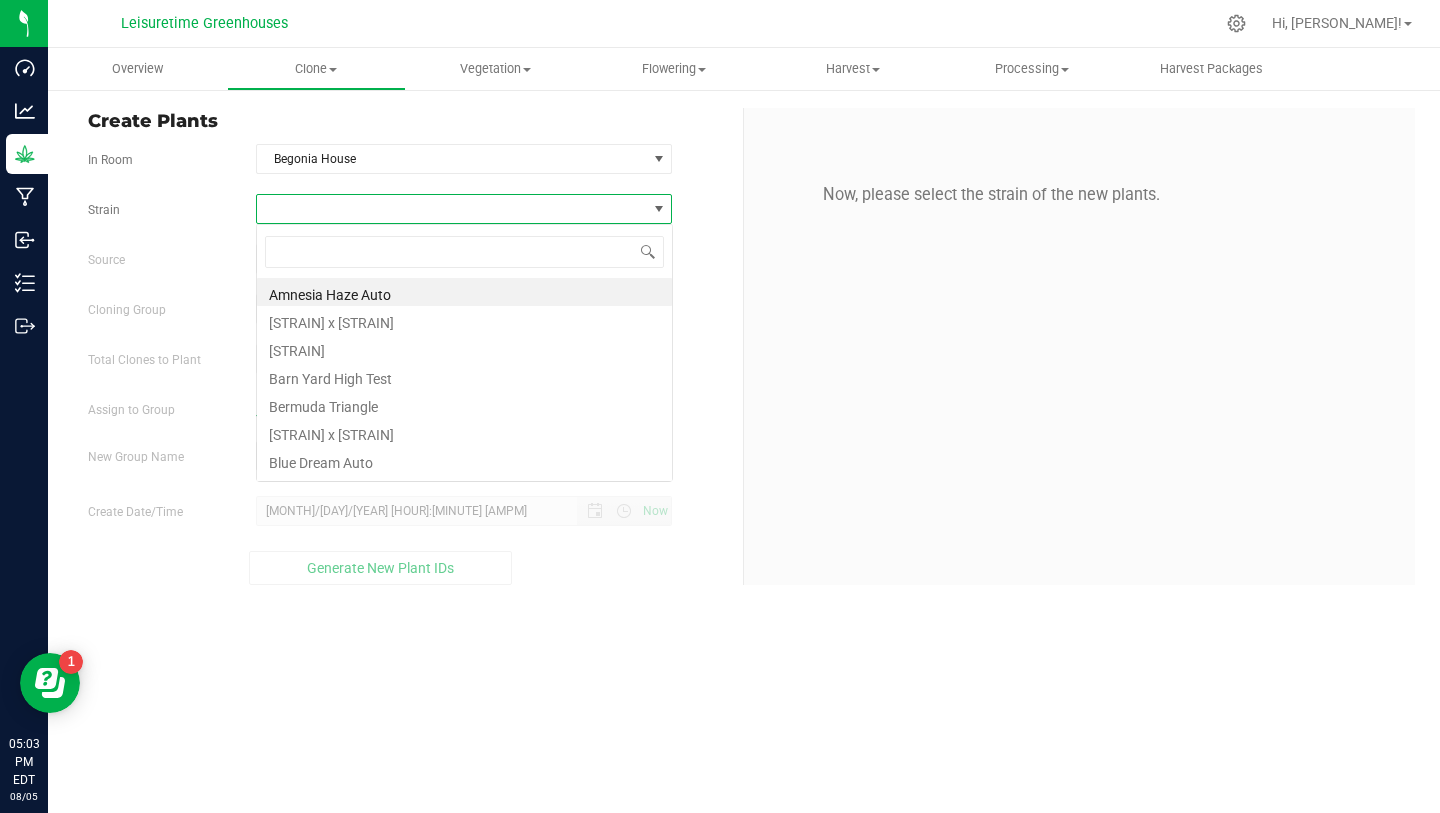 scroll, scrollTop: 99970, scrollLeft: 99583, axis: both 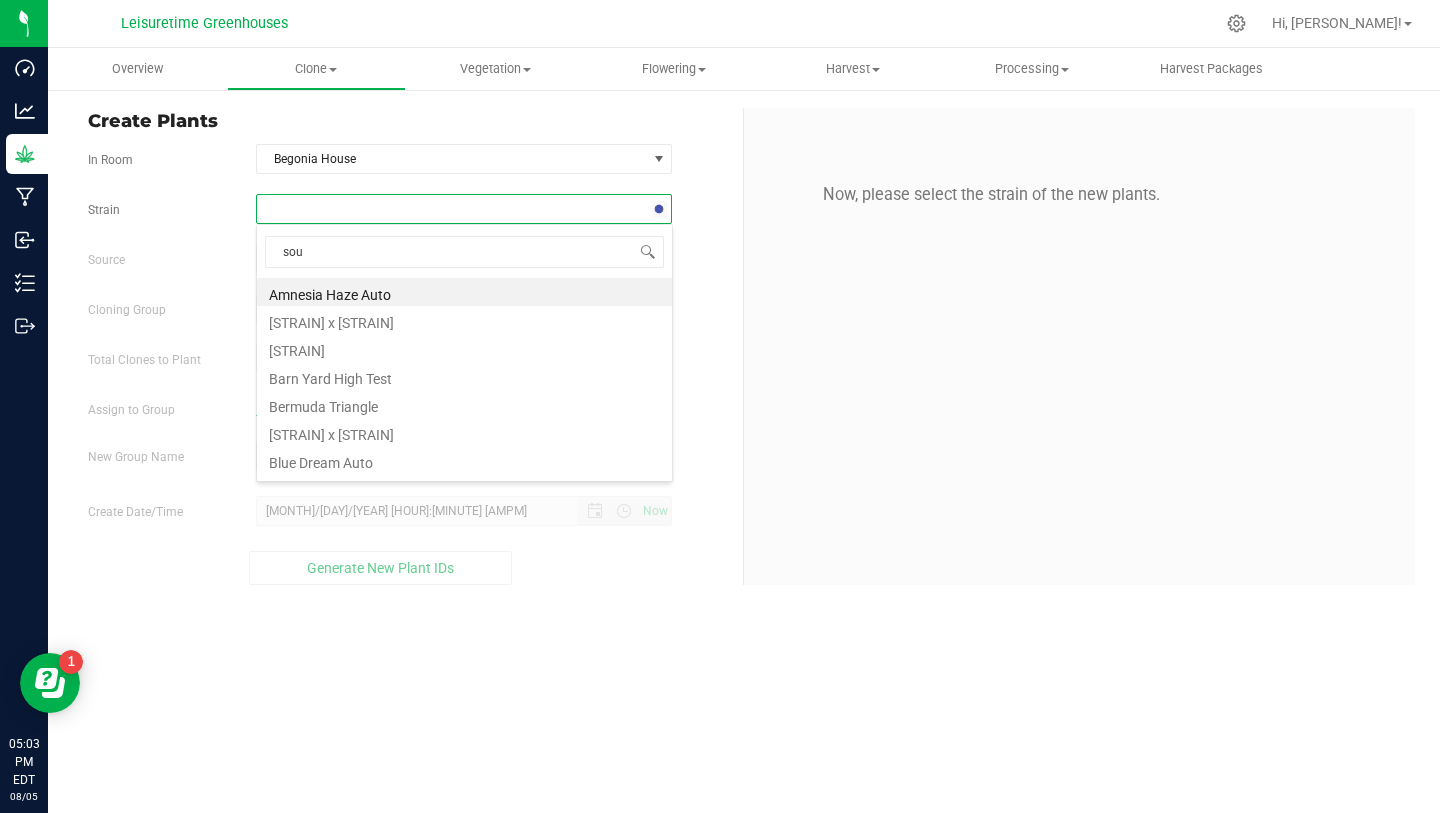 type on "sour" 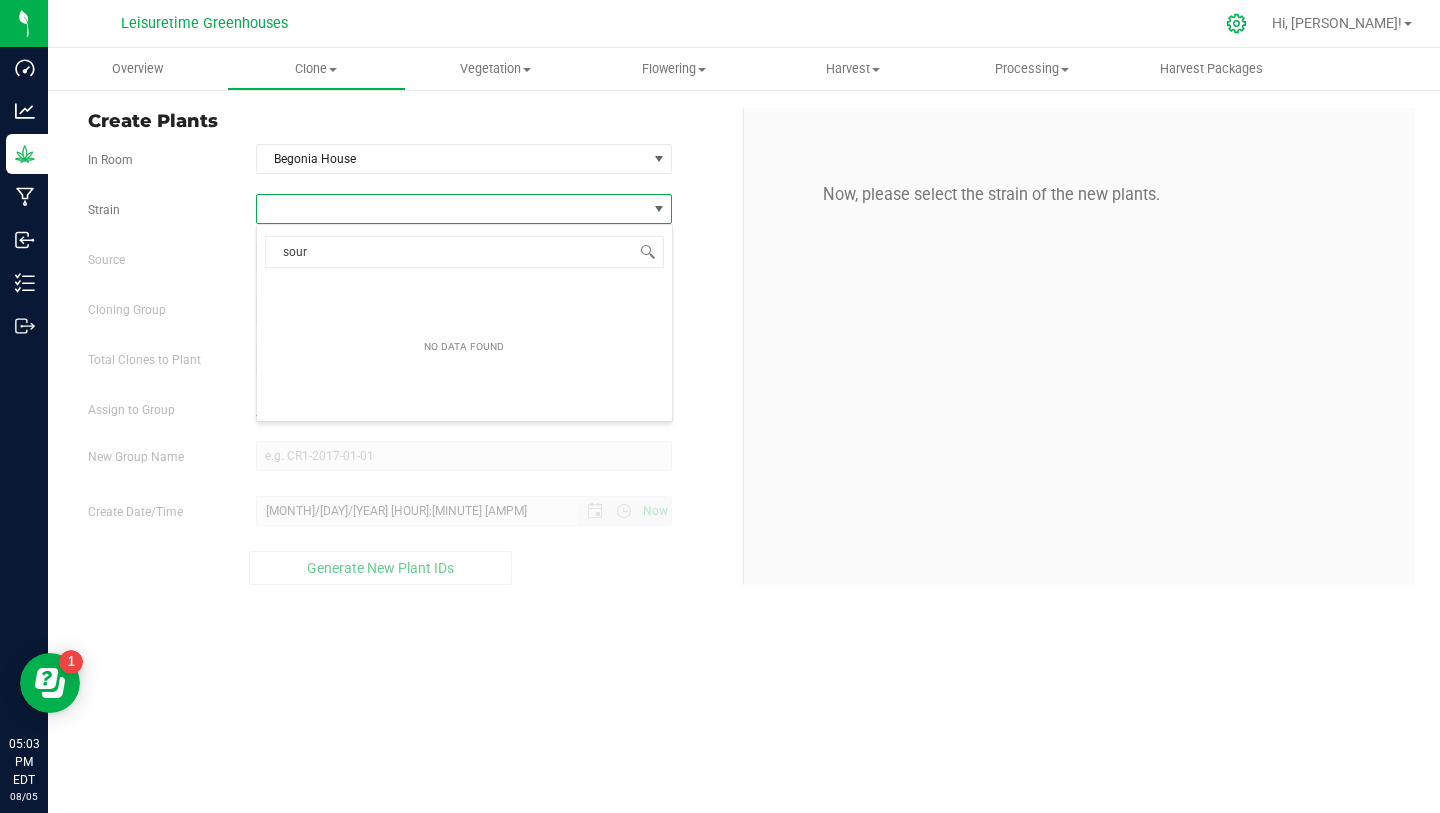 click 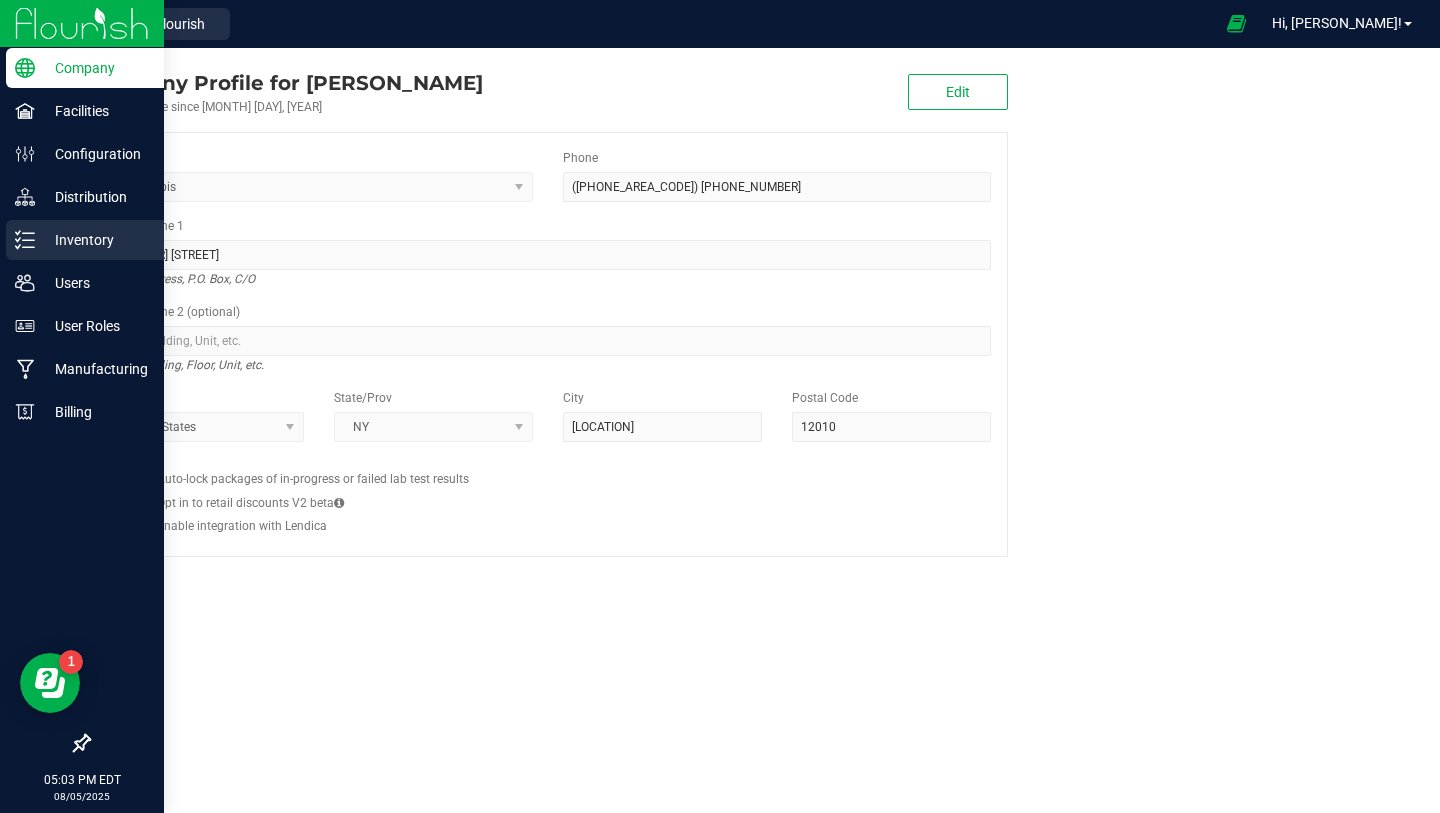 click on "Inventory" at bounding box center (95, 240) 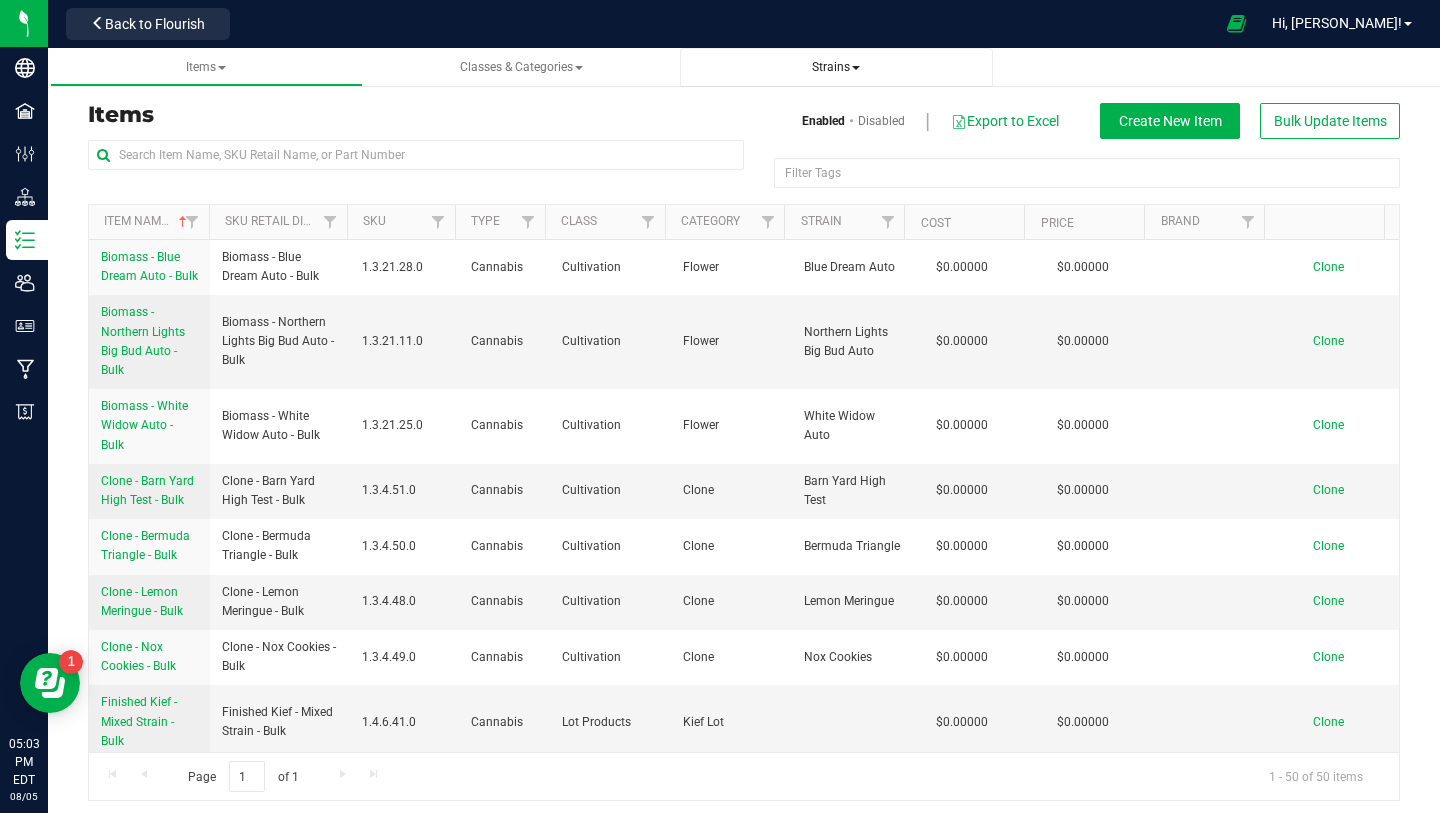 click on "Strains" at bounding box center (836, 67) 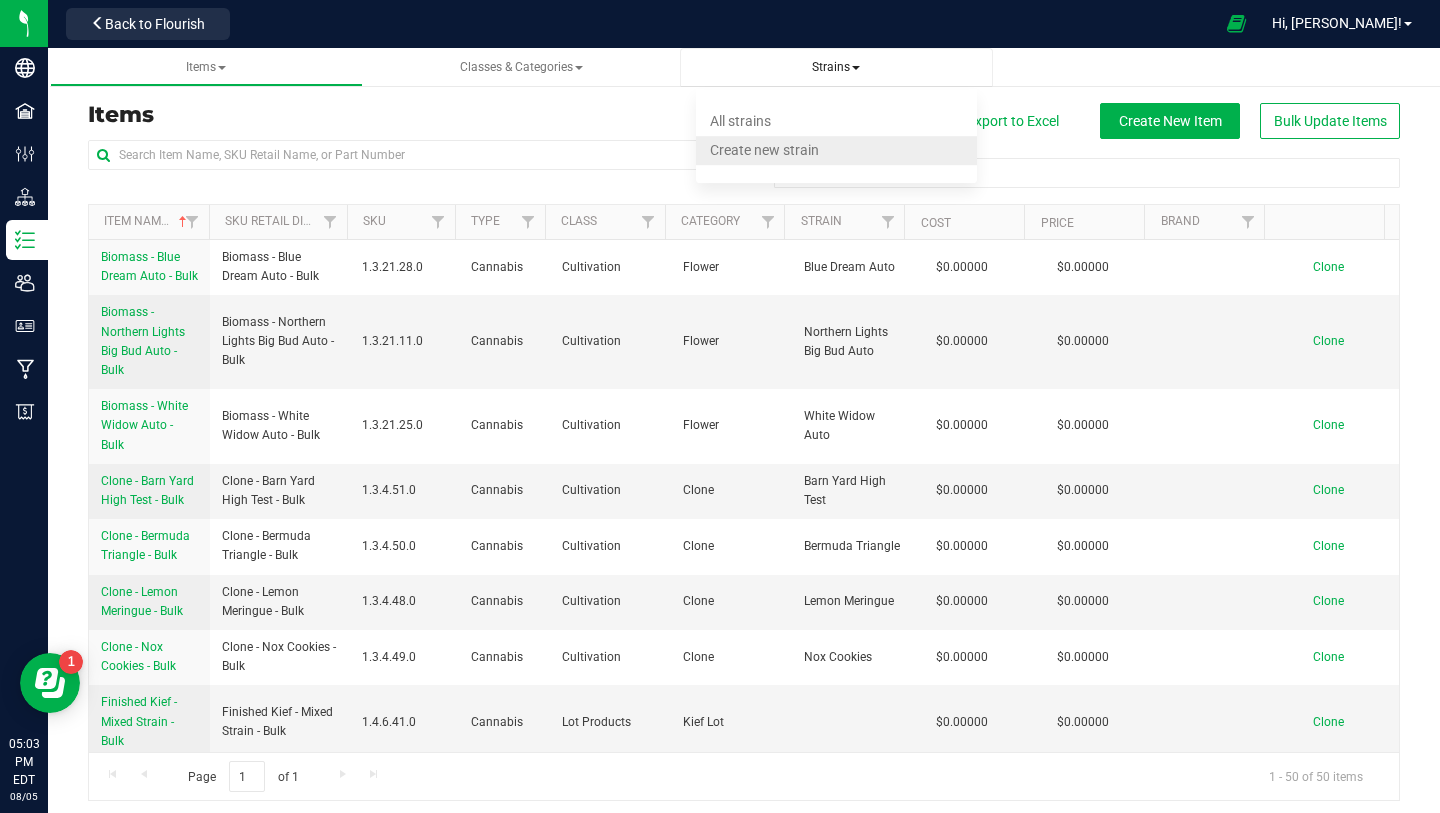 click on "Create new strain" at bounding box center (764, 150) 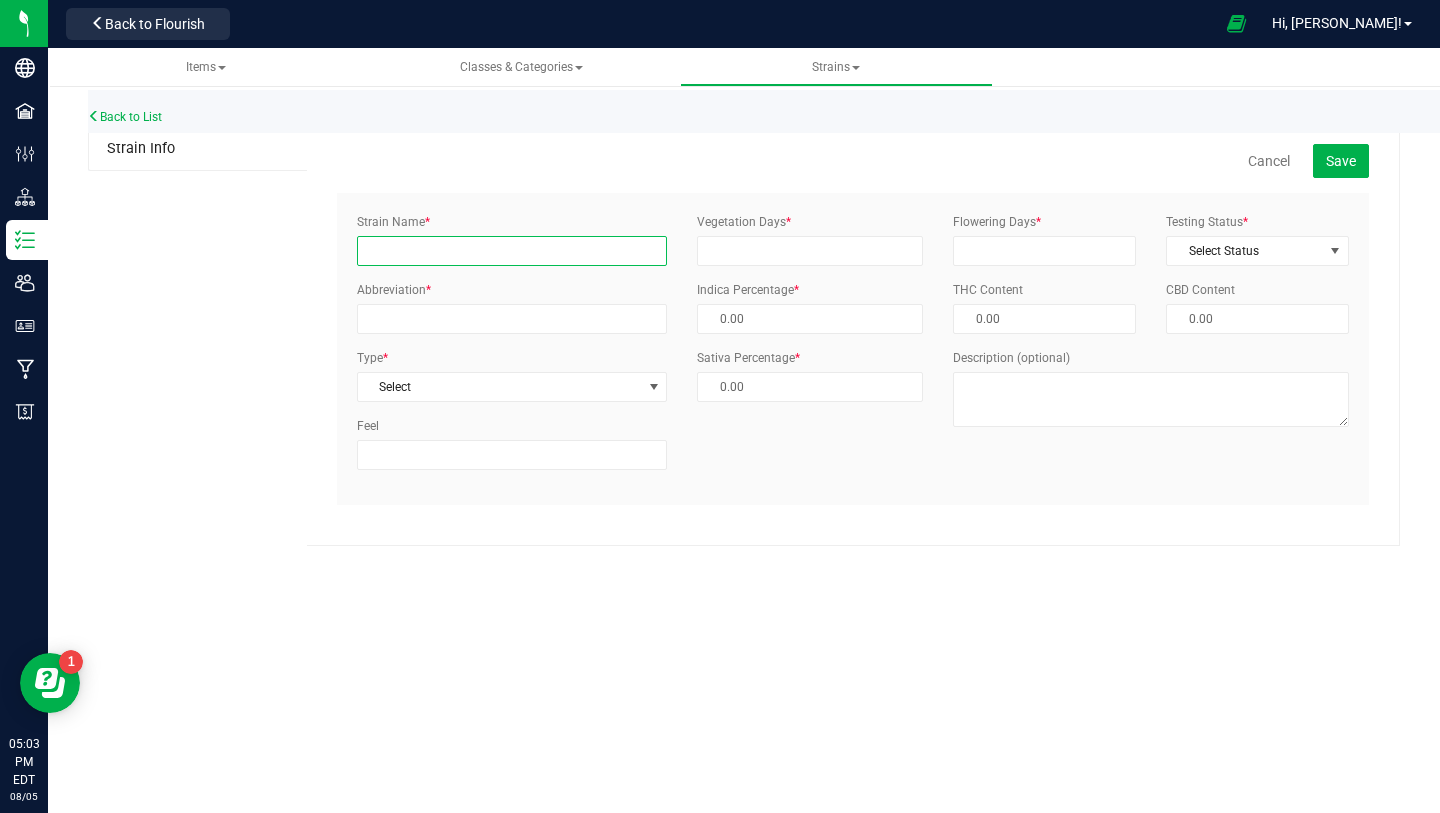 click on "Strain Name
*" at bounding box center [512, 251] 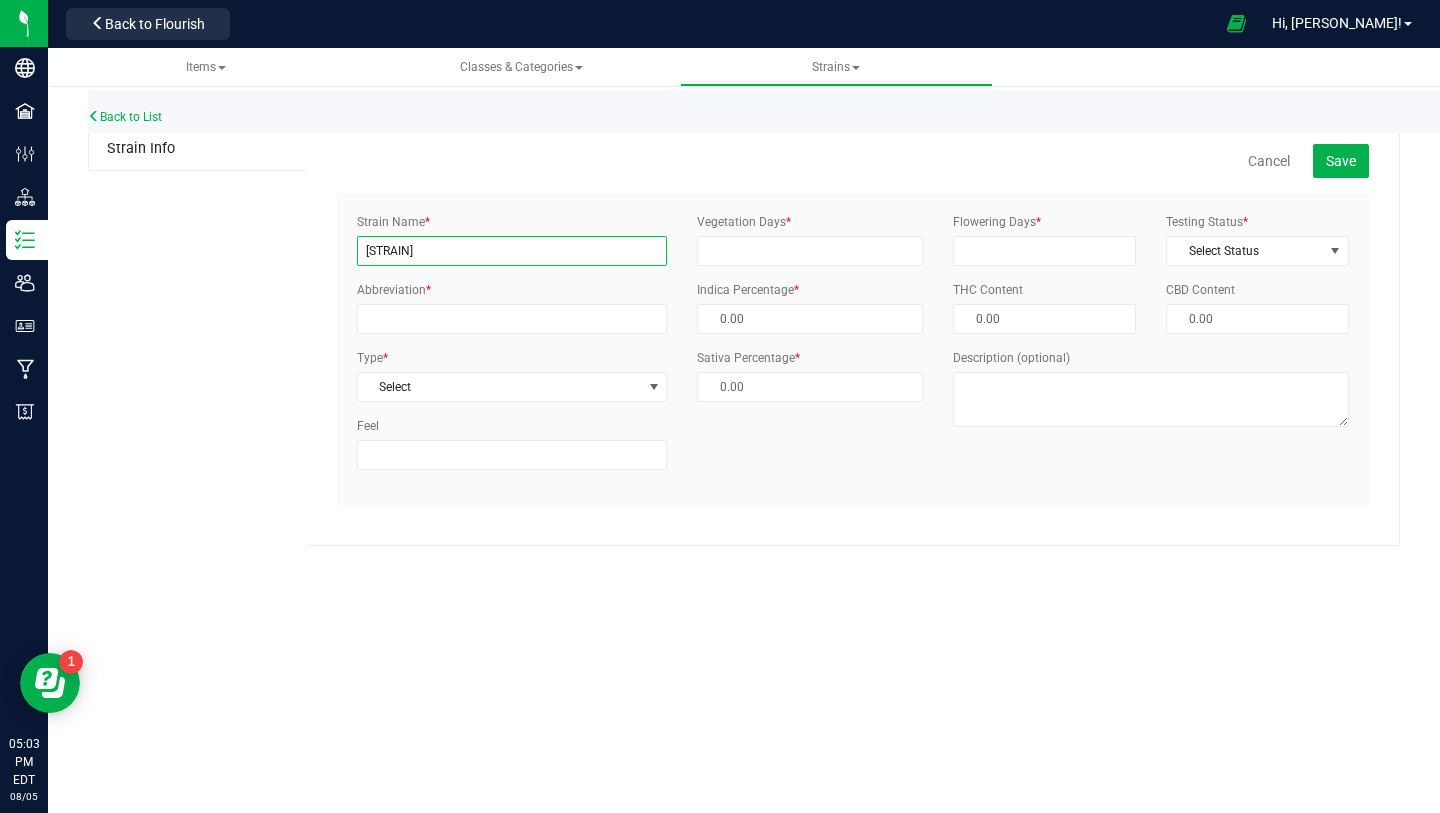 click on "[STRAIN]" at bounding box center [512, 251] 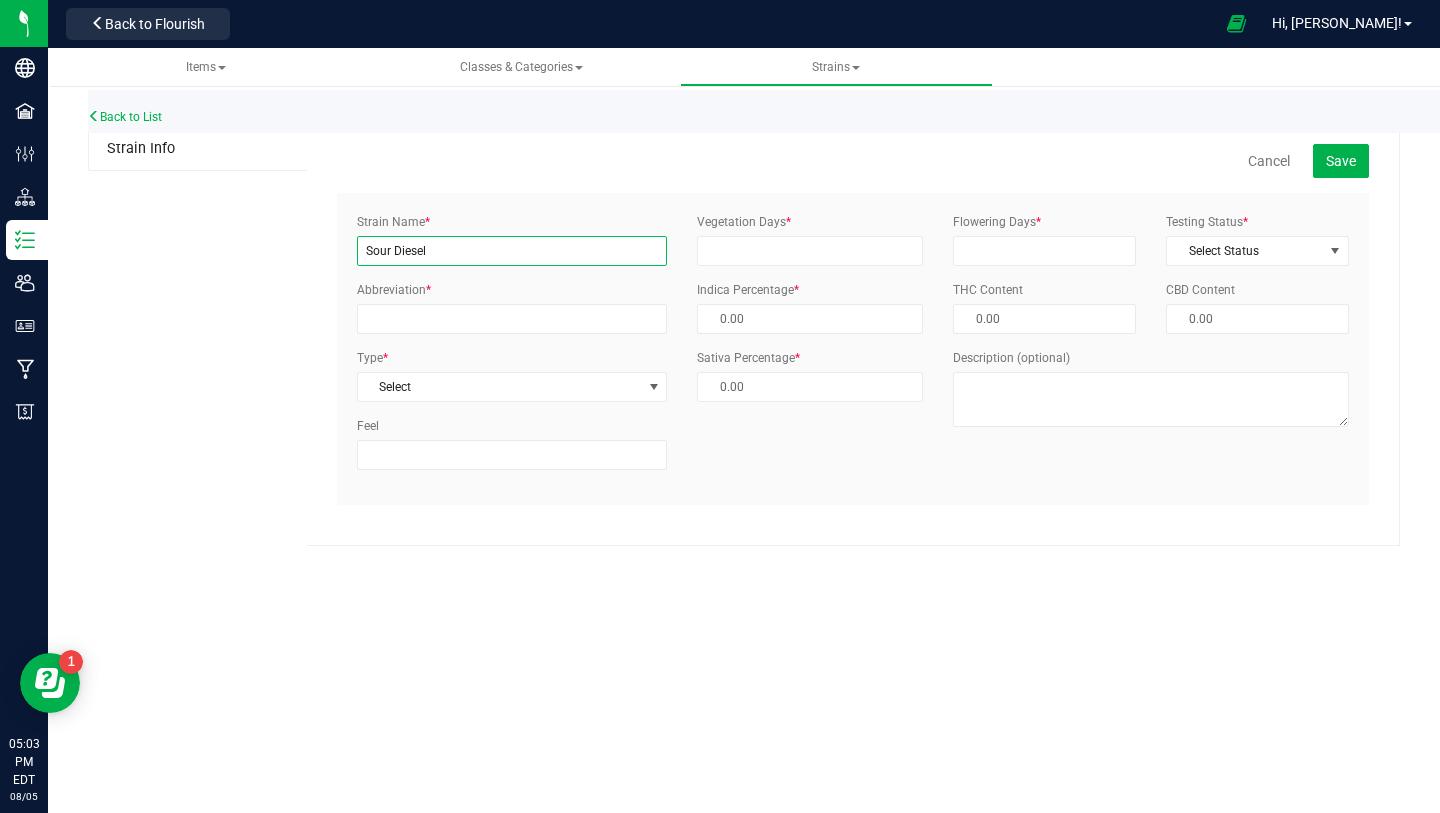 click on "Sour Diesel" at bounding box center (512, 251) 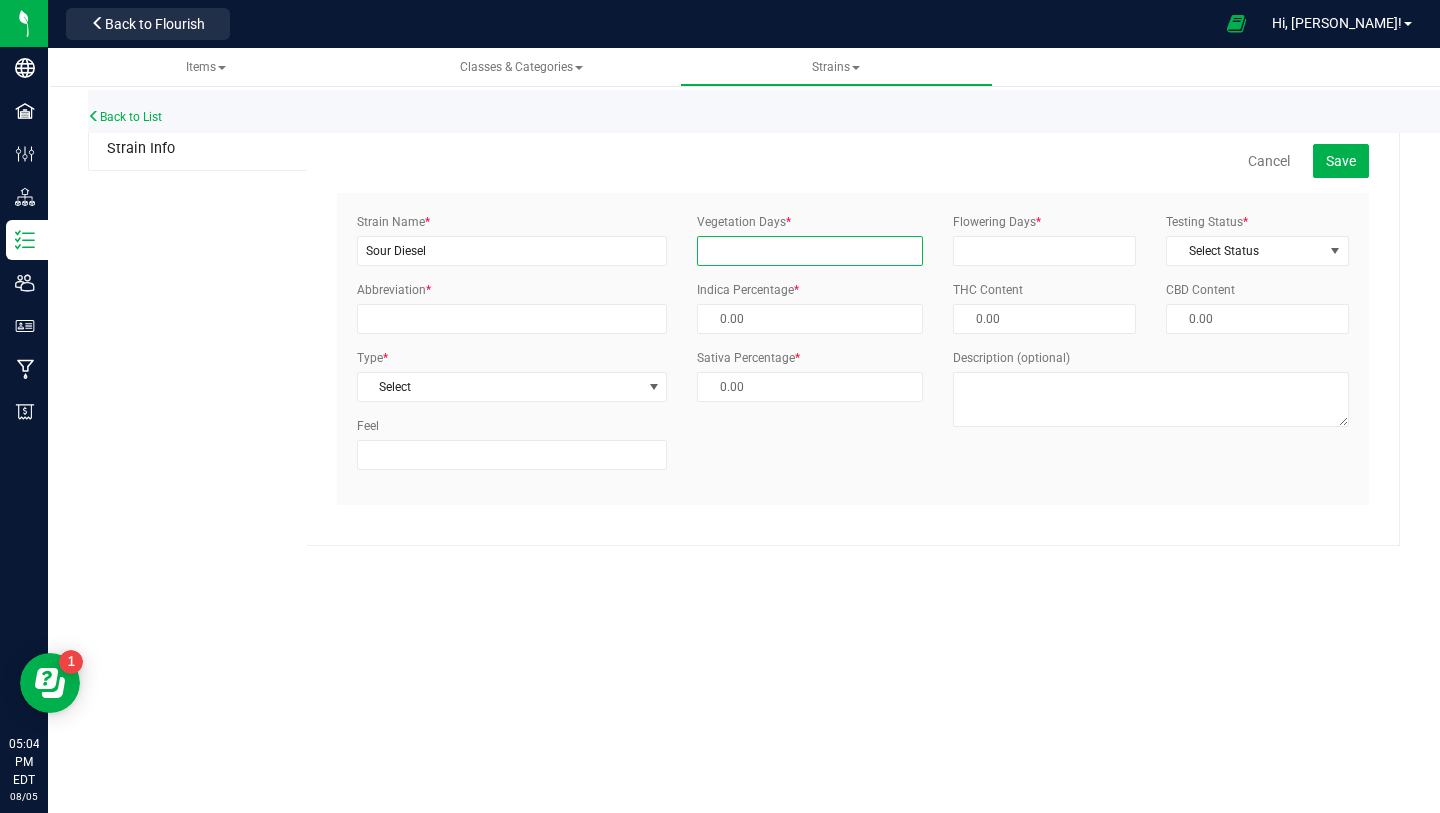 click on "Vegetation Days
*" at bounding box center (810, 251) 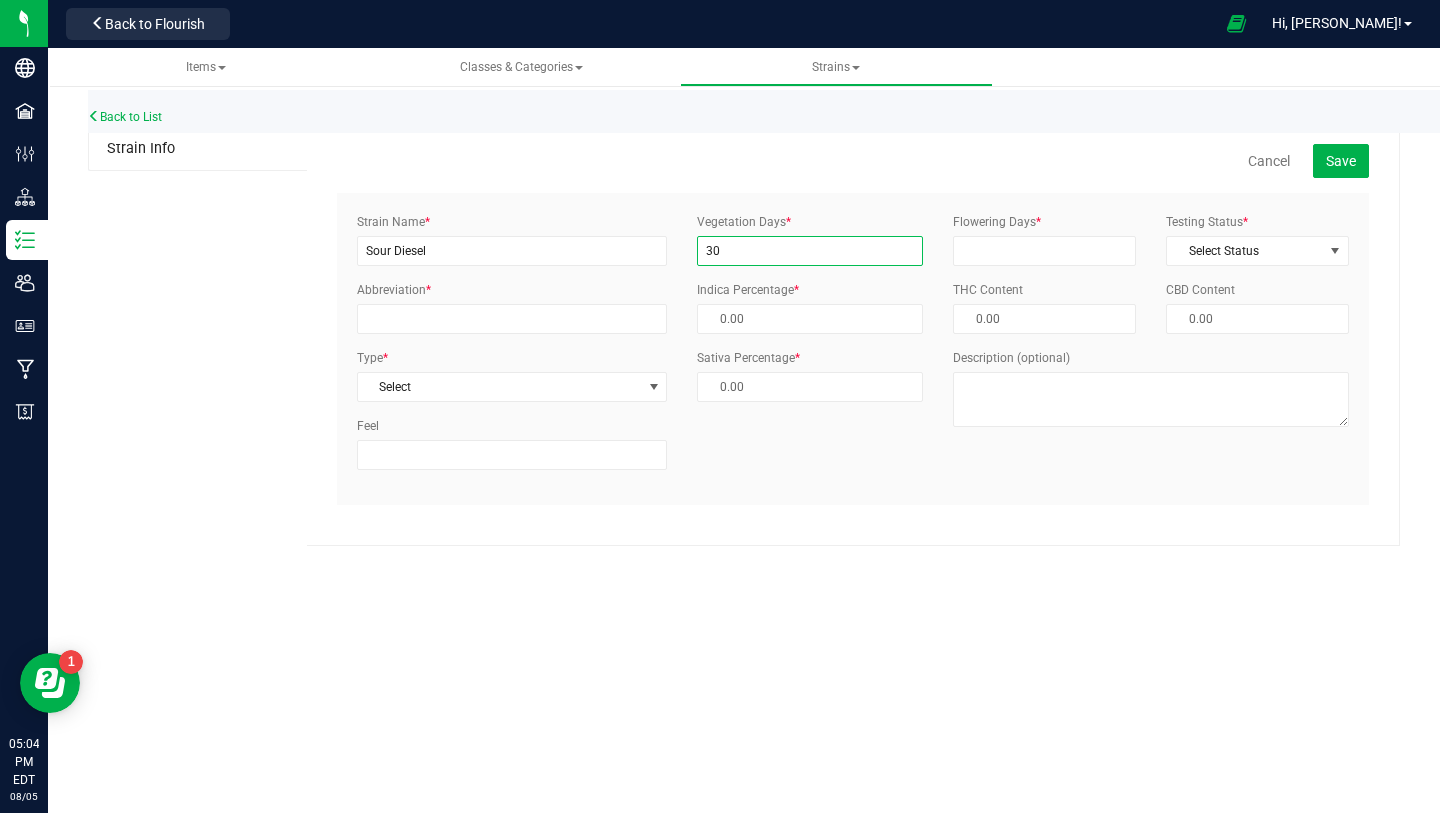 type on "30" 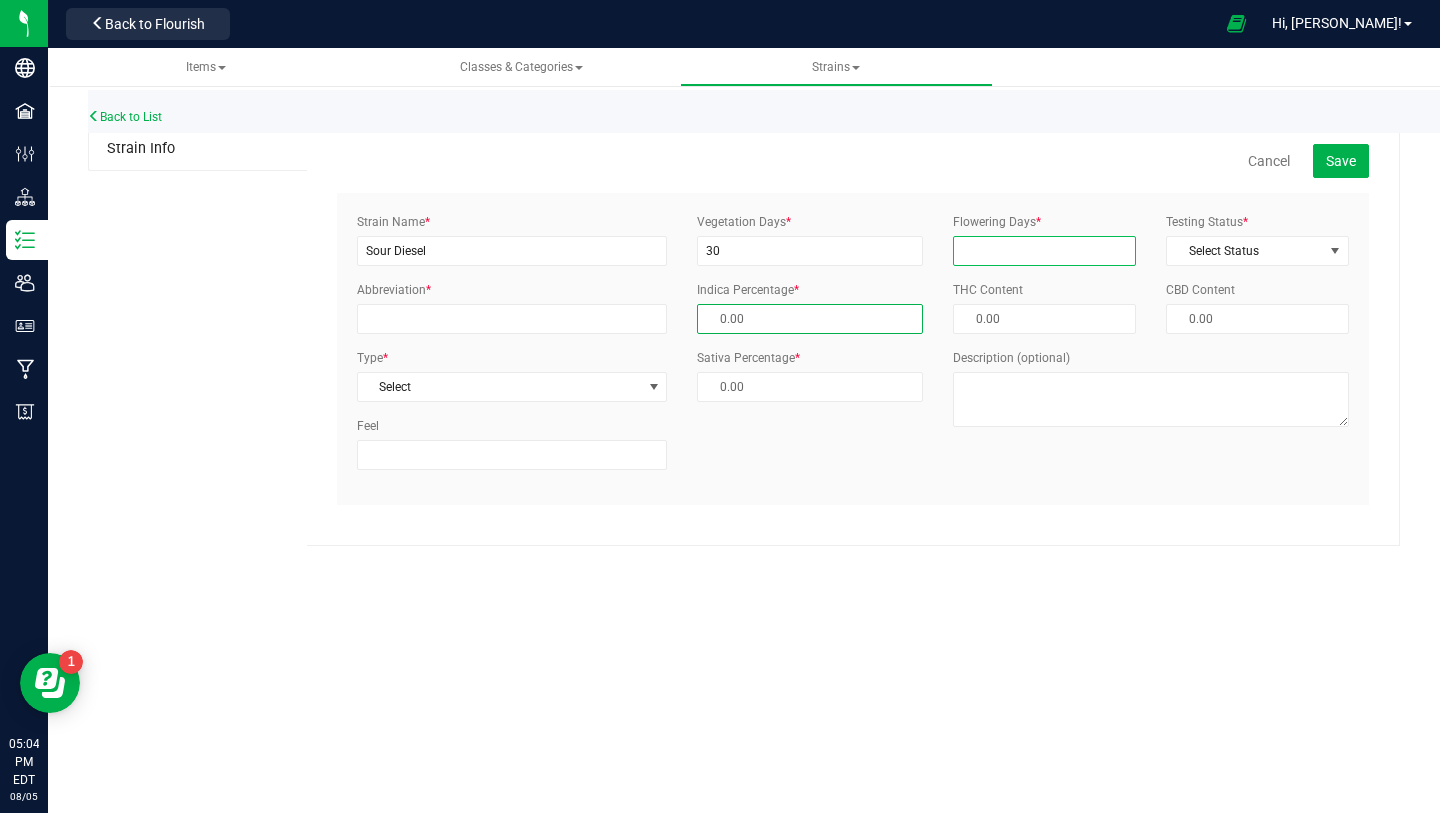 click on "Flowering Days
*" at bounding box center [1044, 251] 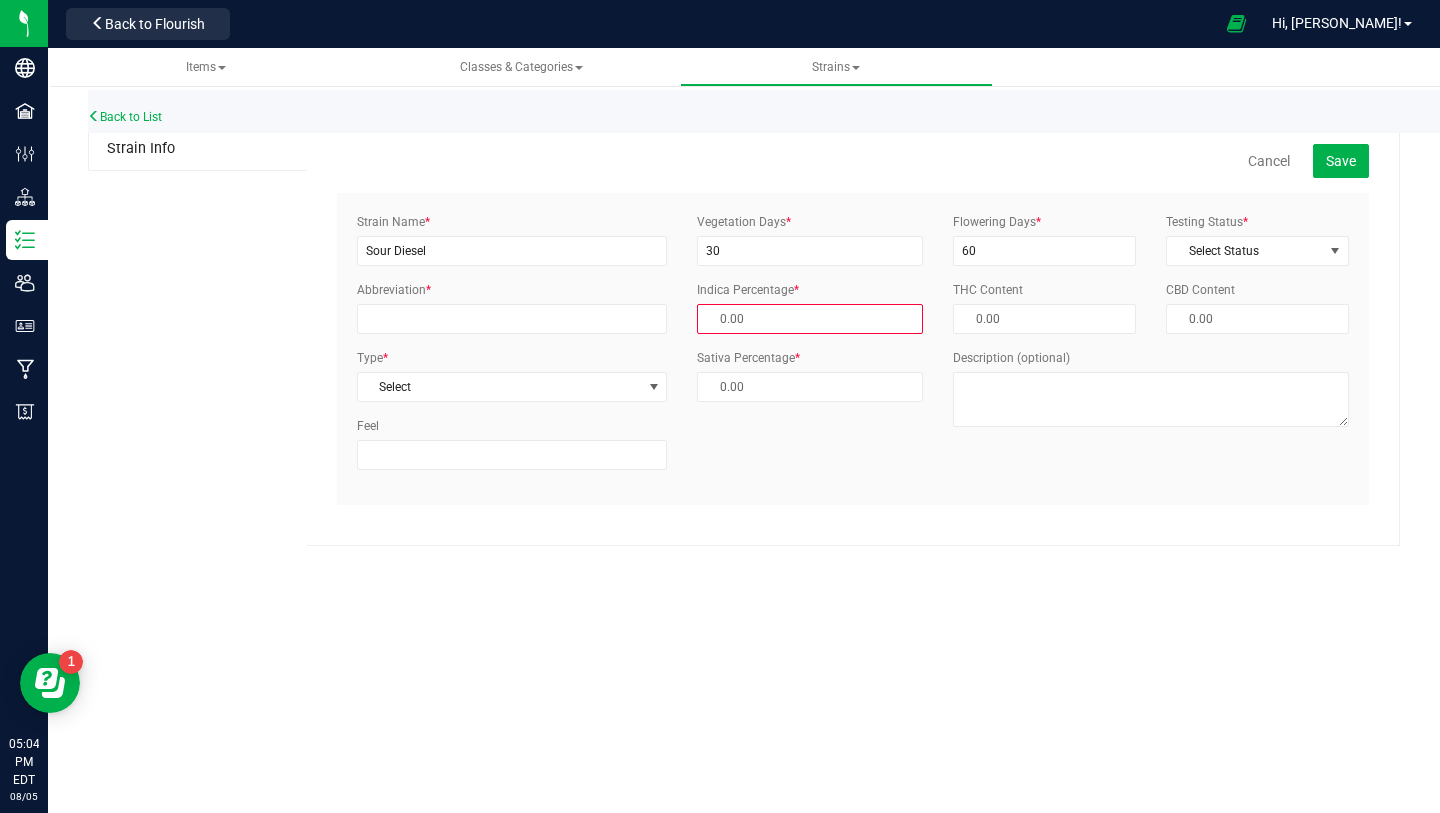 click on "Testing Status
*
Select Status Select Status InHouse ThirdParty None" at bounding box center (1257, 239) 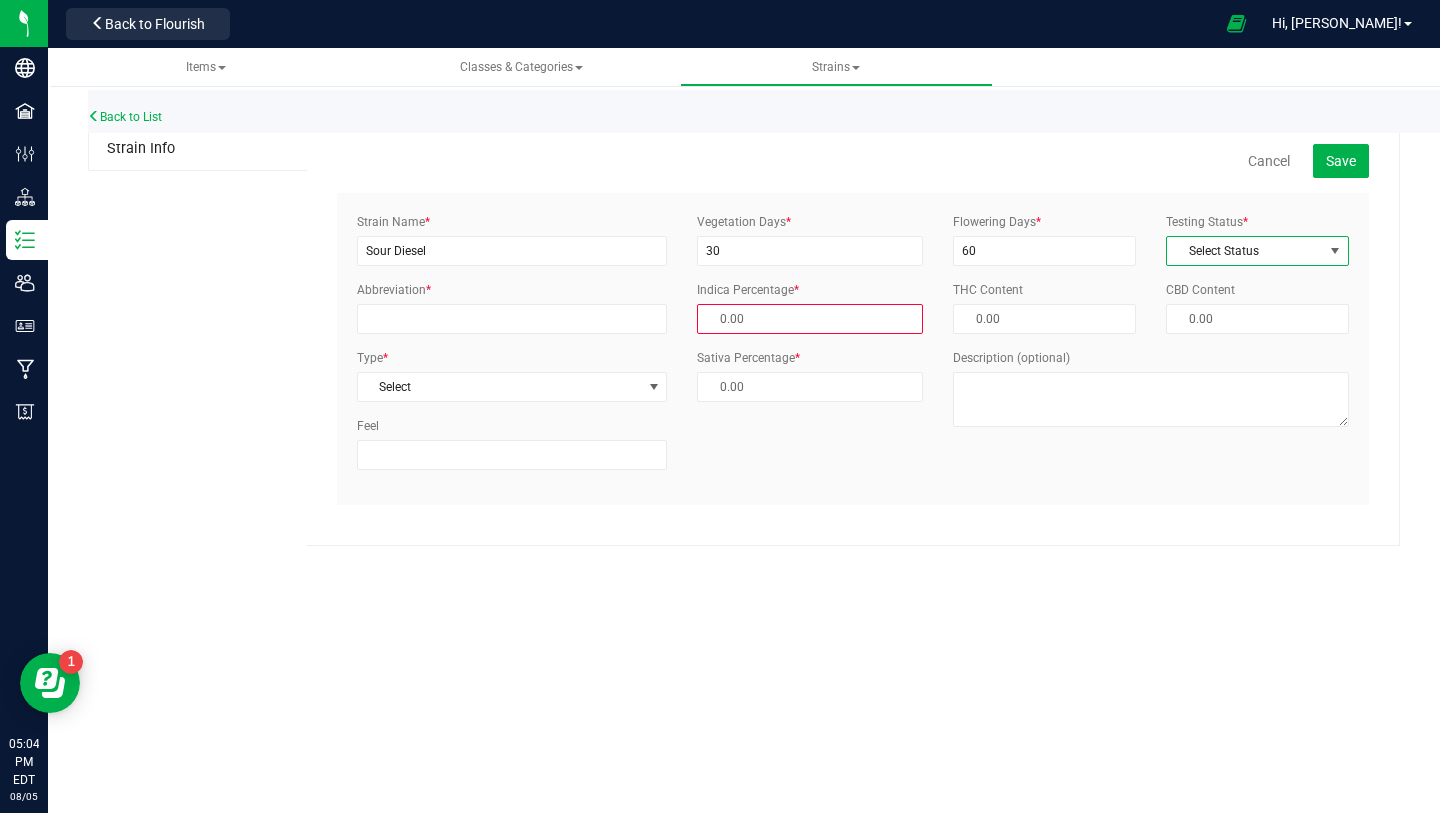 click on "Select Status" at bounding box center (1245, 251) 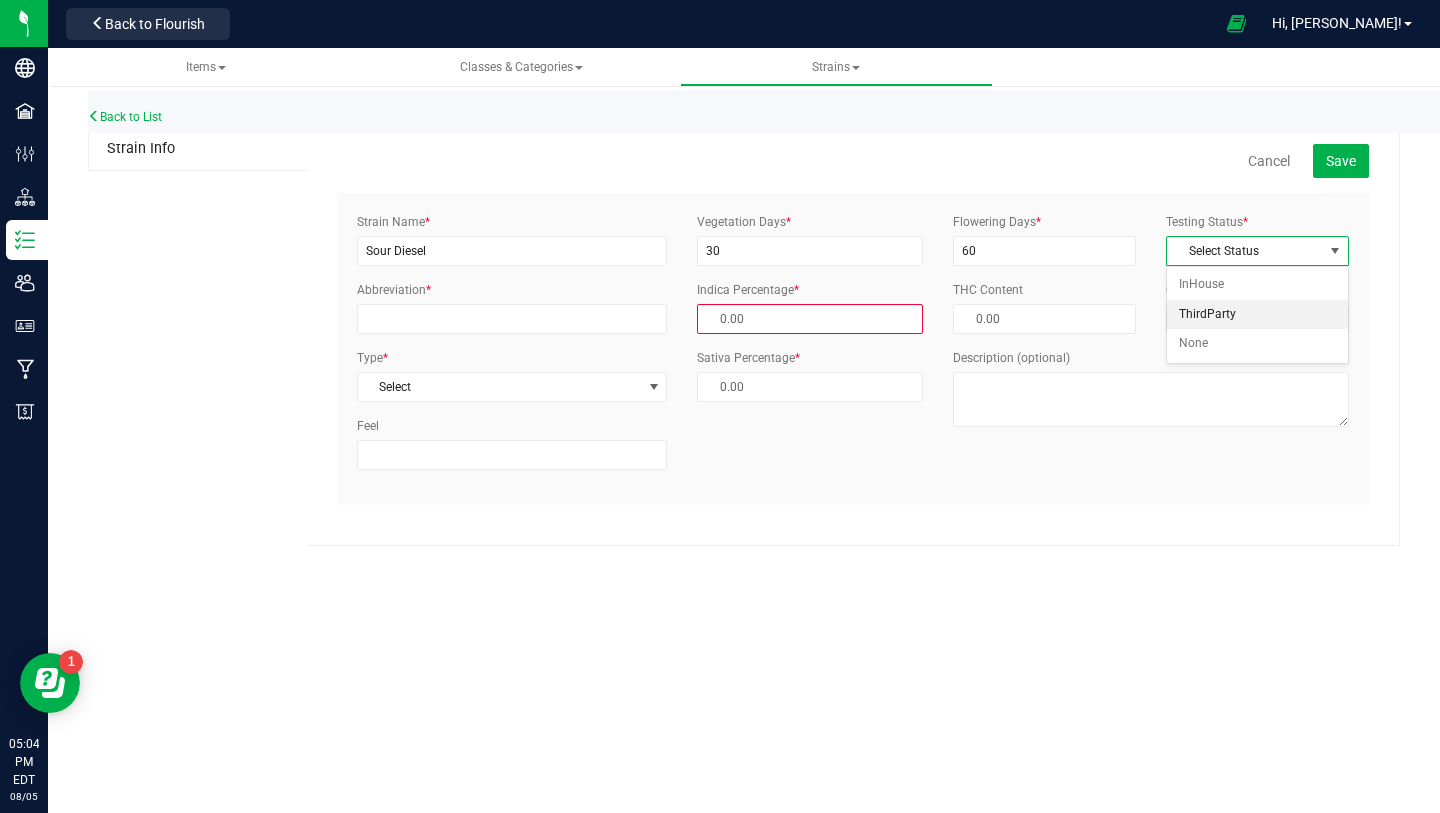 click on "ThirdParty" at bounding box center (1257, 315) 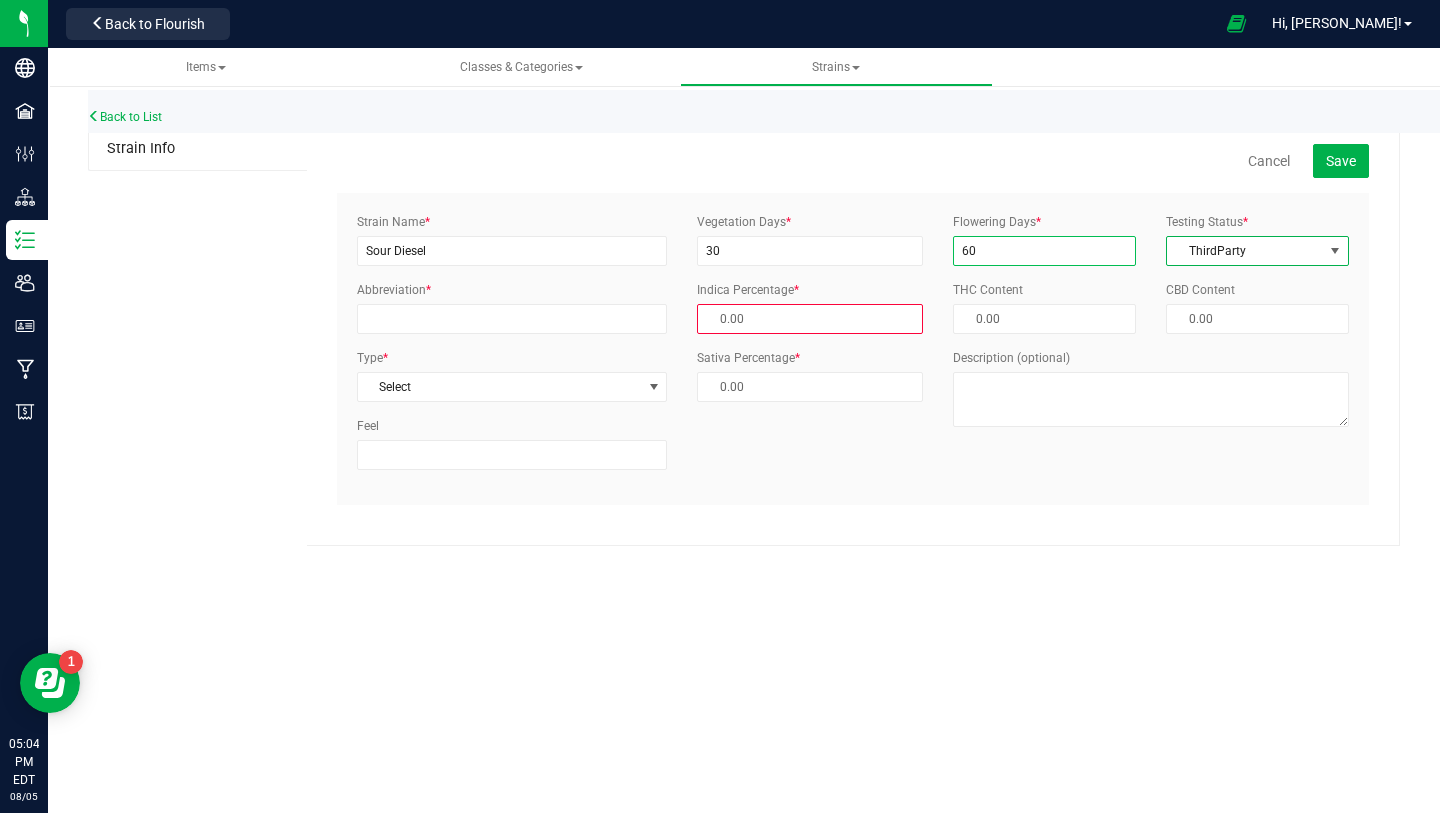 click on "60" at bounding box center [1044, 251] 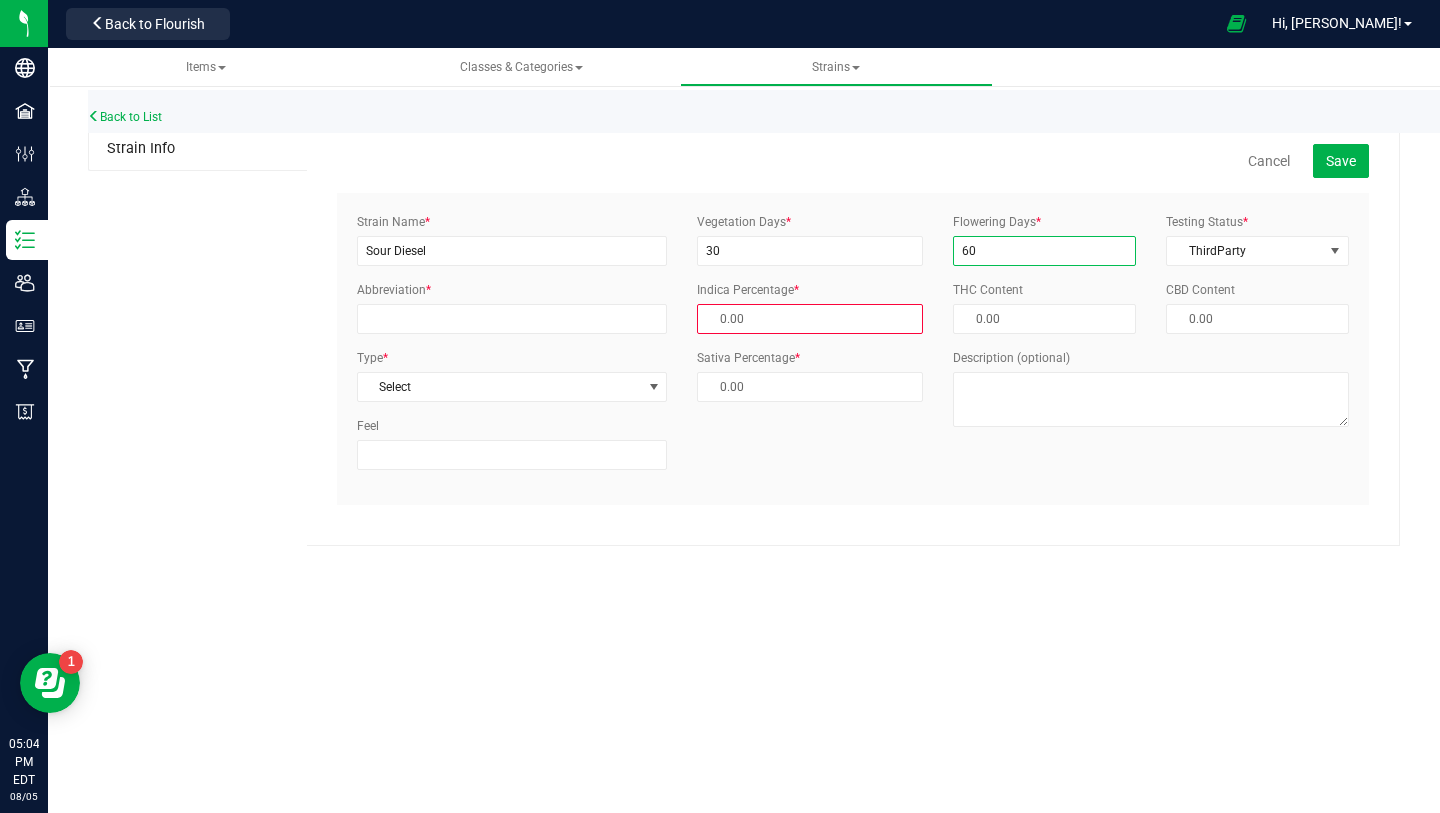 type on "6" 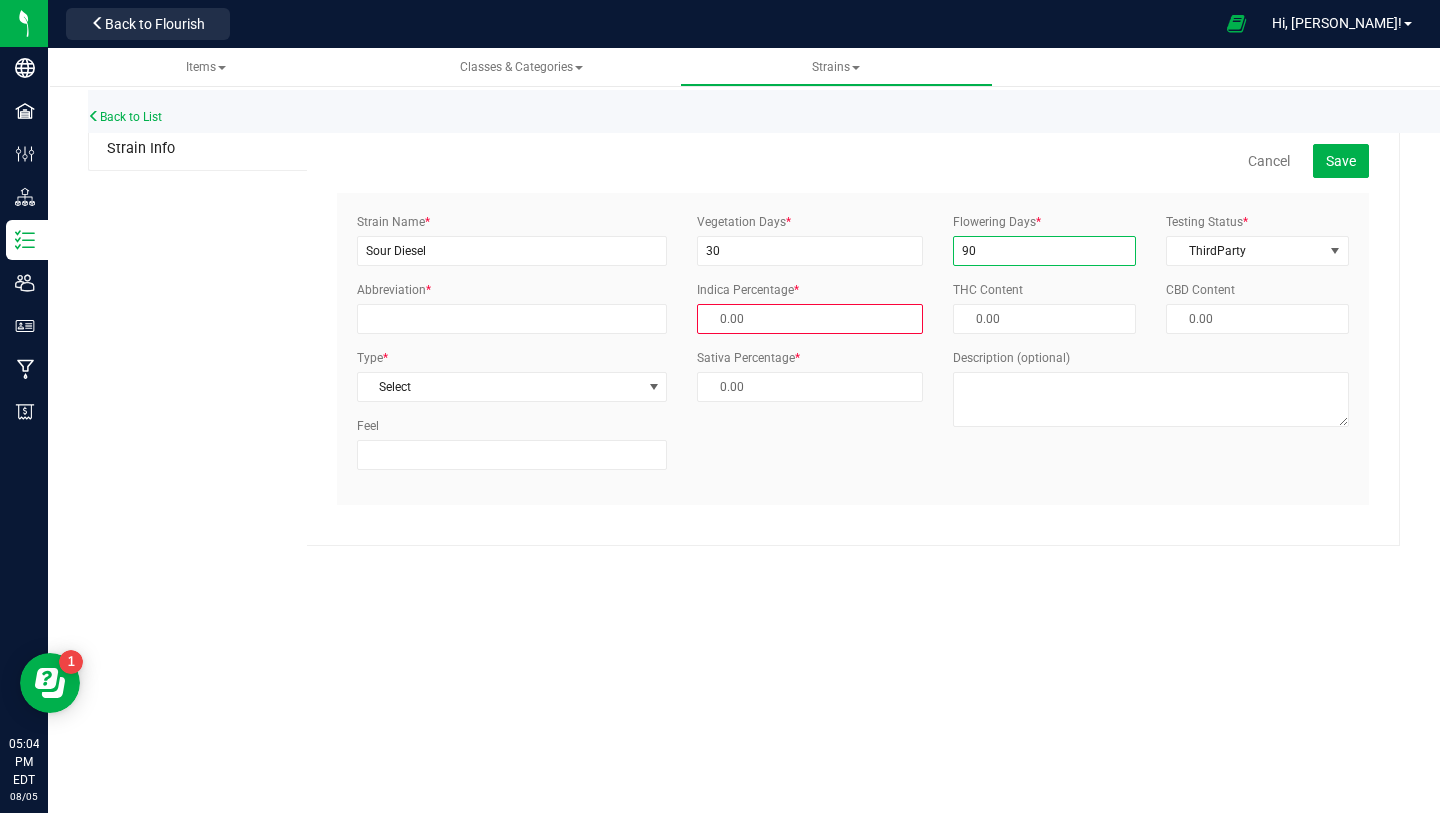 type on "90" 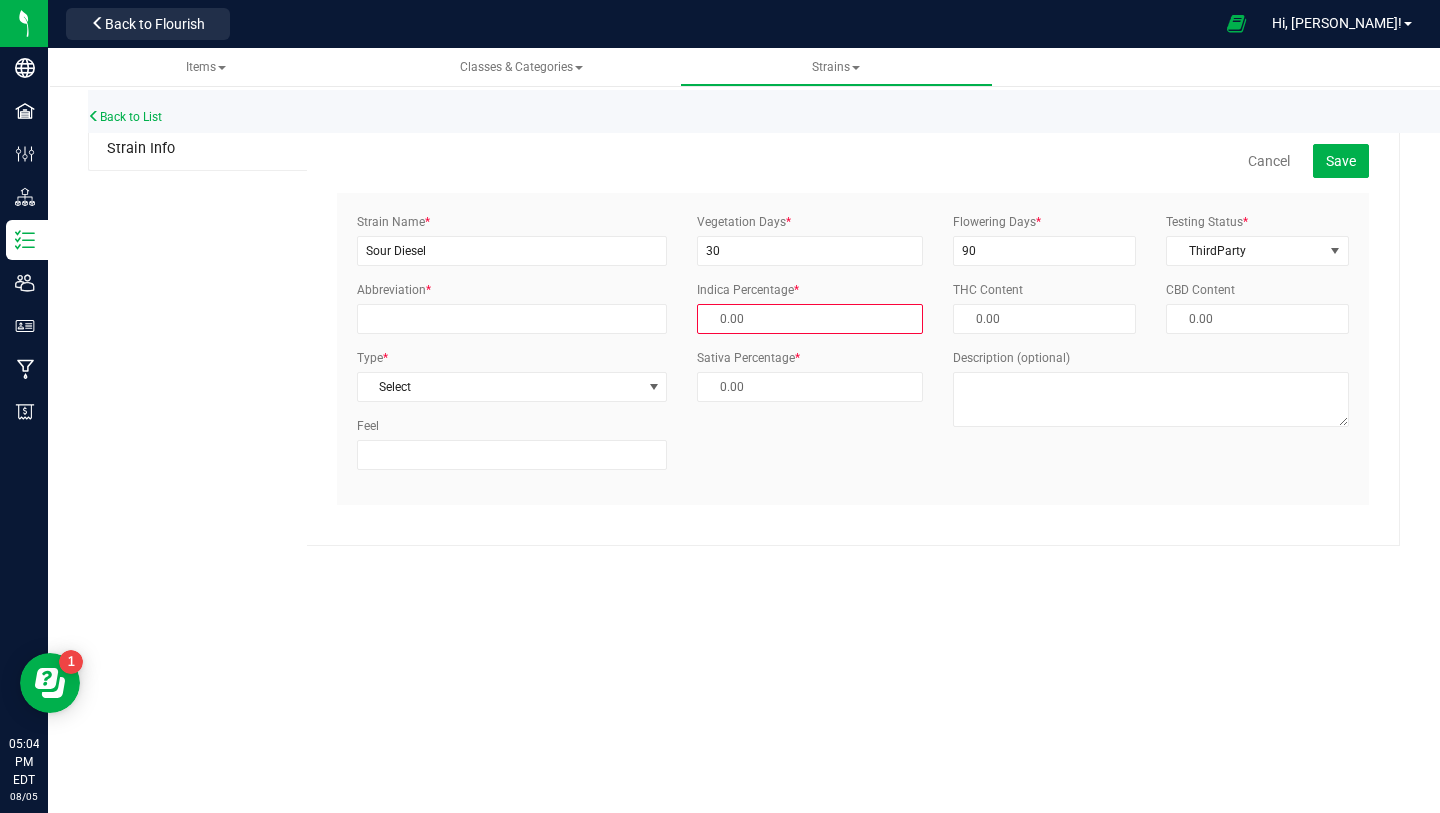 click on "Flowering Days
*
[NUMBER]
Testing Status
*
[TERM] [TERM] [TERM] [TERM] [TERM] [TERM]
THC Content
CBD Content
Description (optional)" at bounding box center [1151, 327] 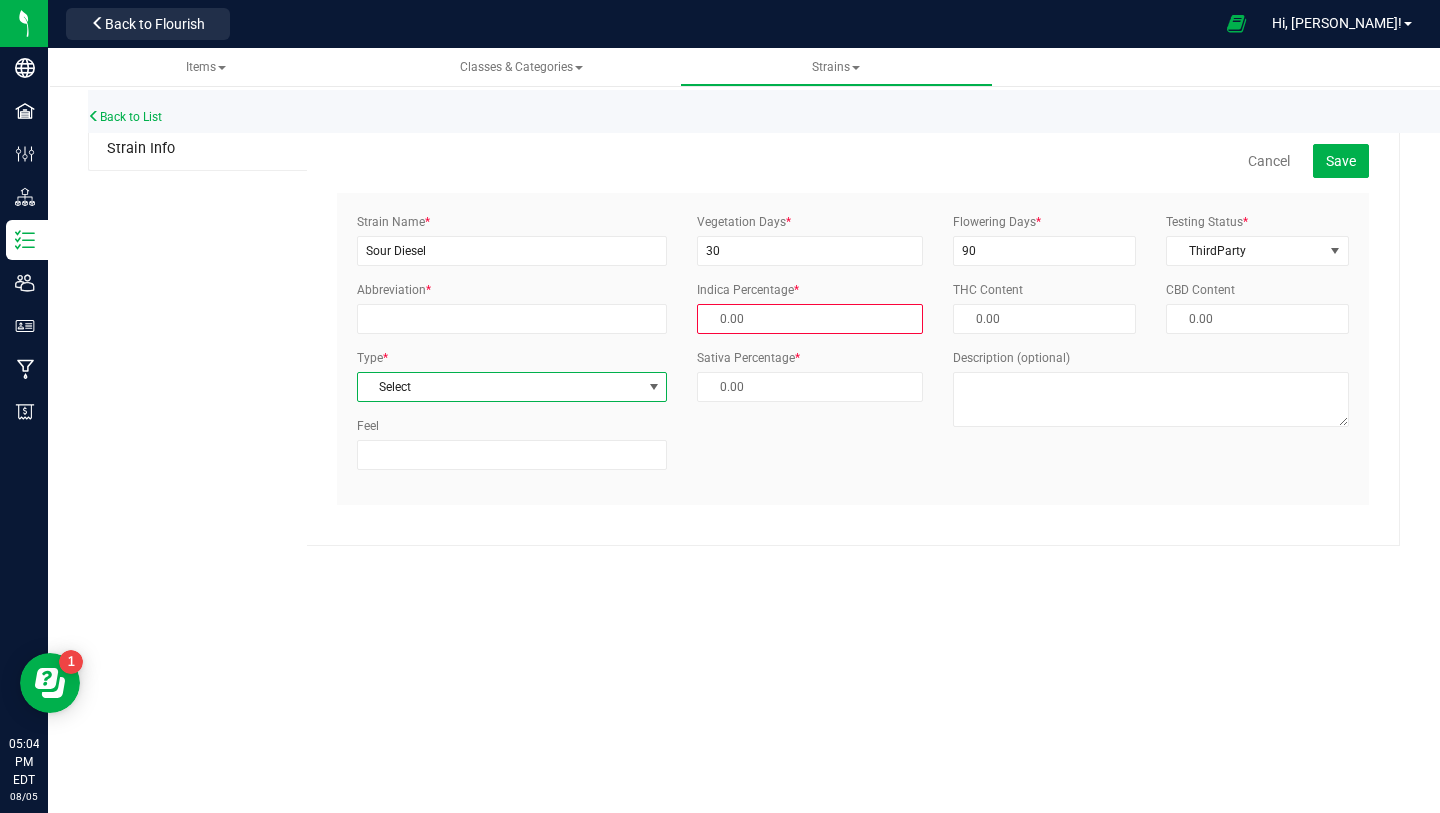click on "Select" at bounding box center [500, 387] 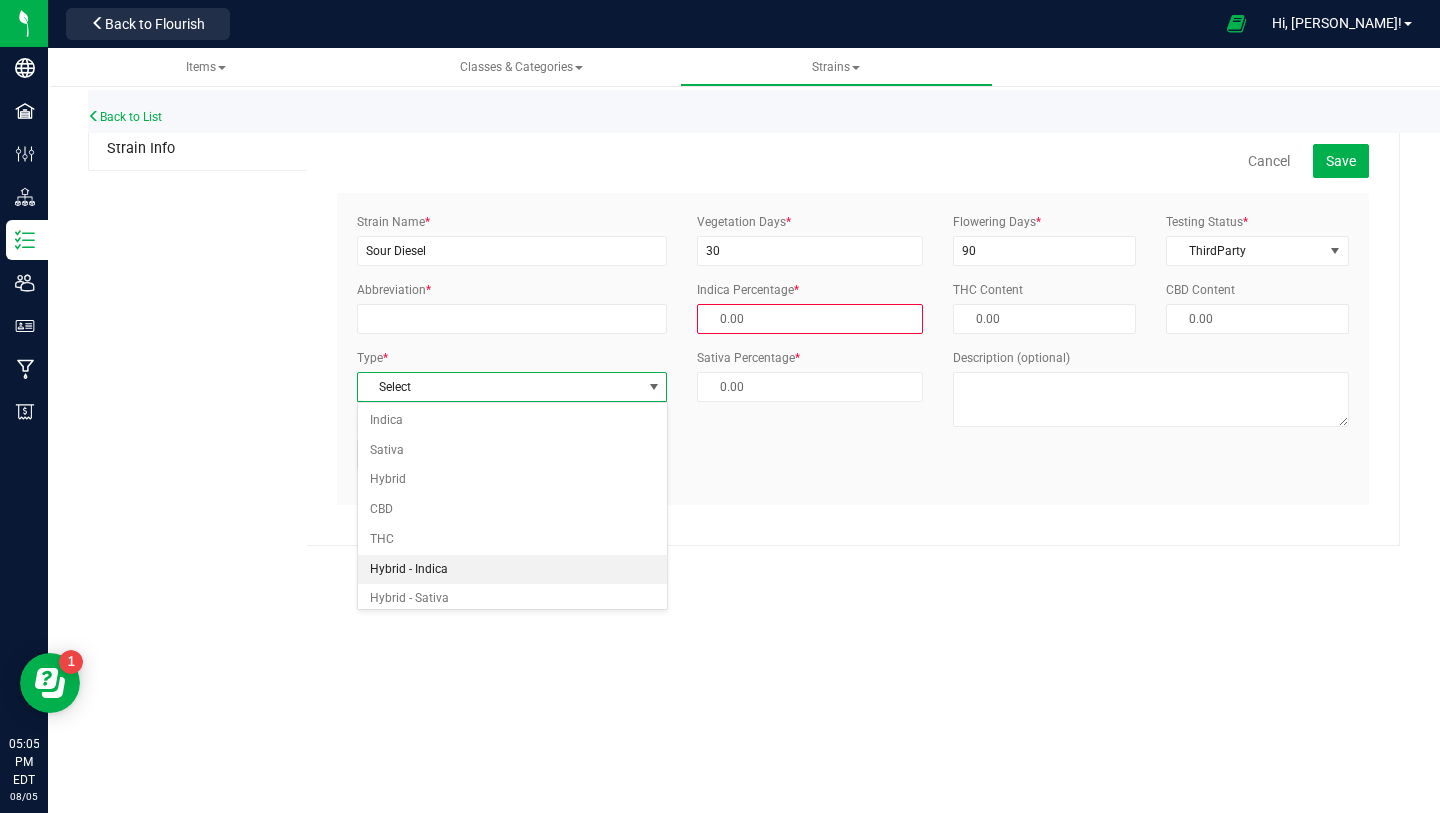 click on "Hybrid - Indica" at bounding box center (512, 570) 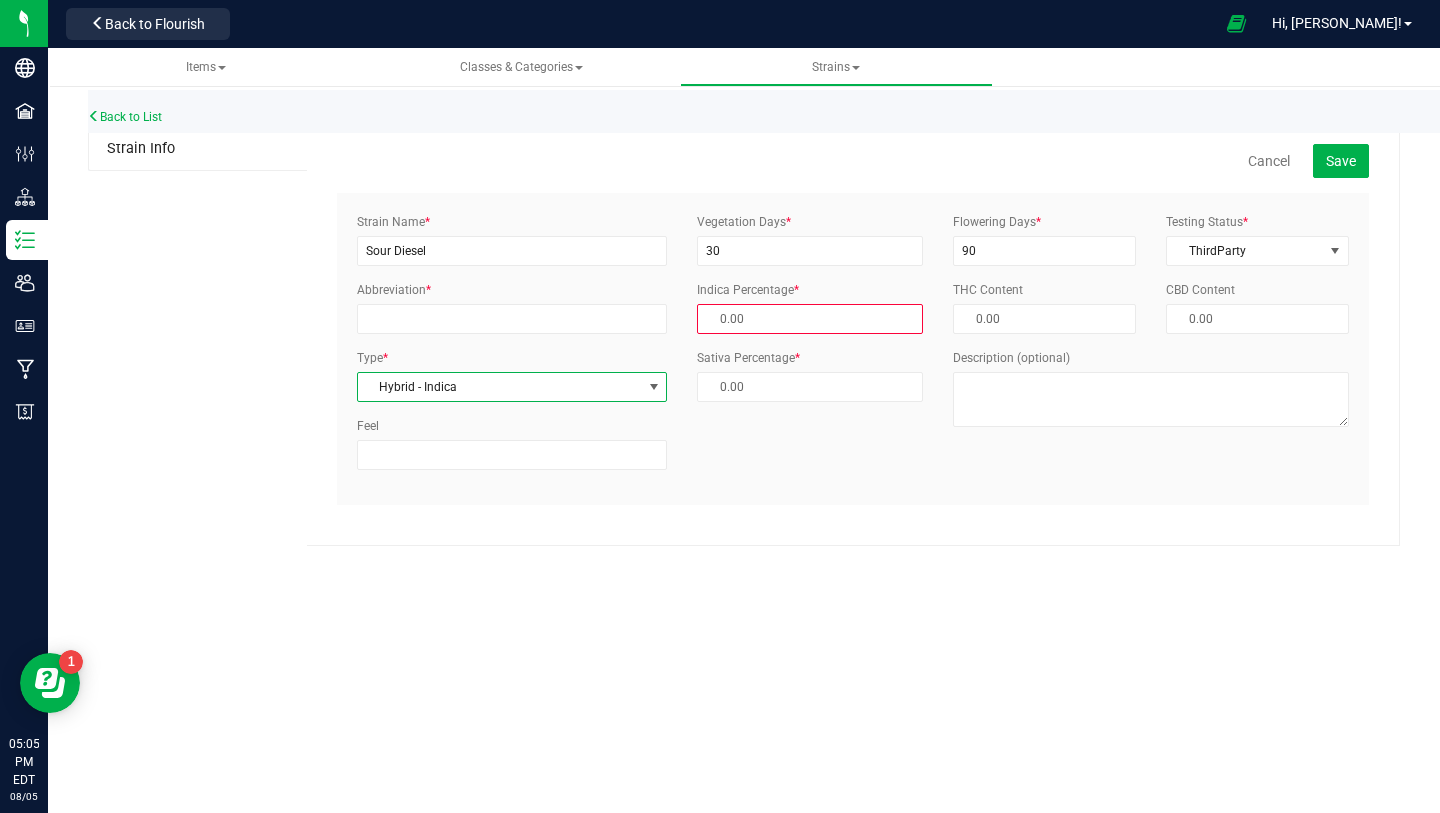 click at bounding box center [810, 319] 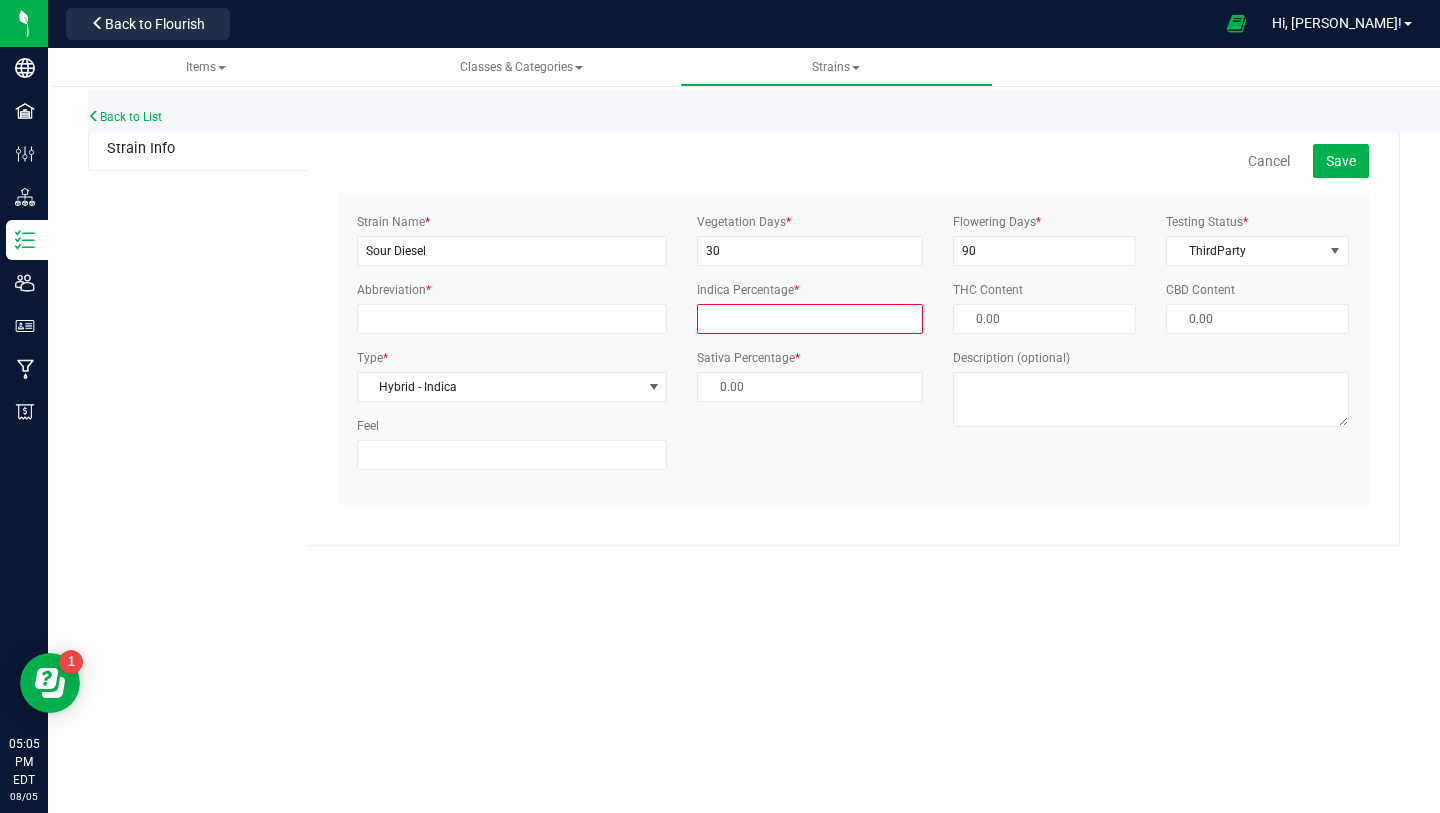 type on "7" 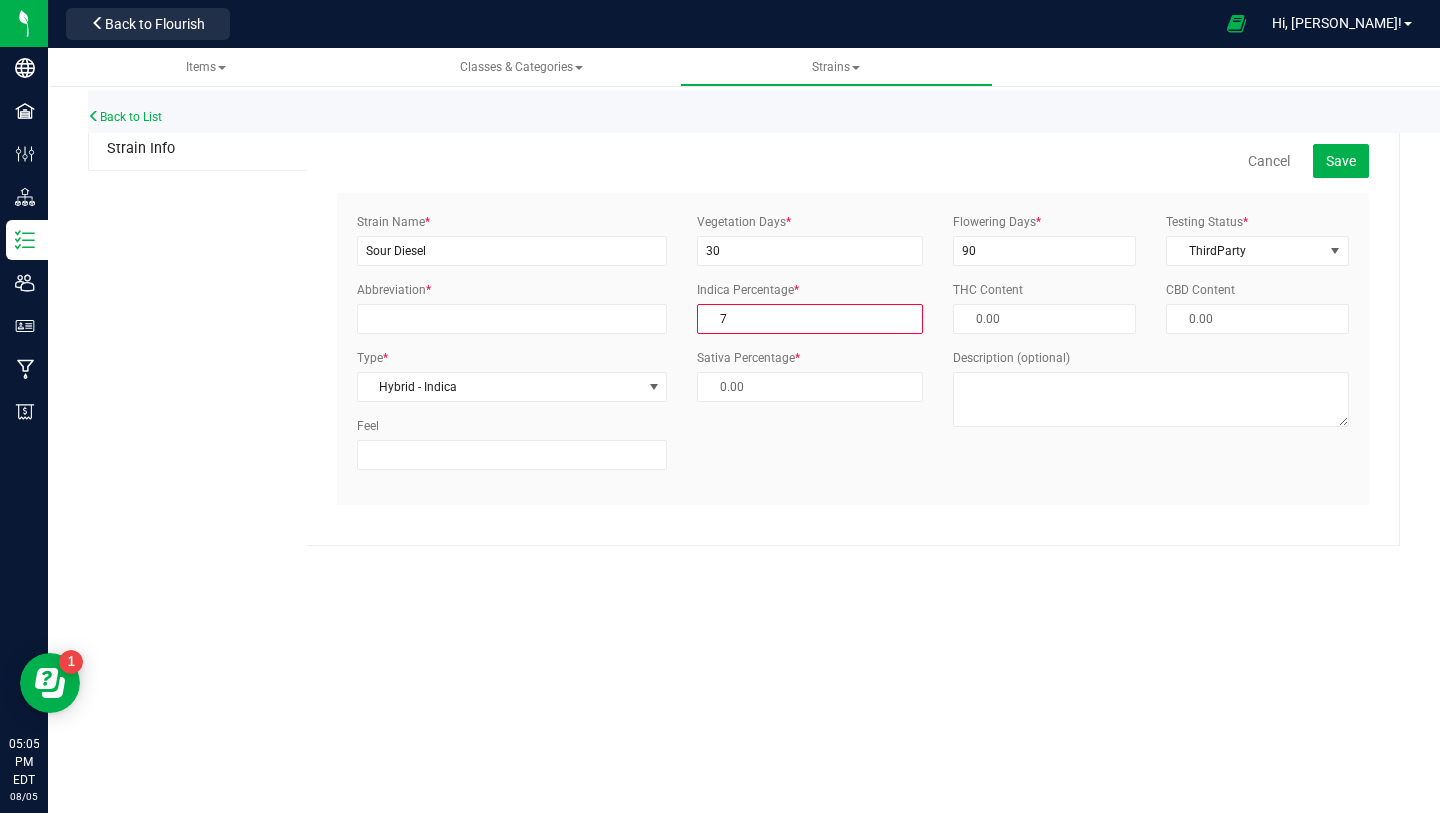 type on "93.00 %" 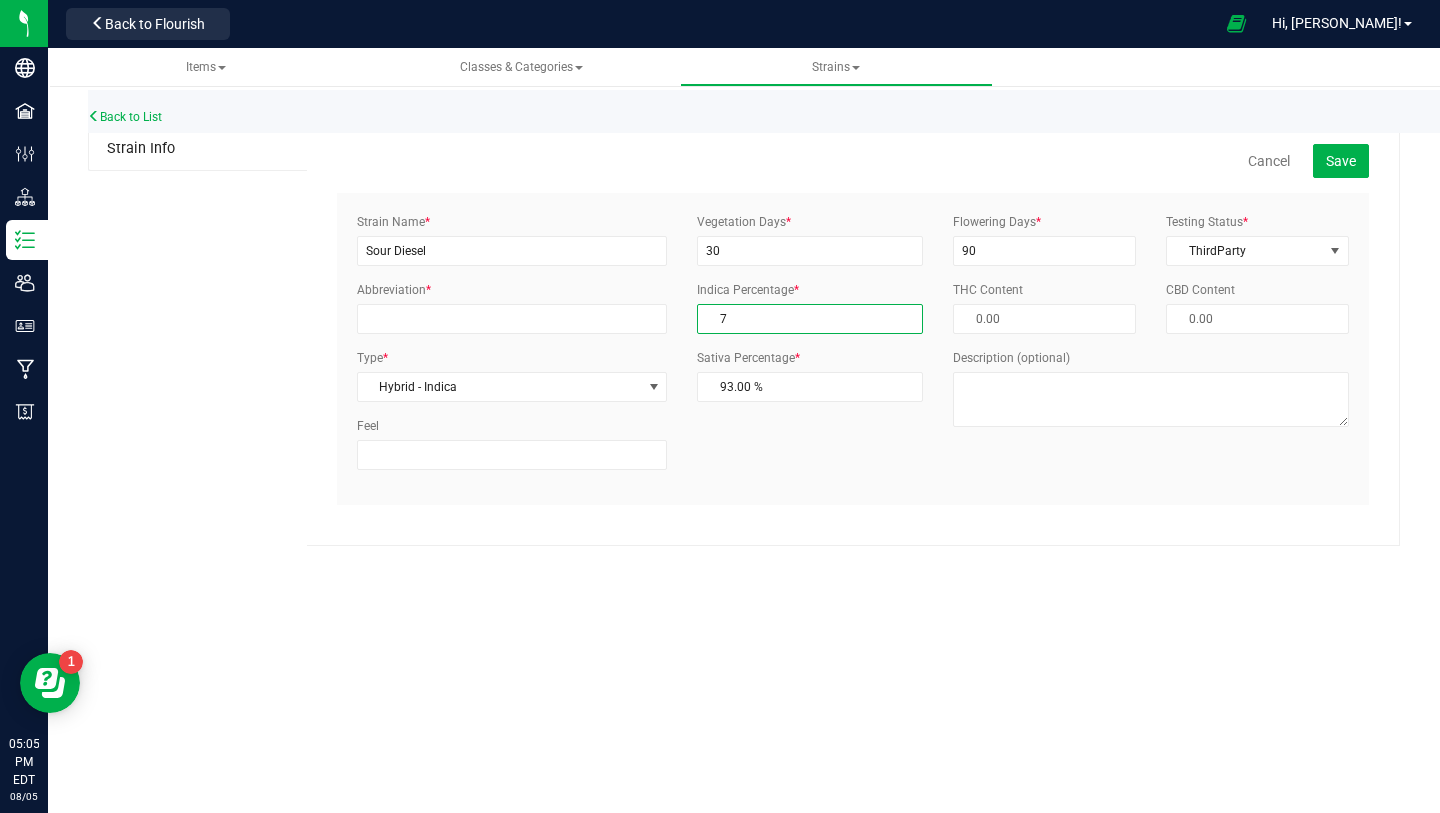 type on "75" 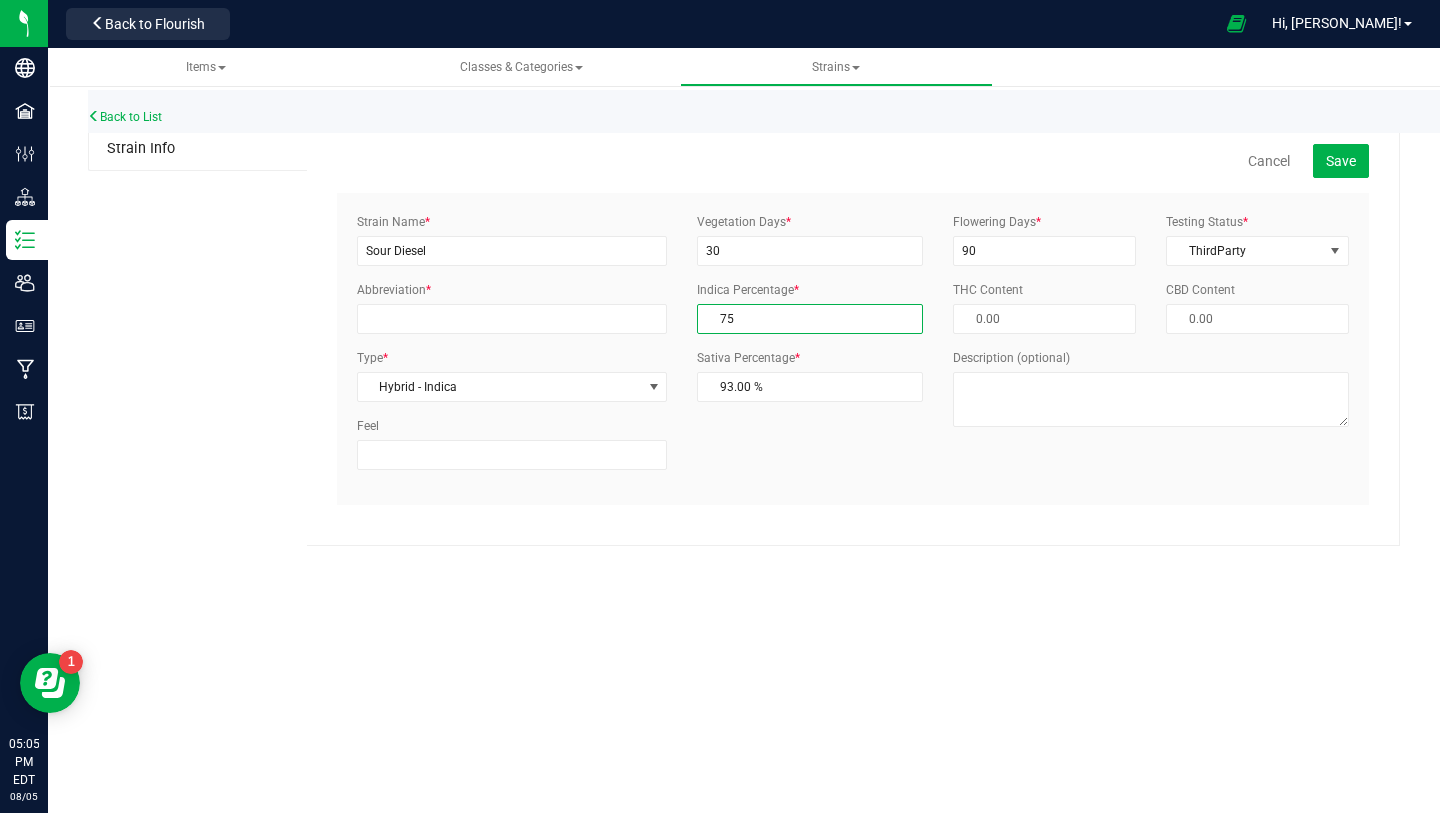 type on "25.00 %" 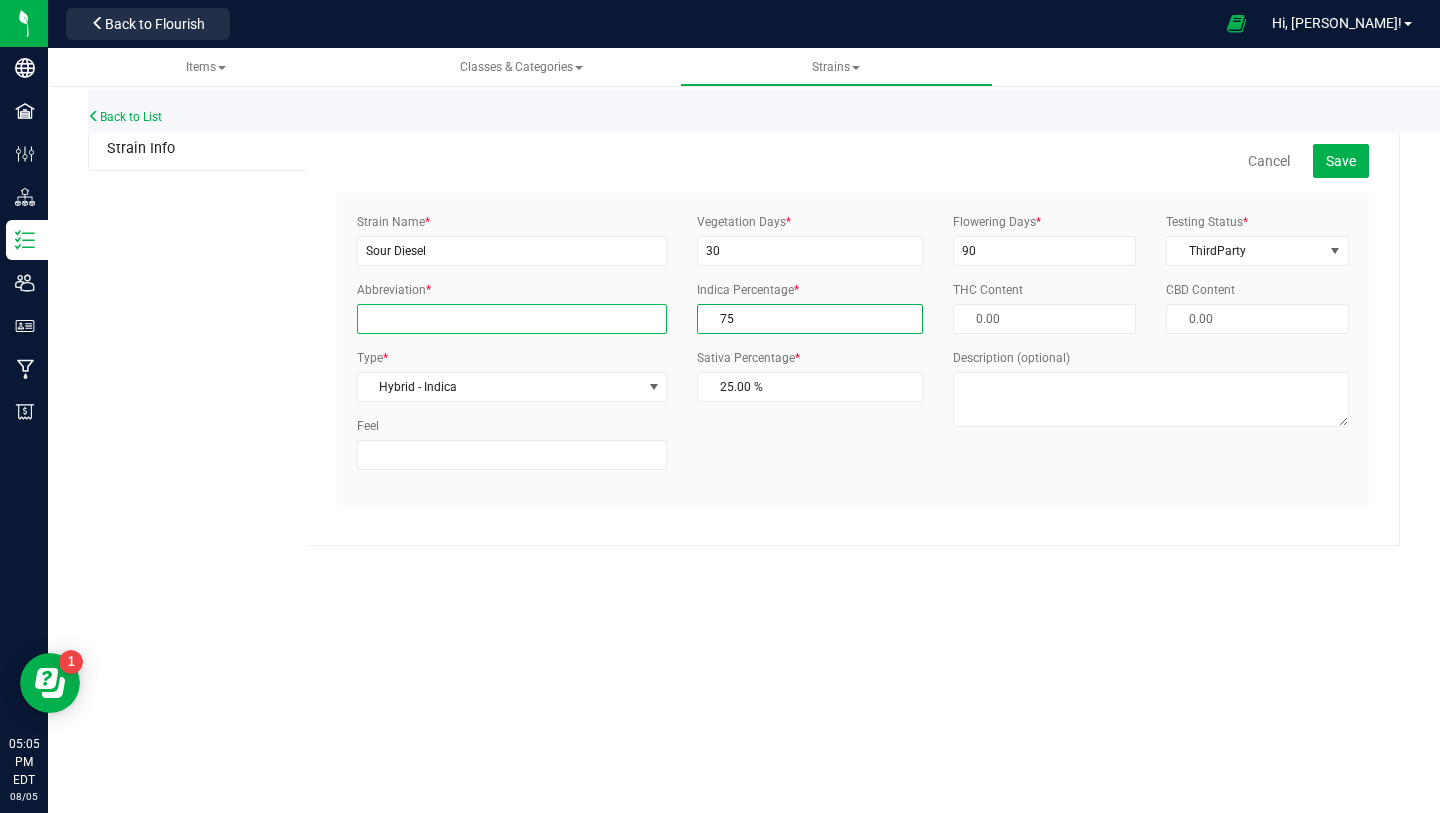 type on "75.00 %" 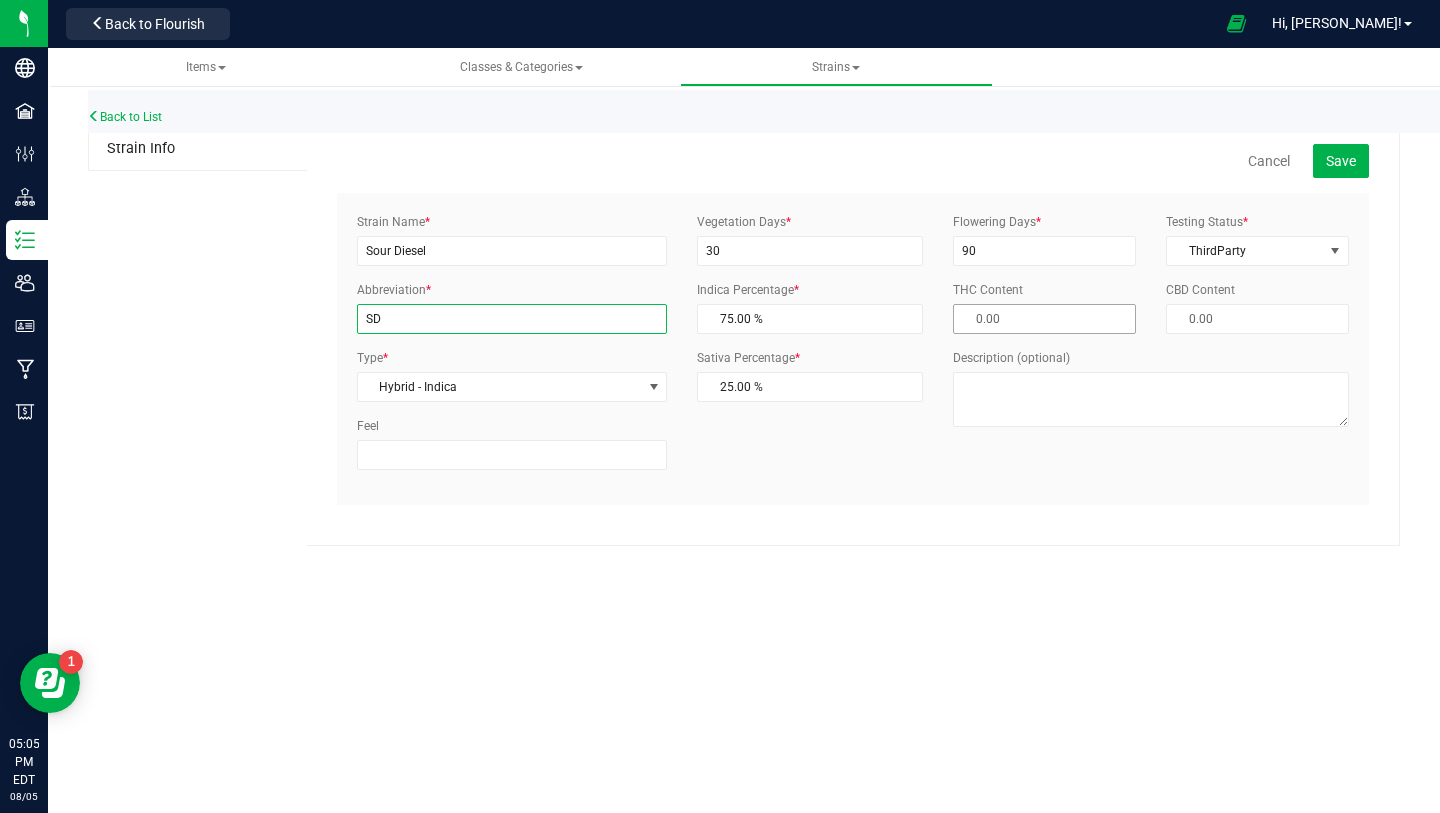 type on "SD" 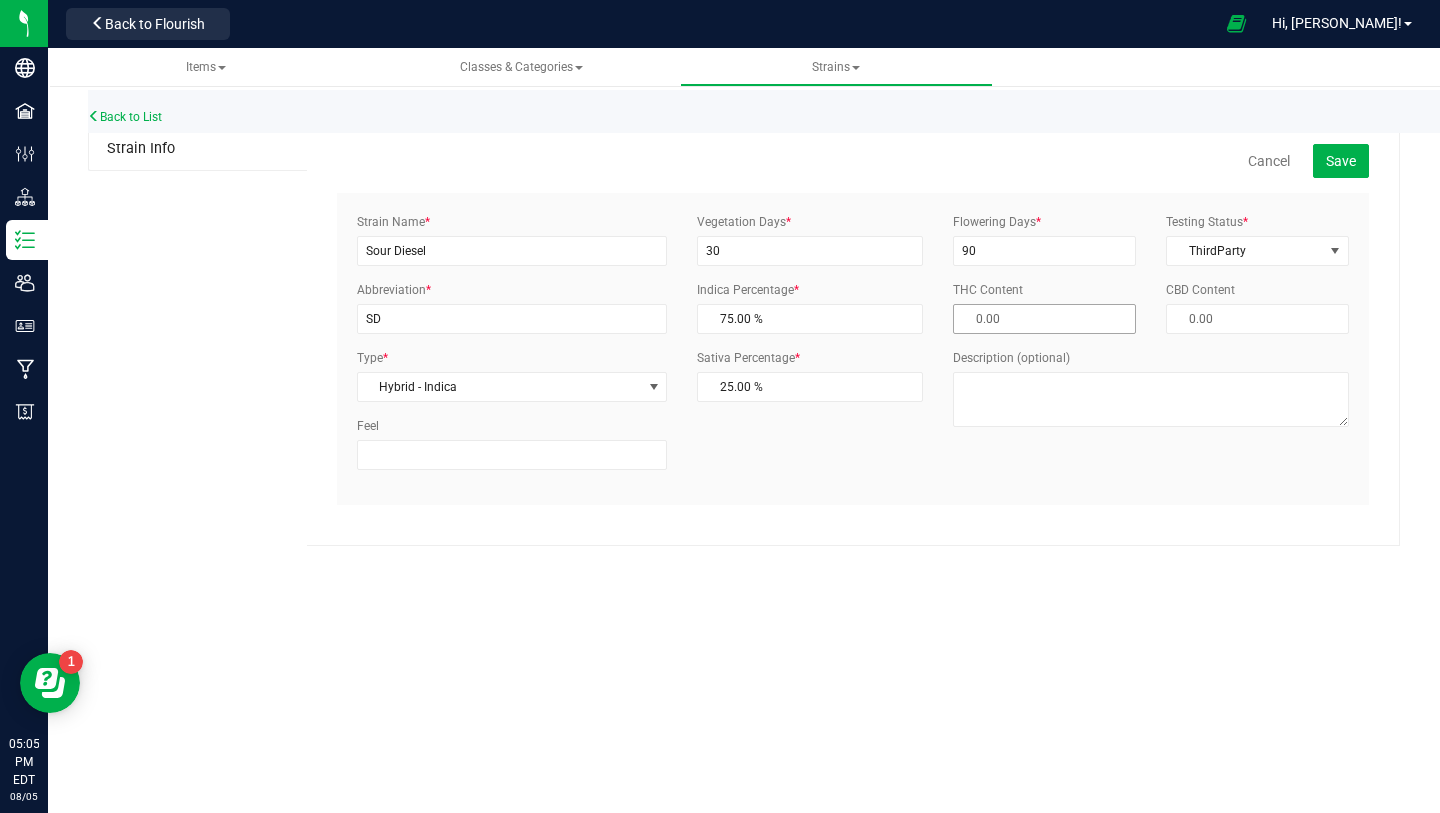 click at bounding box center (1044, 319) 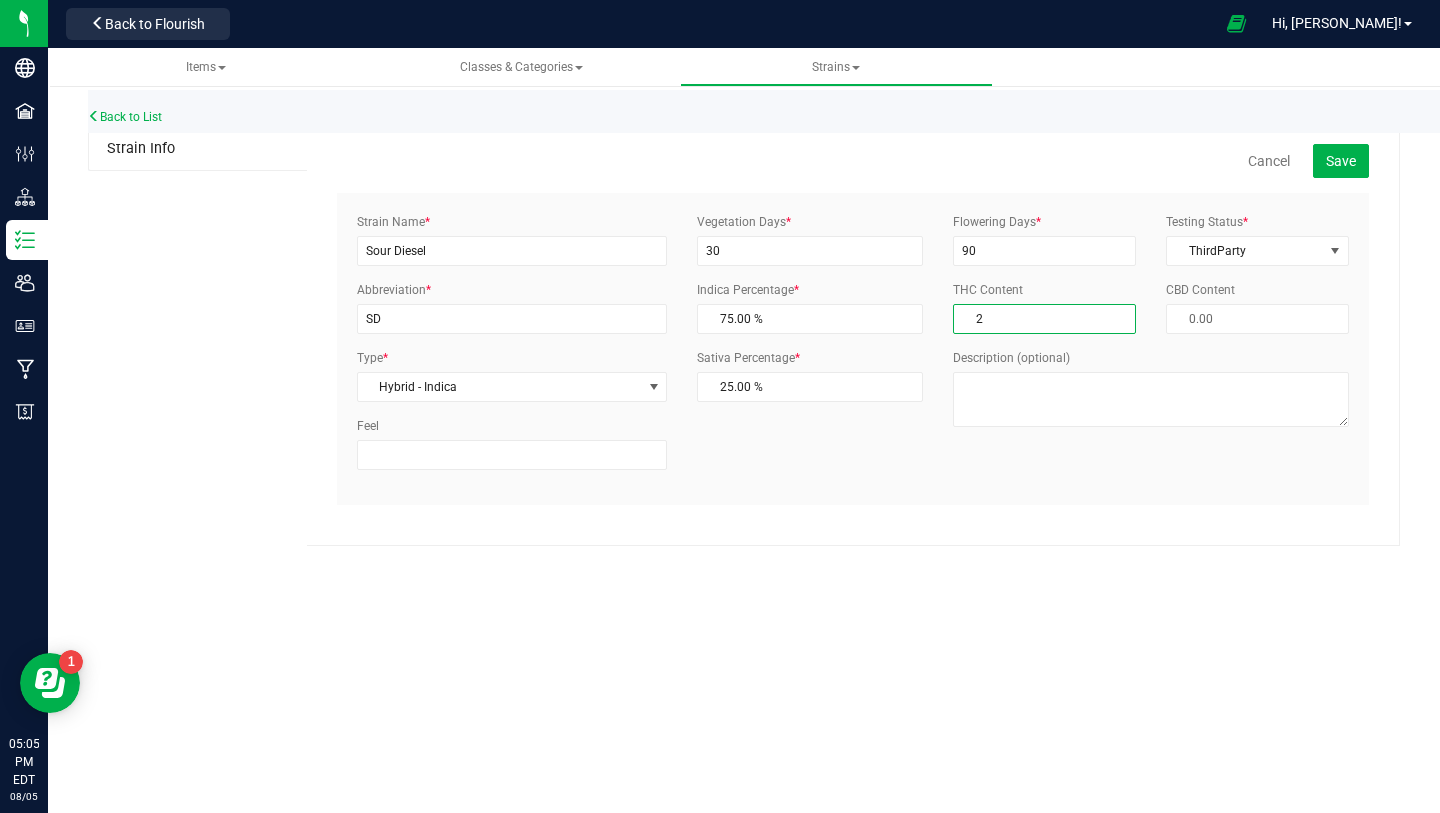type on "23" 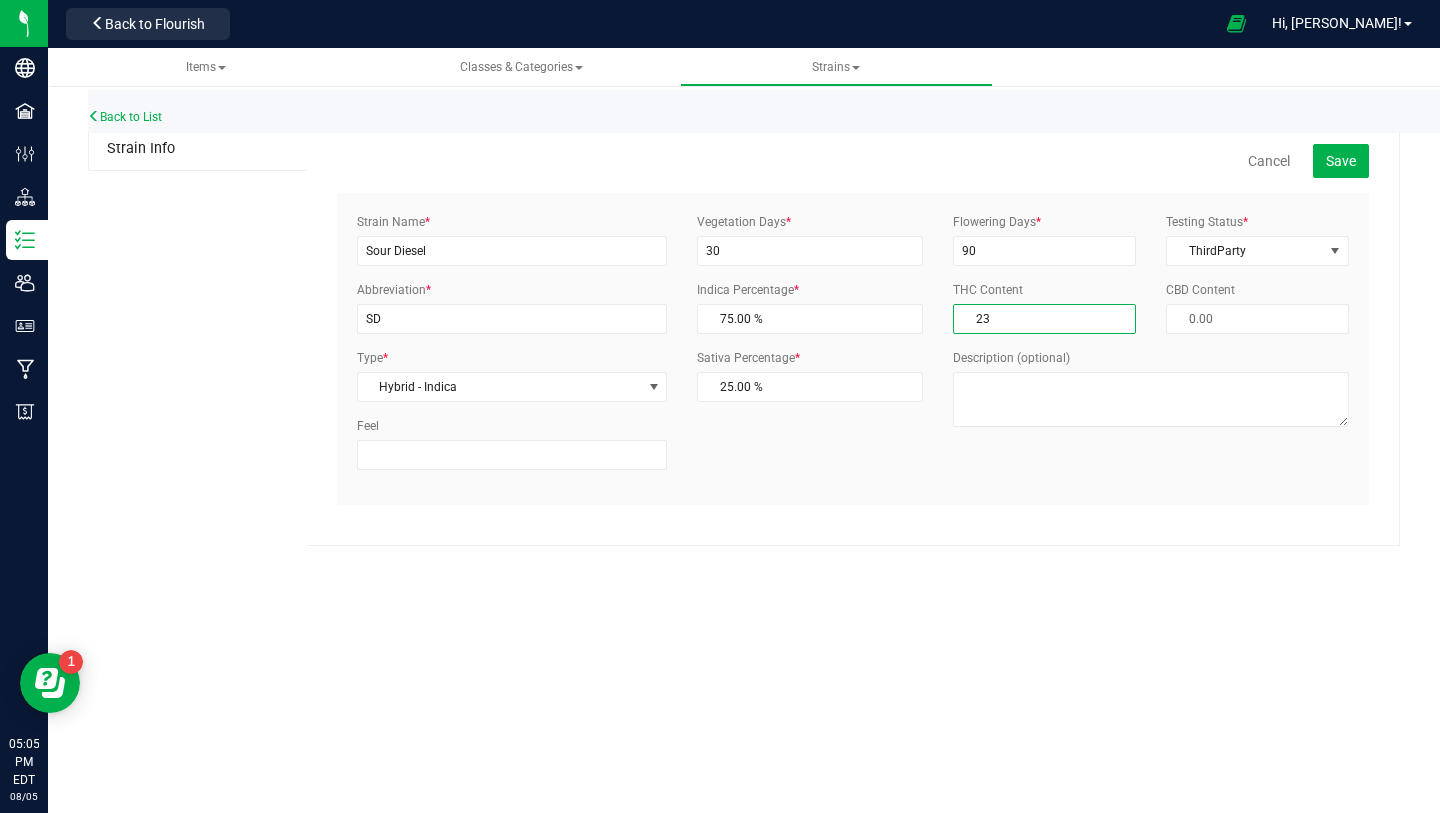 type on "[PERCENTAGE]" 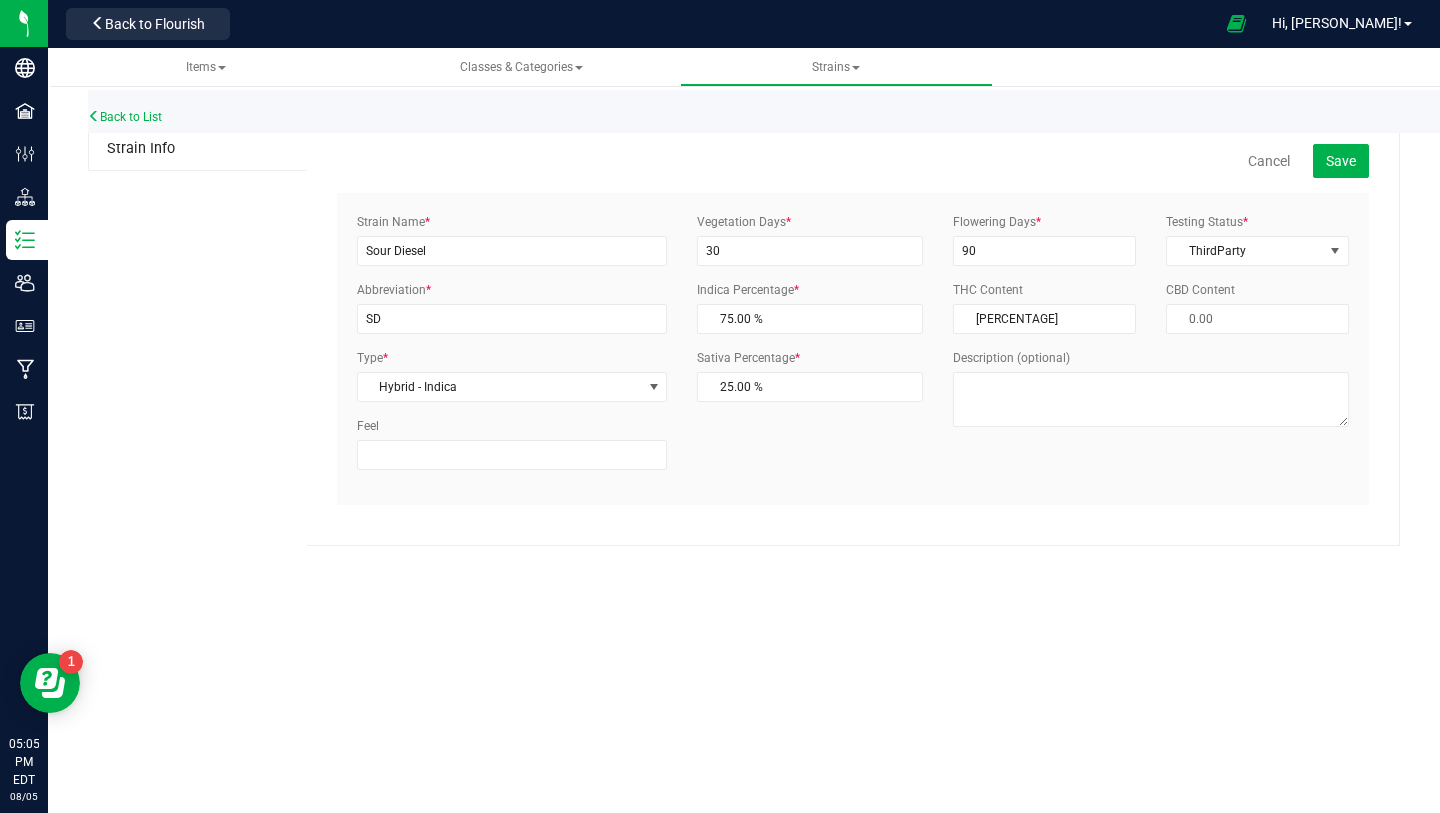 click on "Strain Name
*
[STRAIN]
Abbreviation
*
[ABBREVIATION]
Type
*
[TERM] - [TERM] [TERM] [TERM] [TERM] [TERM] [TERM] - [TERM] [TERM] - [TERM]
Feel
* [NUMBER] * [NUMBER]" at bounding box center [853, 337] 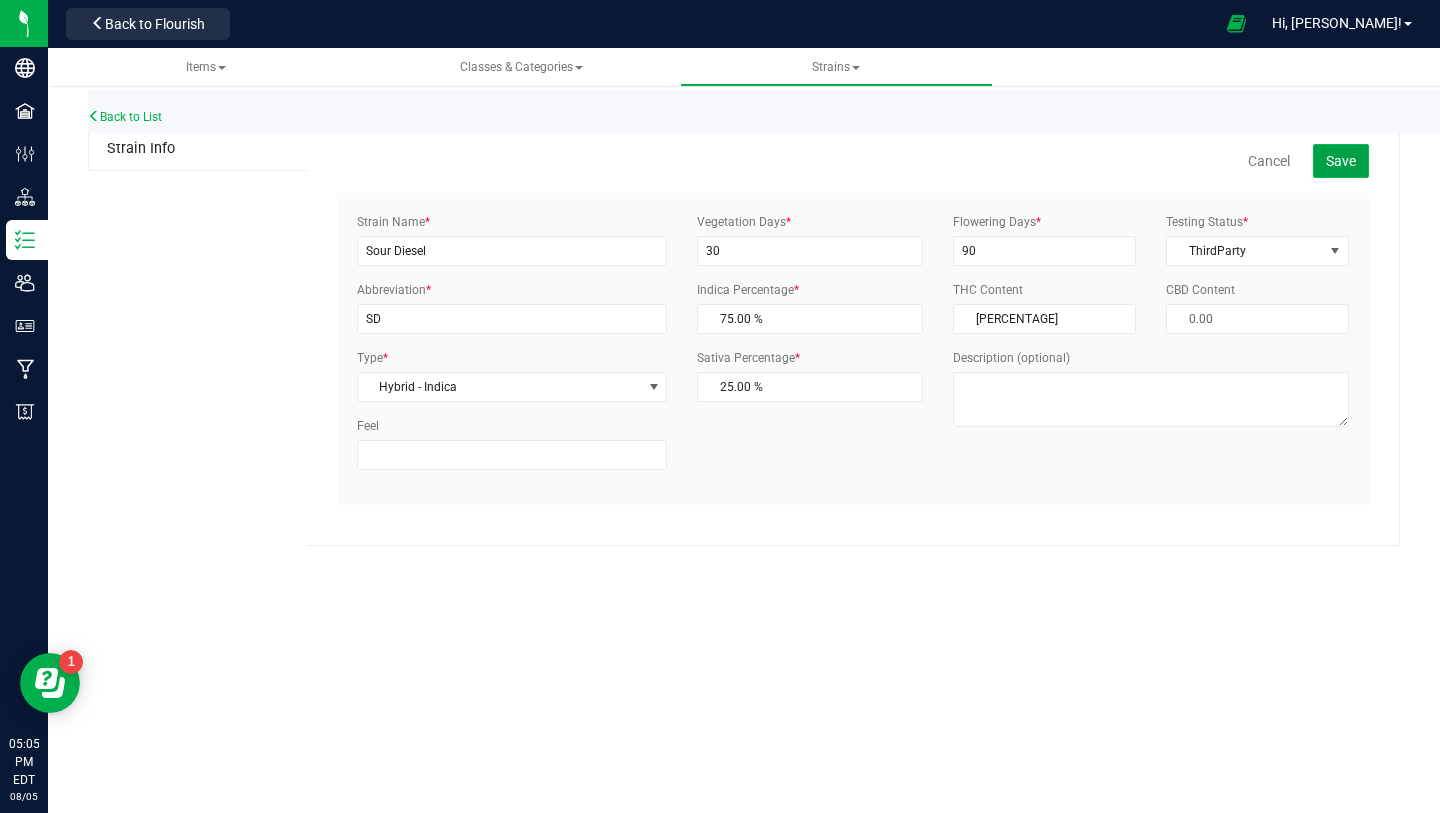 click on "Save" at bounding box center [1341, 161] 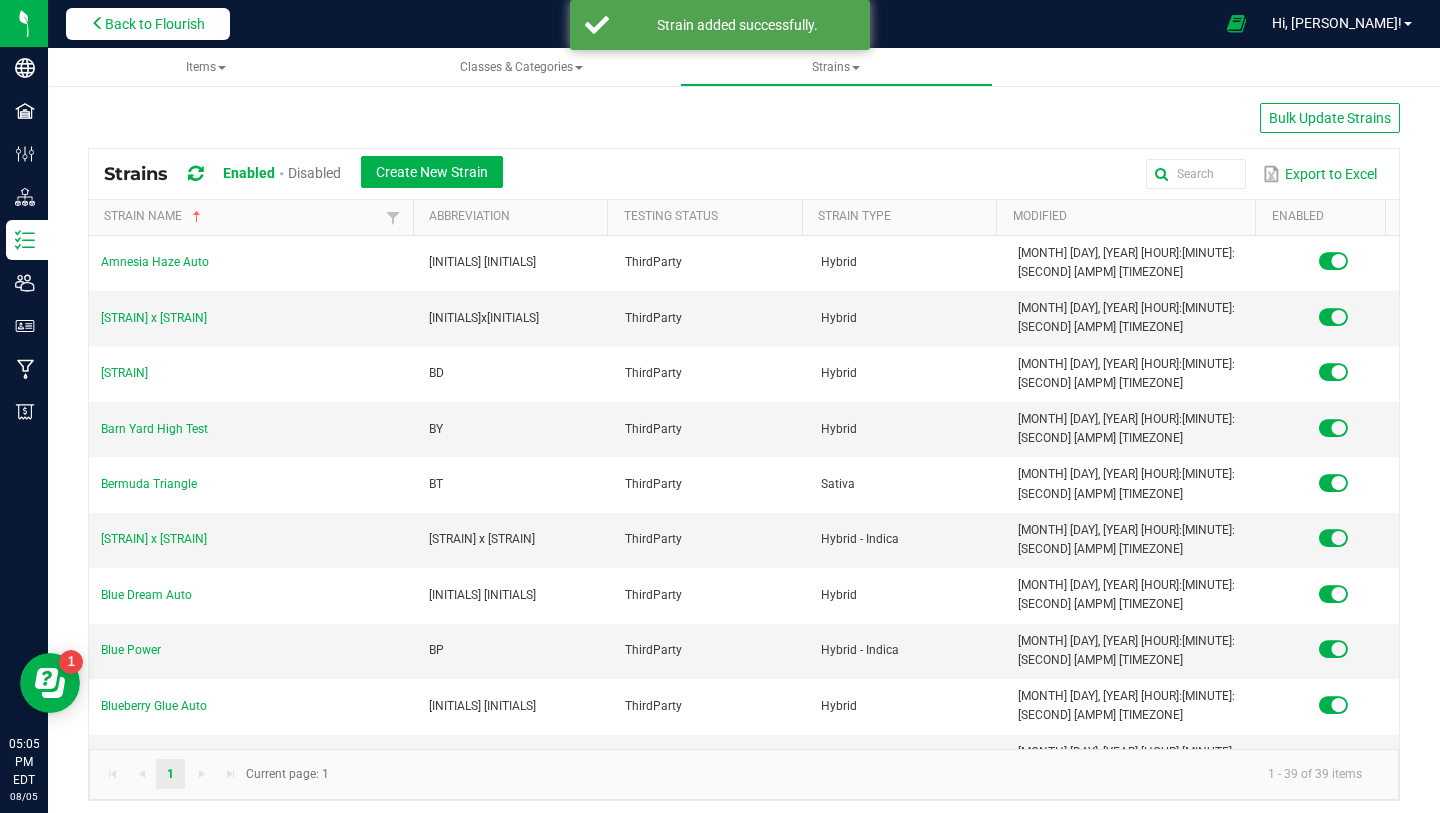 click on "Back to Flourish" at bounding box center (148, 24) 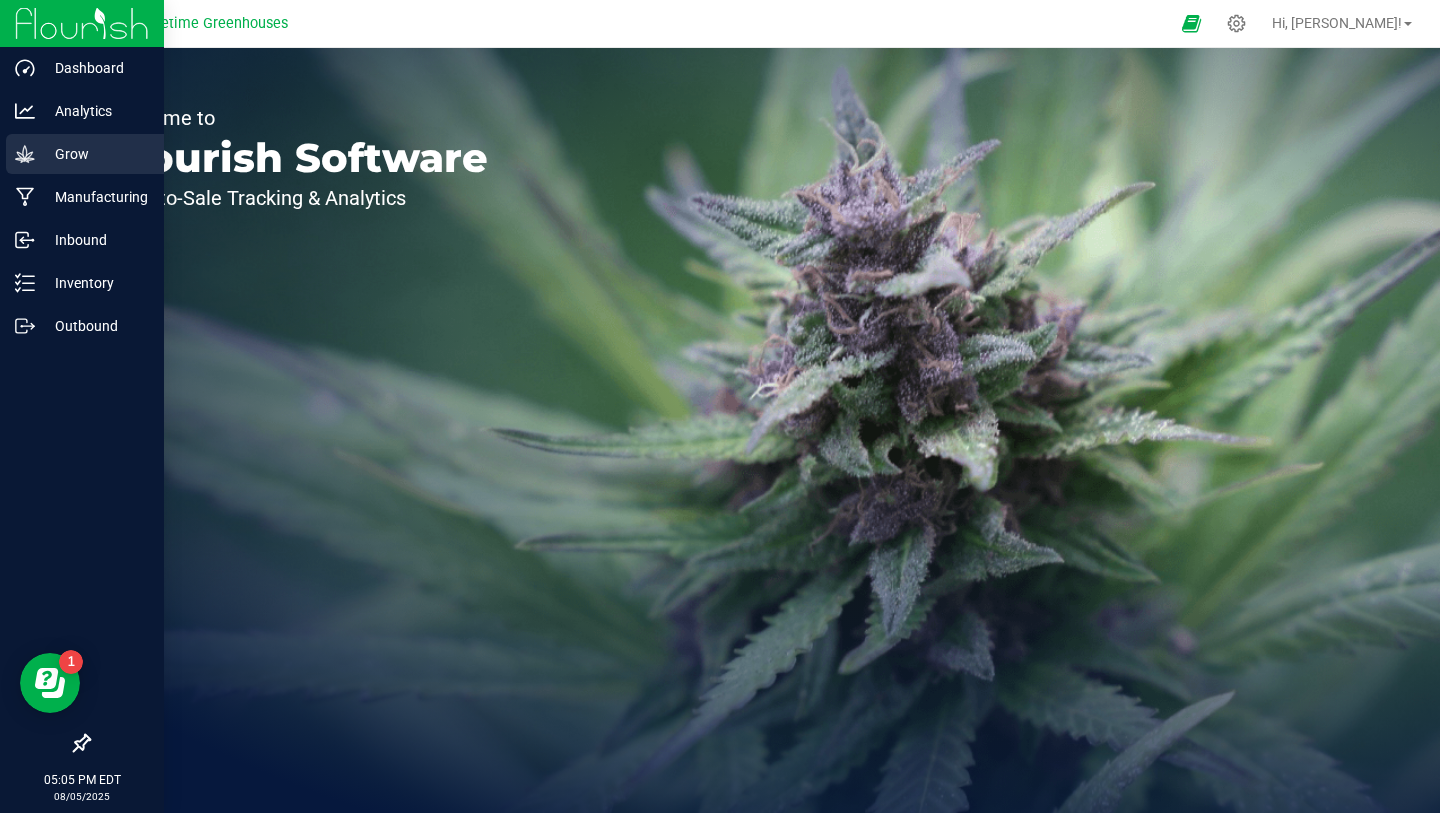 click on "Grow" at bounding box center [85, 154] 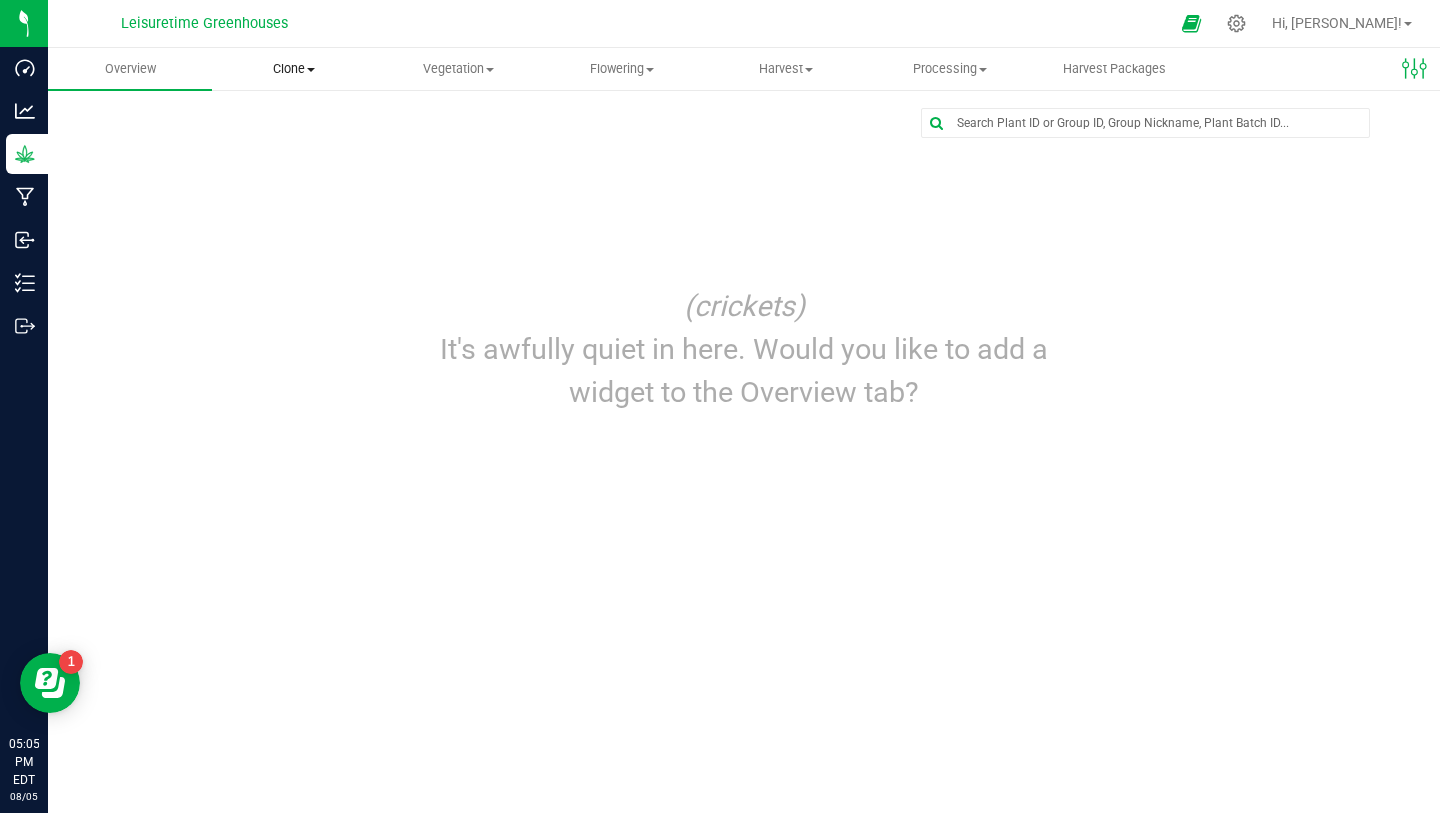 click on "Clone" at bounding box center [294, 69] 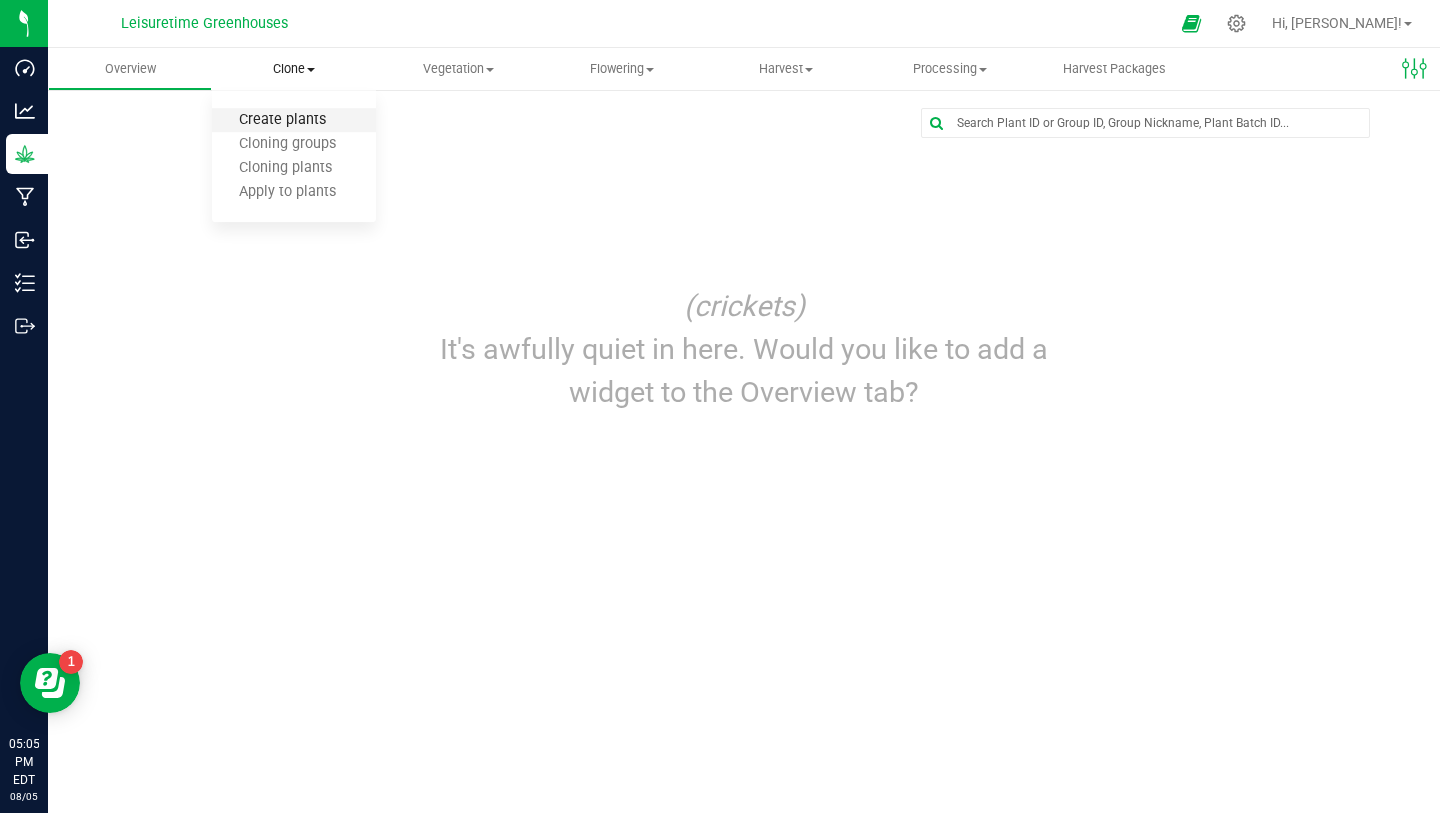click on "Create plants" at bounding box center [282, 120] 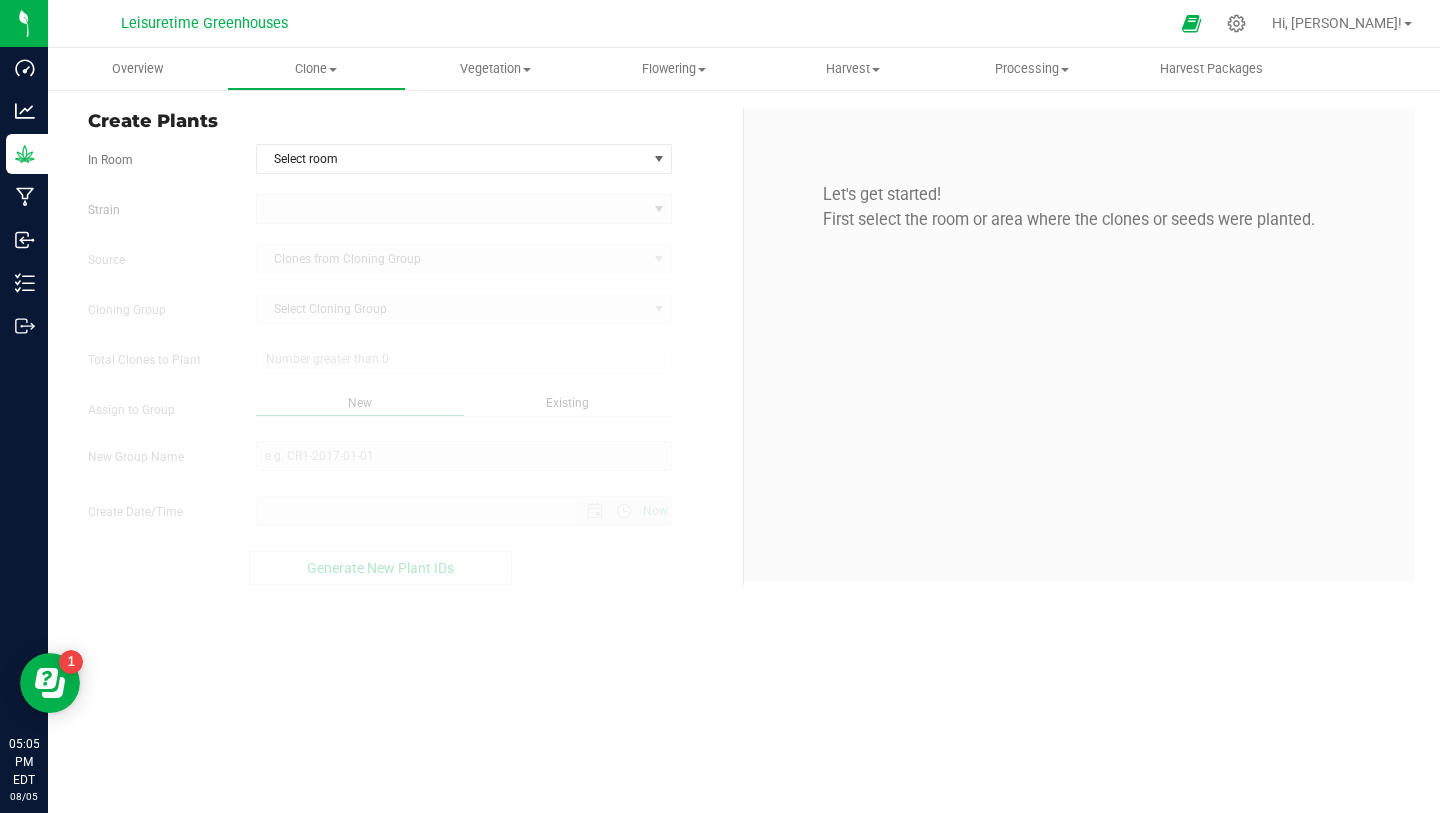 type on "[MONTH]/[DAY]/[YEAR] [HOUR]:[MINUTE] [AMPM]" 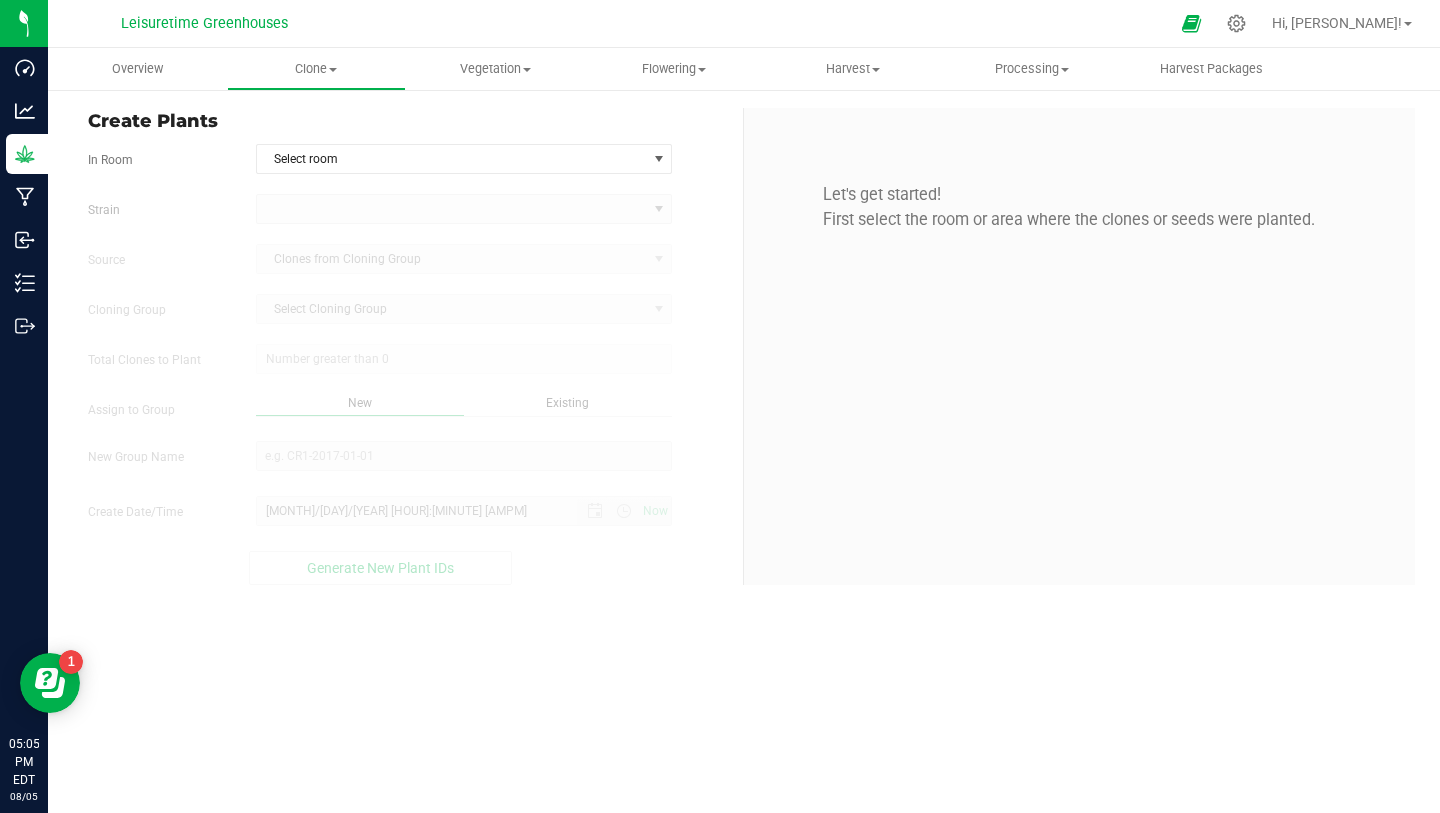 click on "In Room
Select room Select room [LOCATION] [LOCATION] [LOCATION] [TERM] [LOCATION] [LOCATION]
Strain
[STRAIN]
Source
Clones from Cloning Group
Cloning Group
Select Cloning Group Select Cloning Group
Total Clones to Plant" at bounding box center [408, 364] 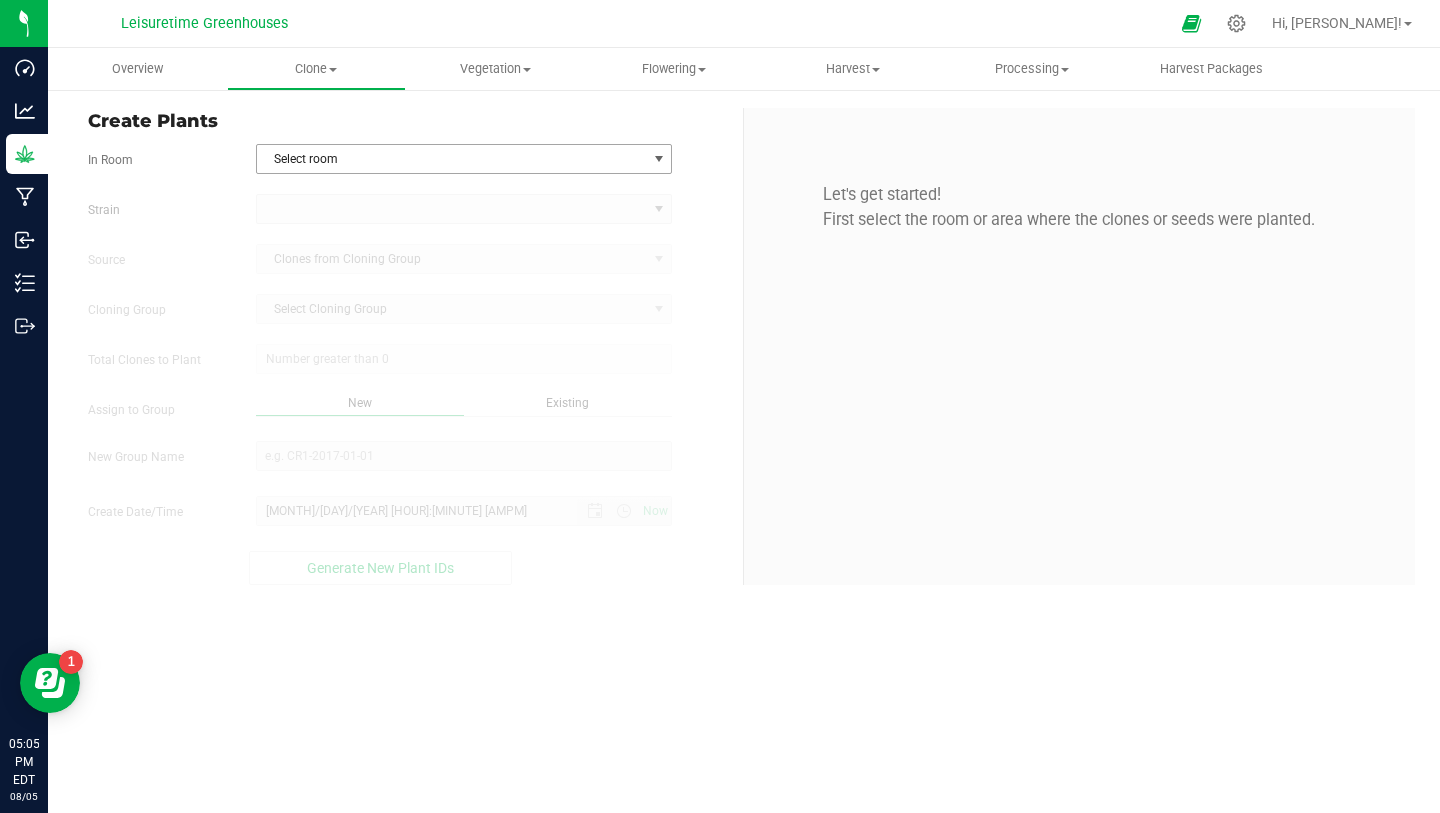 click on "Select room" at bounding box center (452, 159) 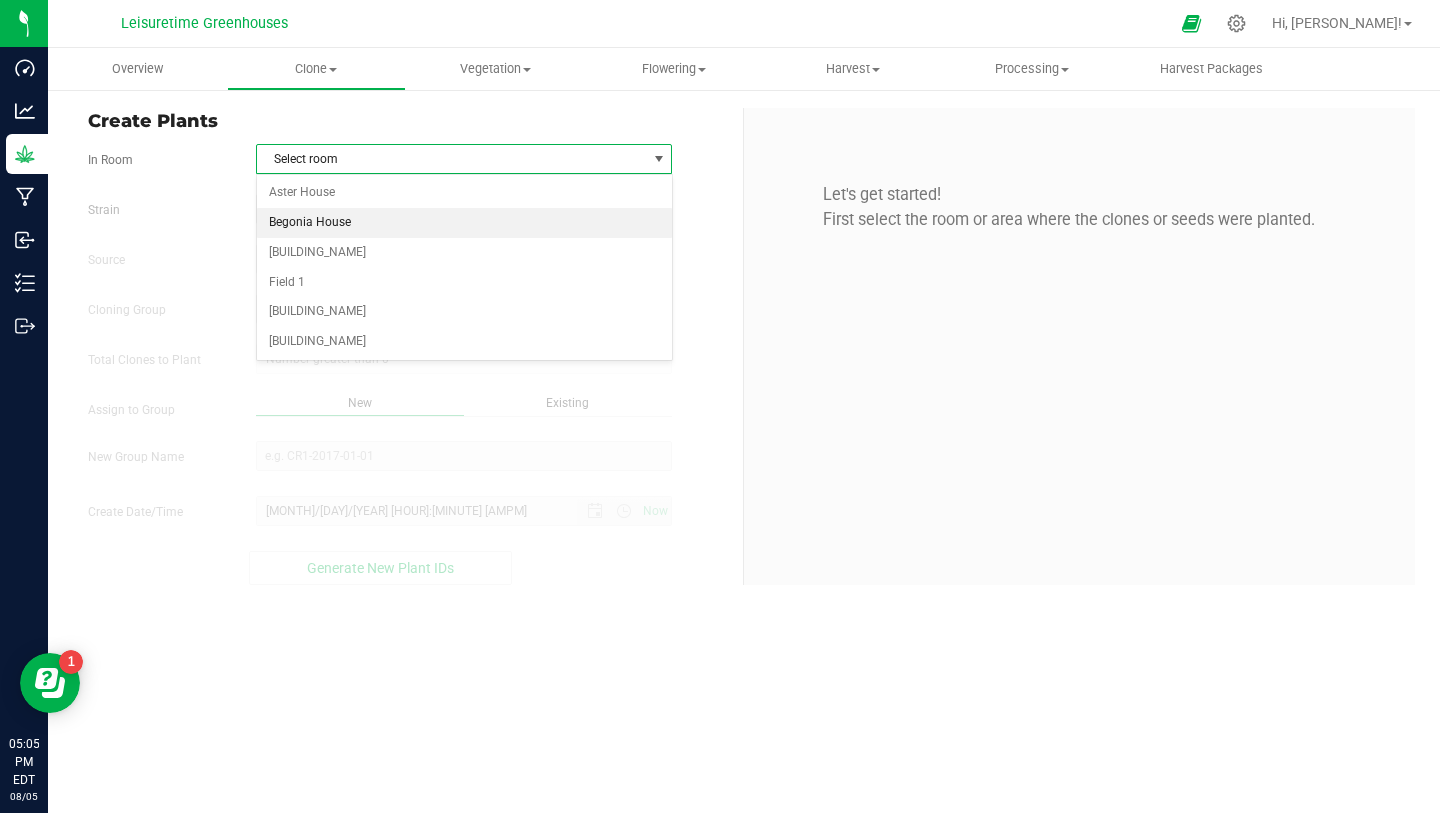 click on "Begonia House" at bounding box center [464, 223] 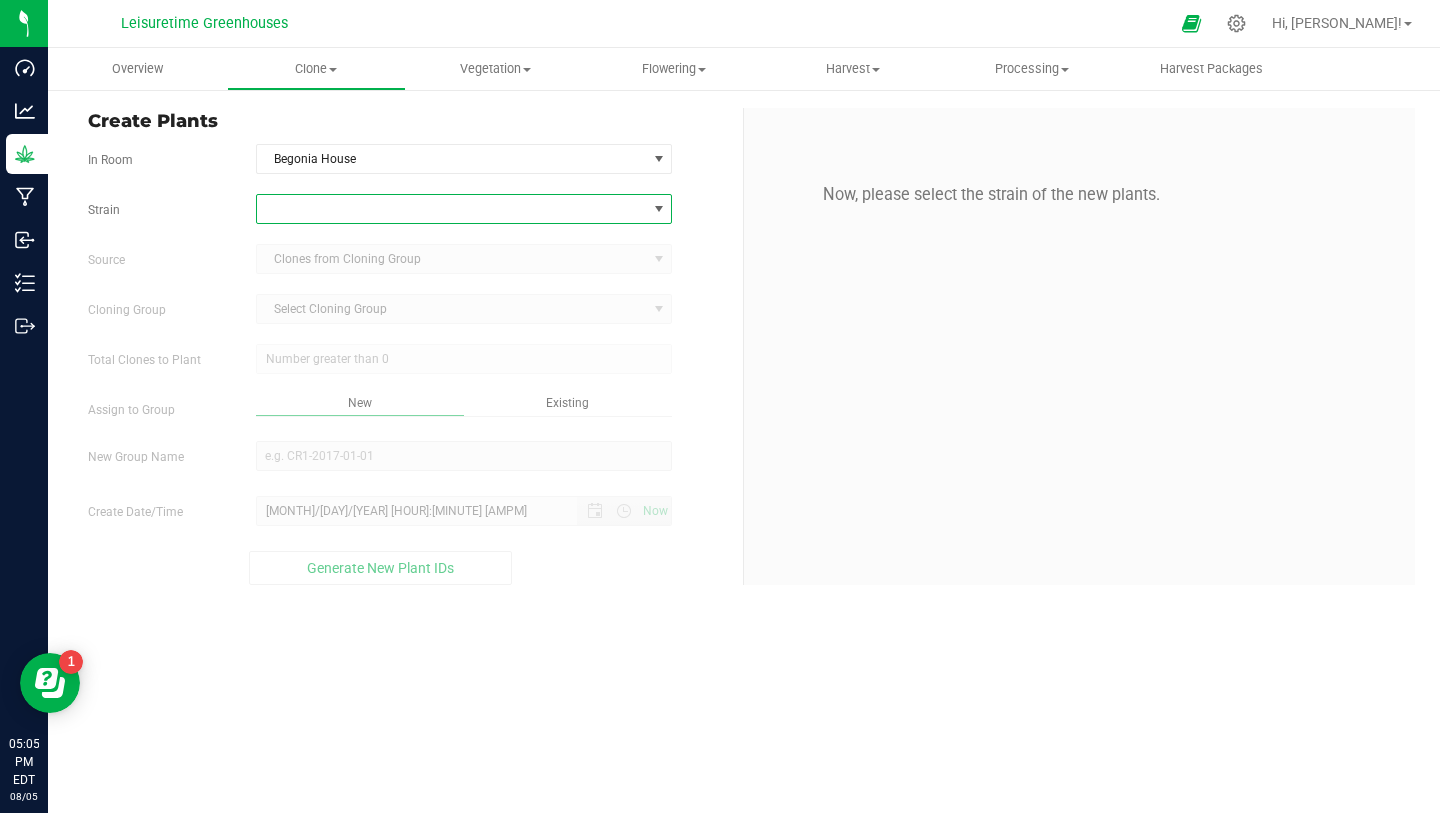 click at bounding box center (464, 209) 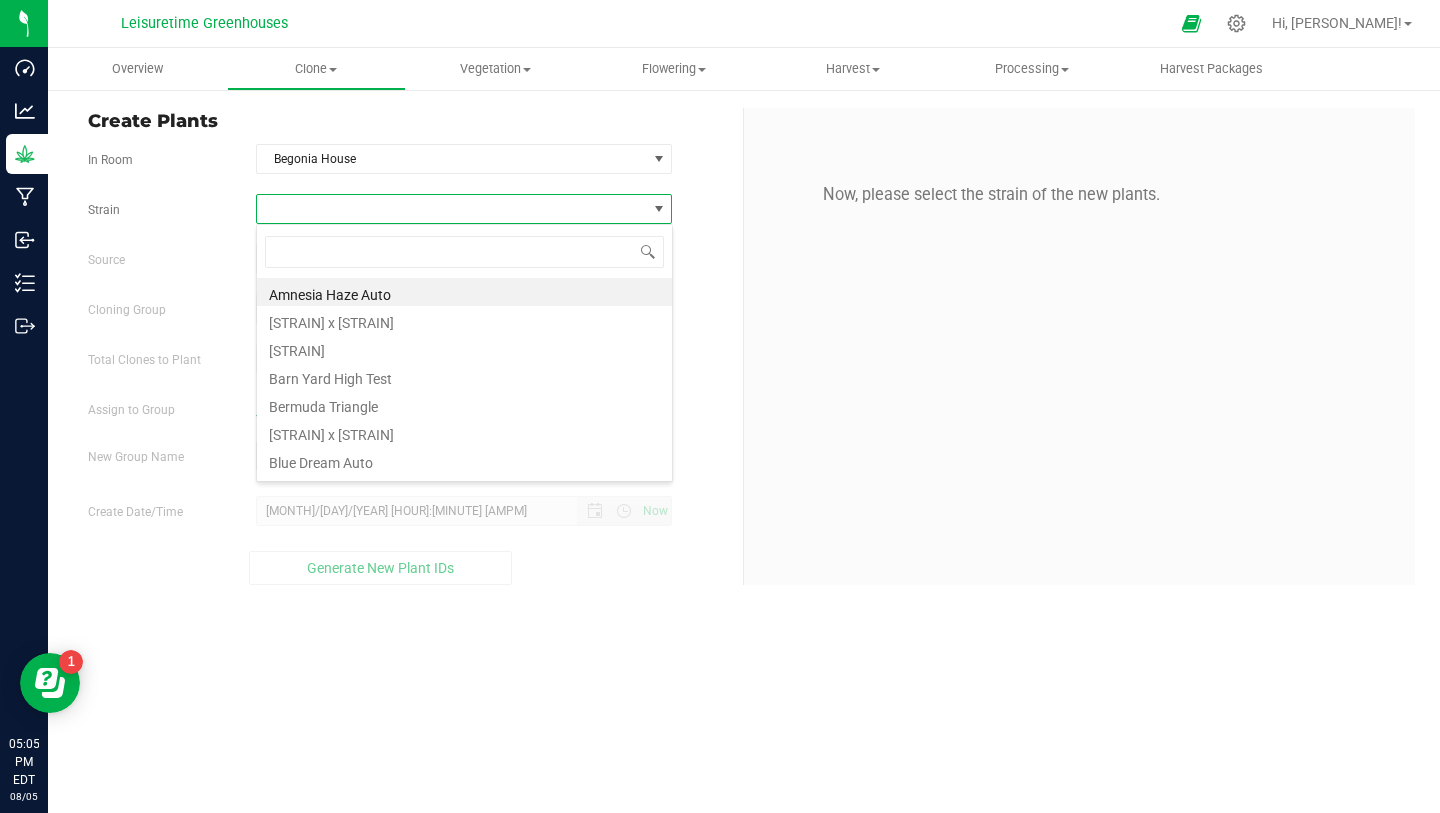 scroll, scrollTop: 99970, scrollLeft: 99583, axis: both 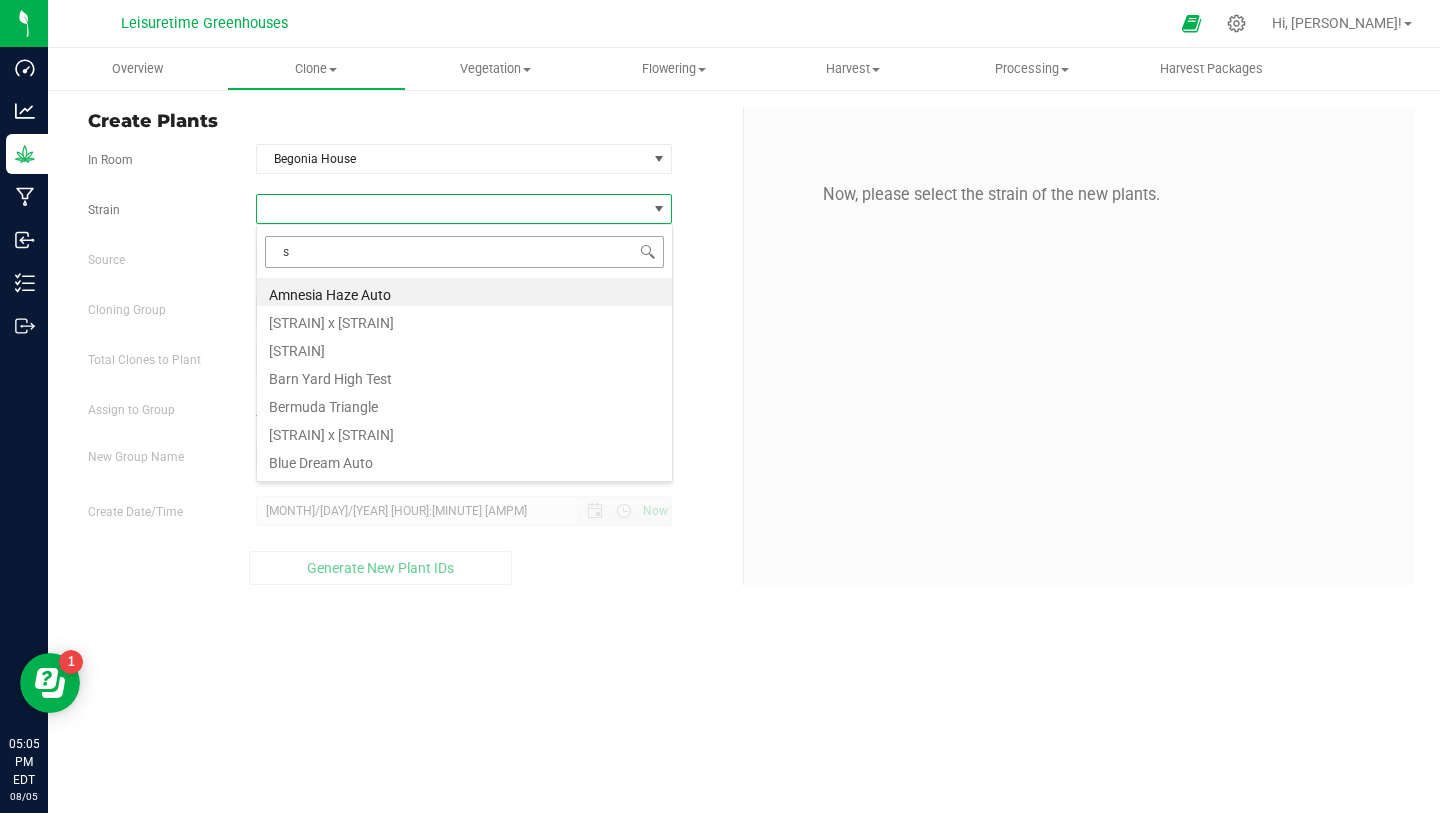 type on "so" 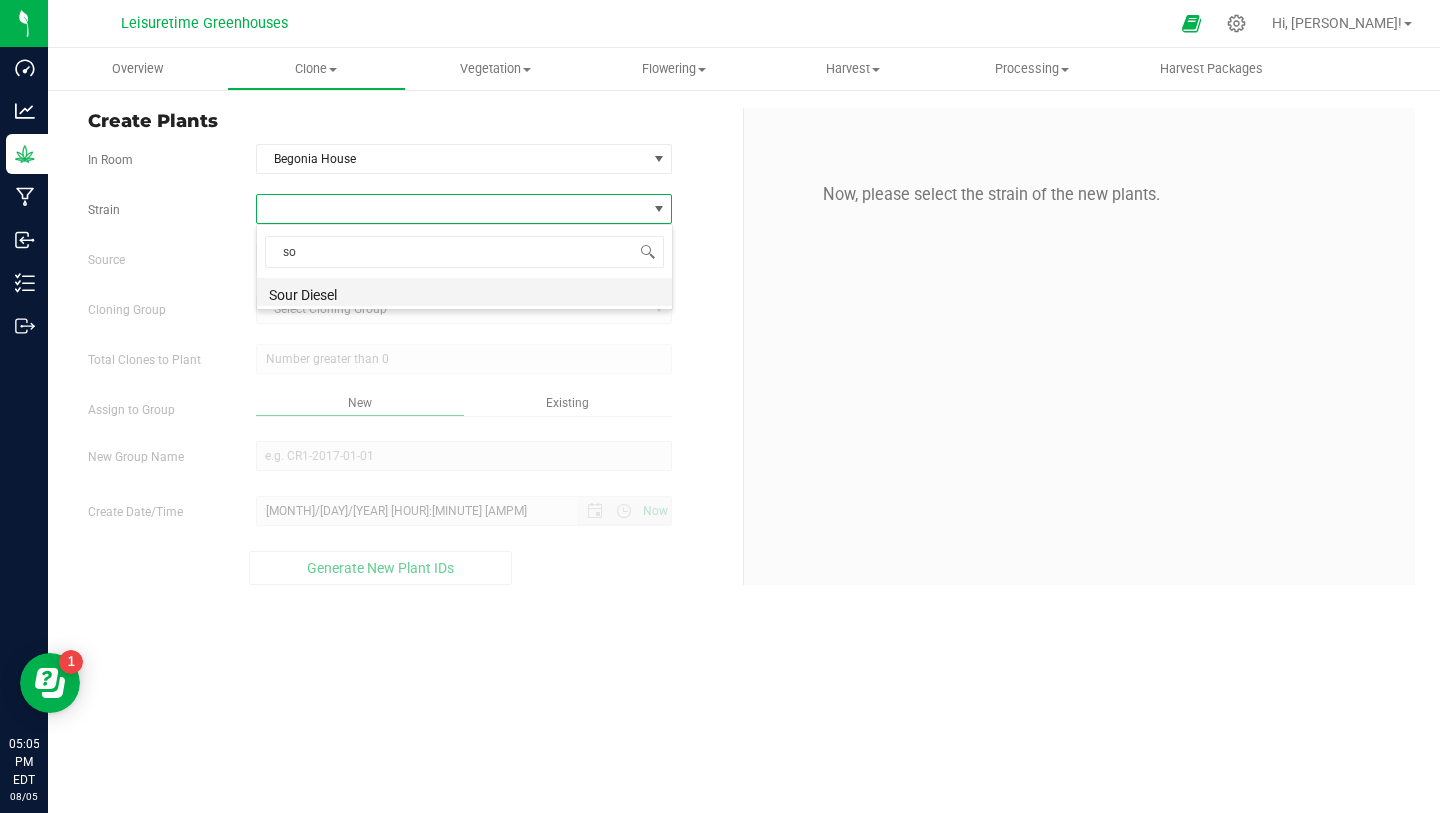 click on "Sour Diesel" at bounding box center [464, 292] 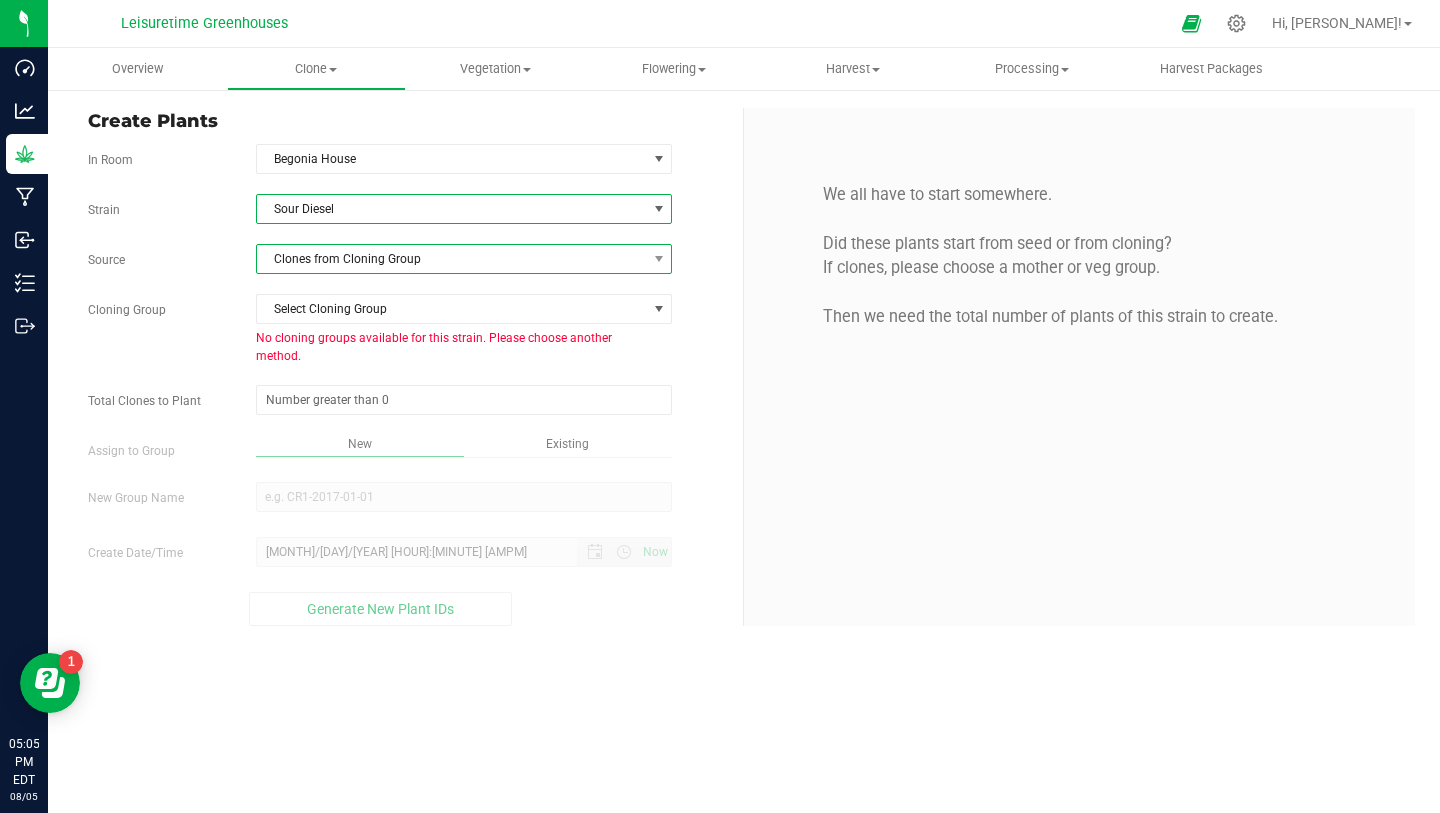 click on "Clones from Cloning Group" at bounding box center [452, 259] 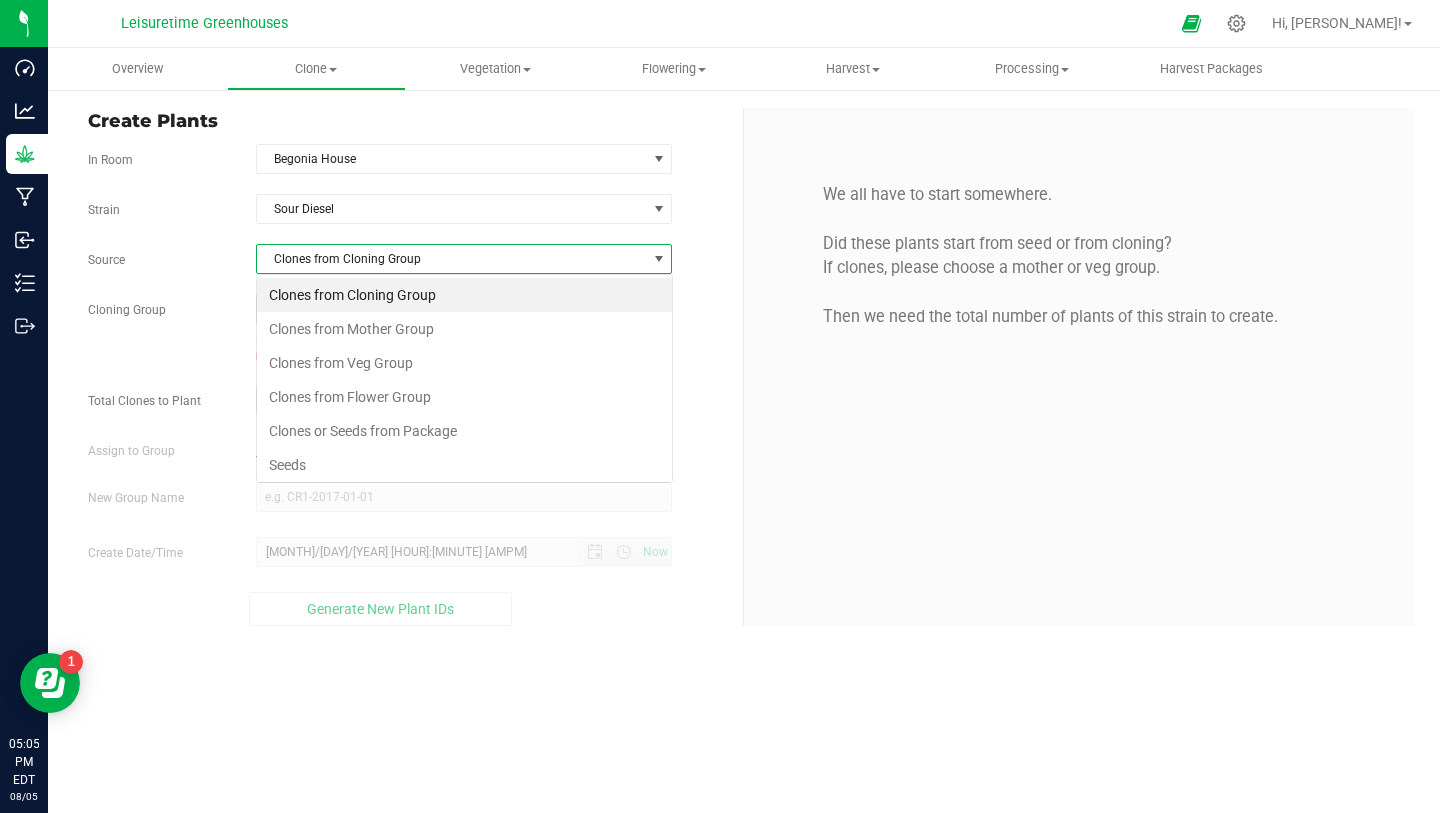 scroll, scrollTop: 99970, scrollLeft: 99583, axis: both 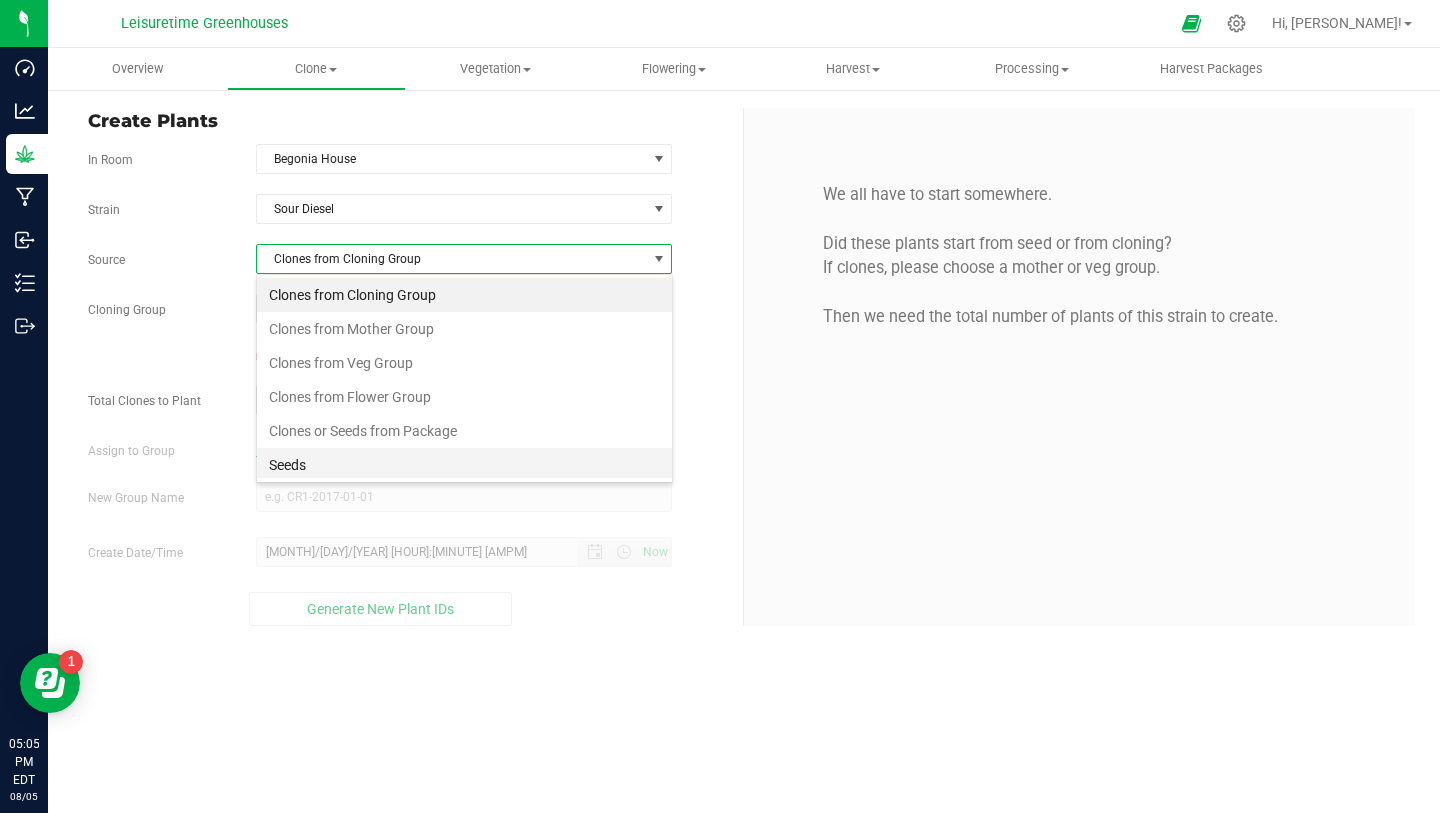 click on "Seeds" at bounding box center (464, 465) 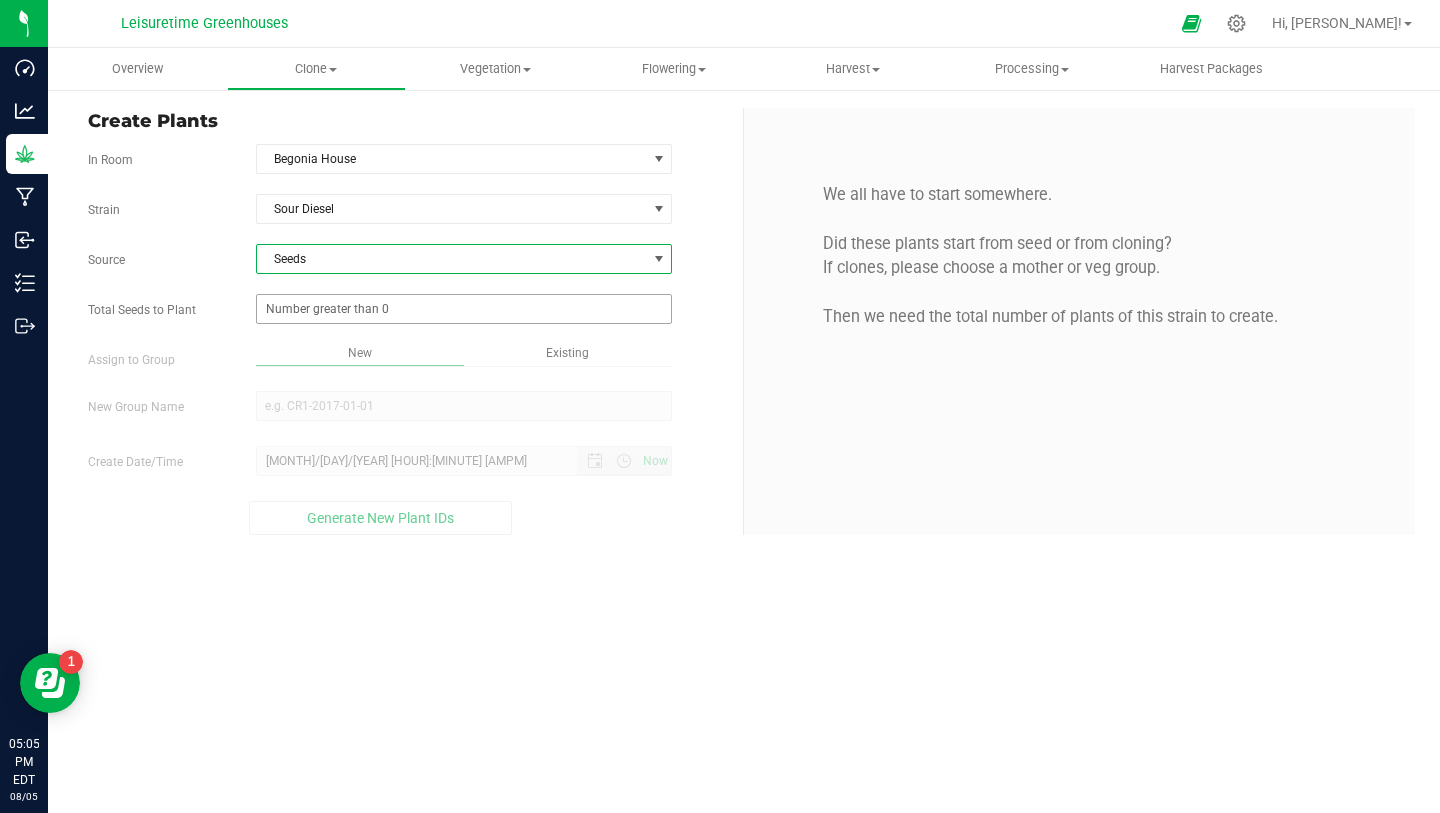 click at bounding box center (464, 309) 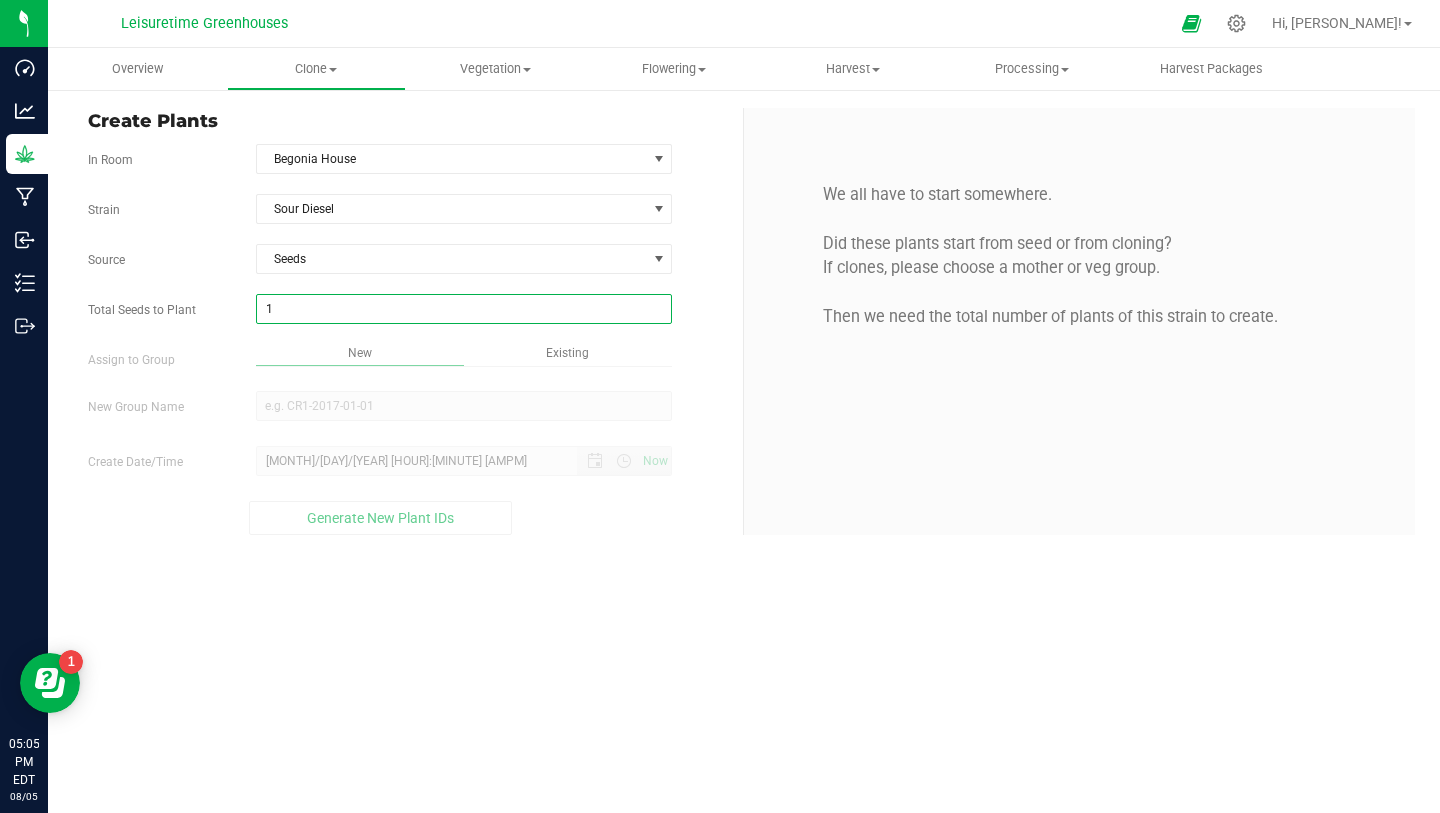 type on "10" 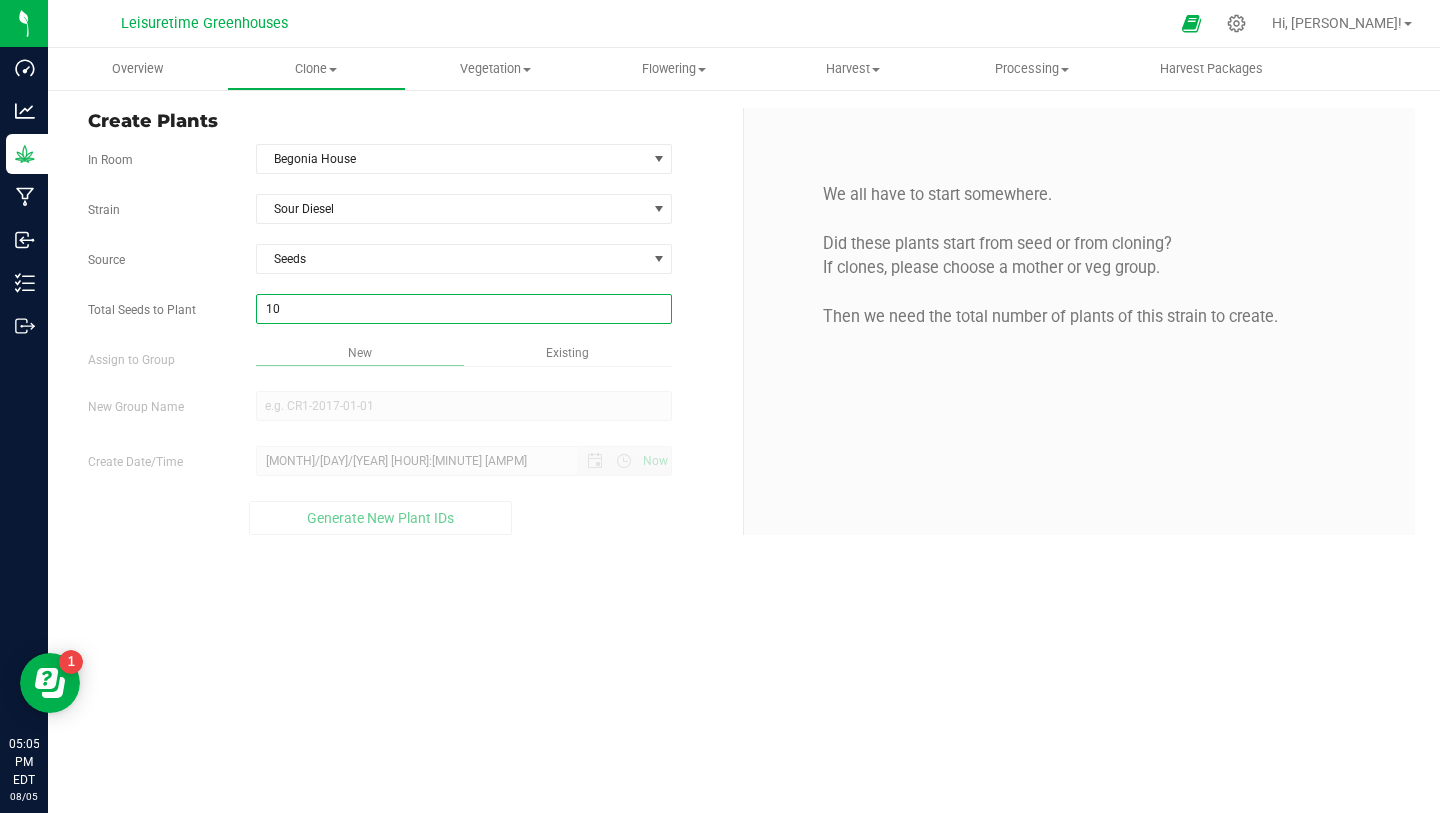 type on "10" 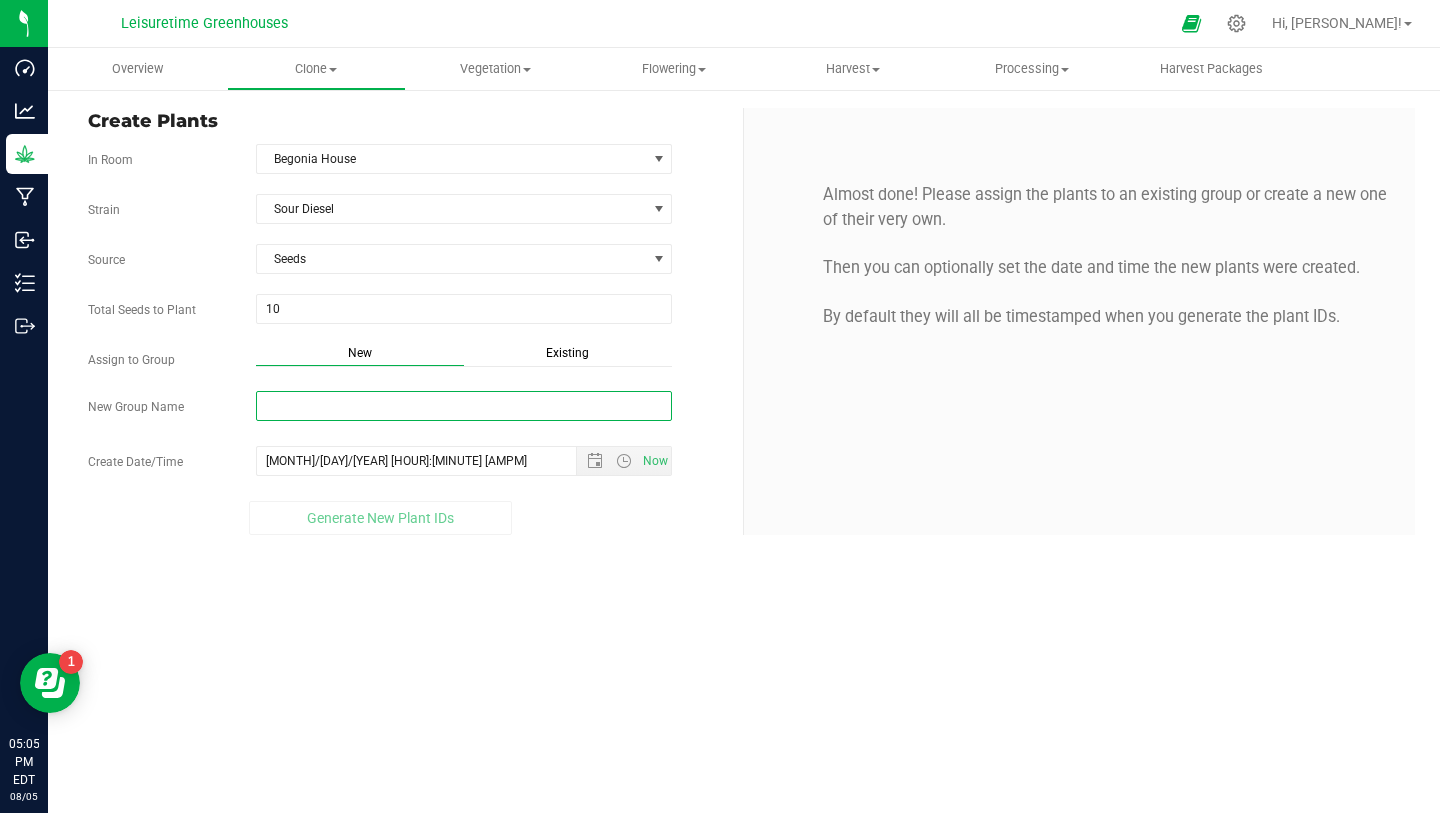 click on "New Group Name" at bounding box center [464, 406] 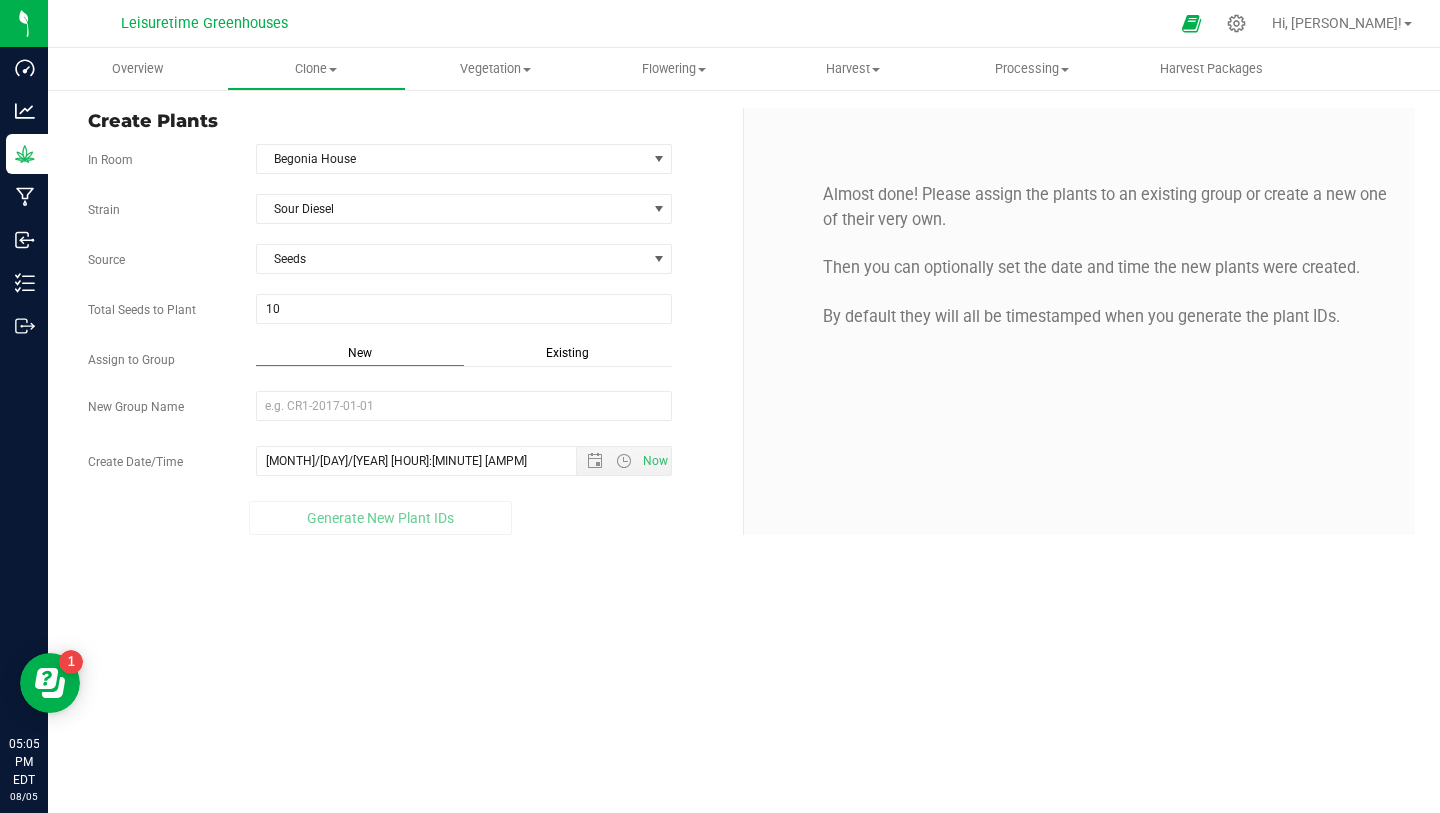 click on "Create Date/Time
[MONTH]/[DAY]/[YEAR] [HOUR]:[MINUTE] [AMPM]
Now" at bounding box center [408, 461] 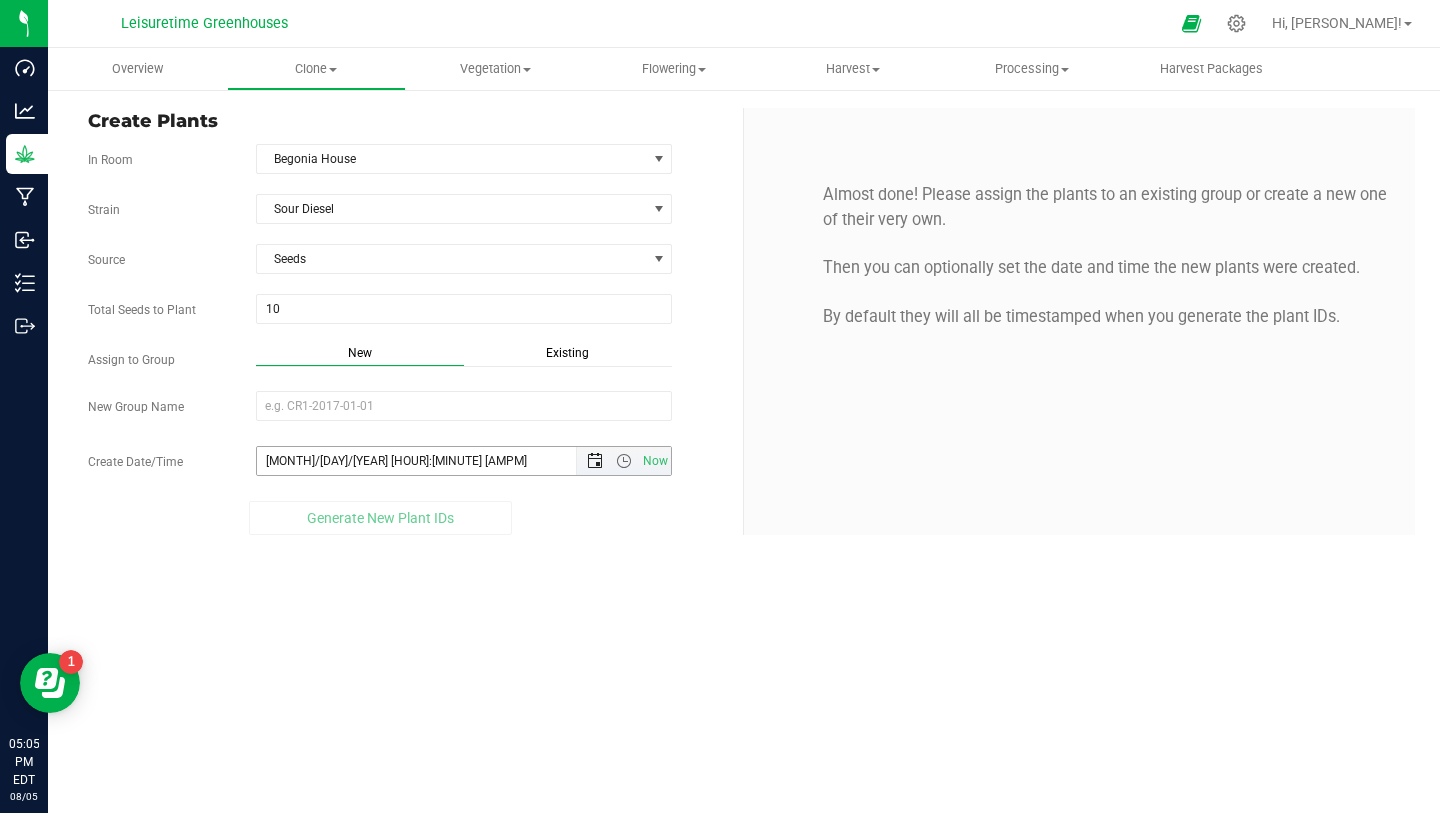 click at bounding box center (595, 461) 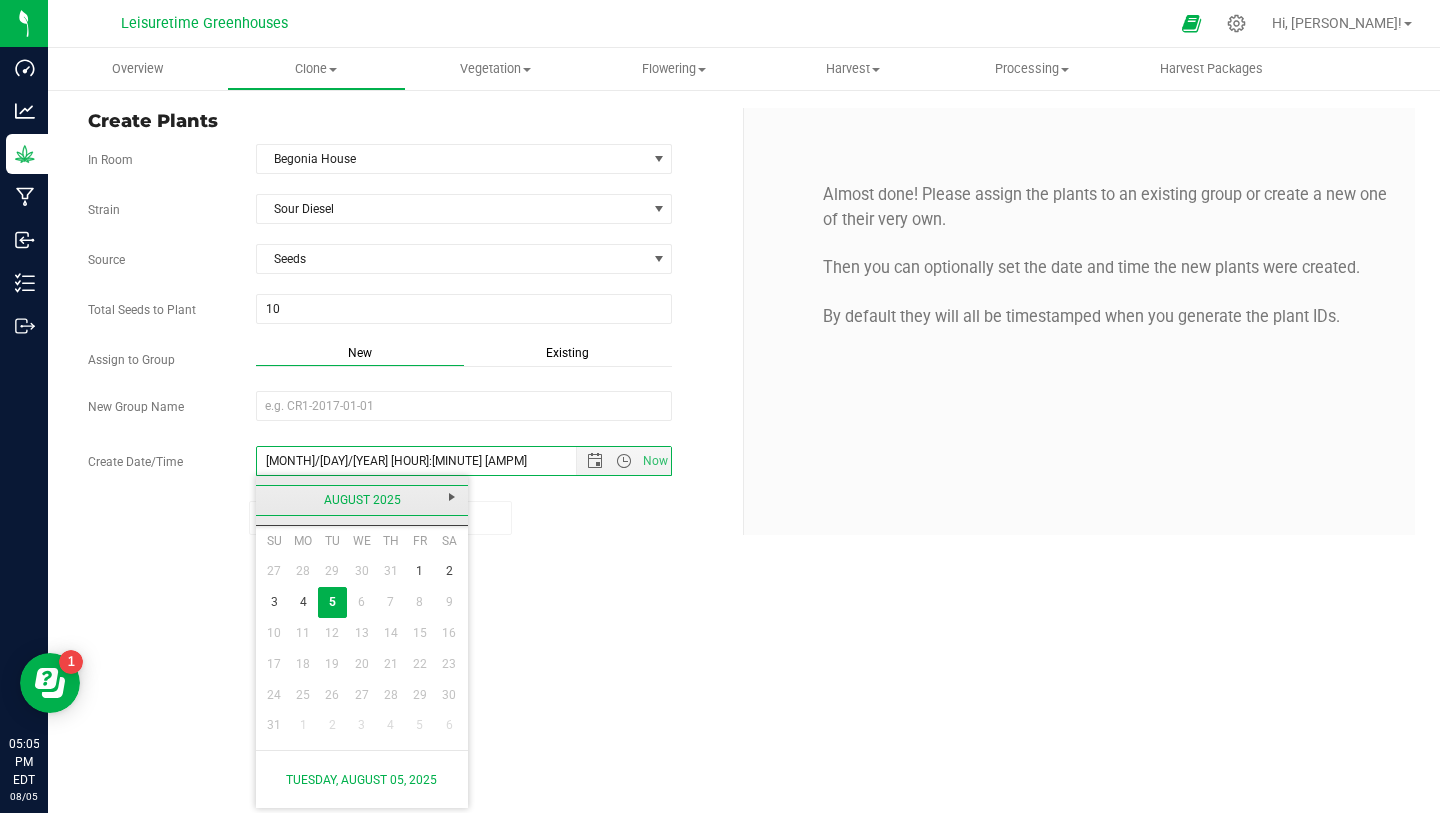 click on "August 2025" at bounding box center [362, 500] 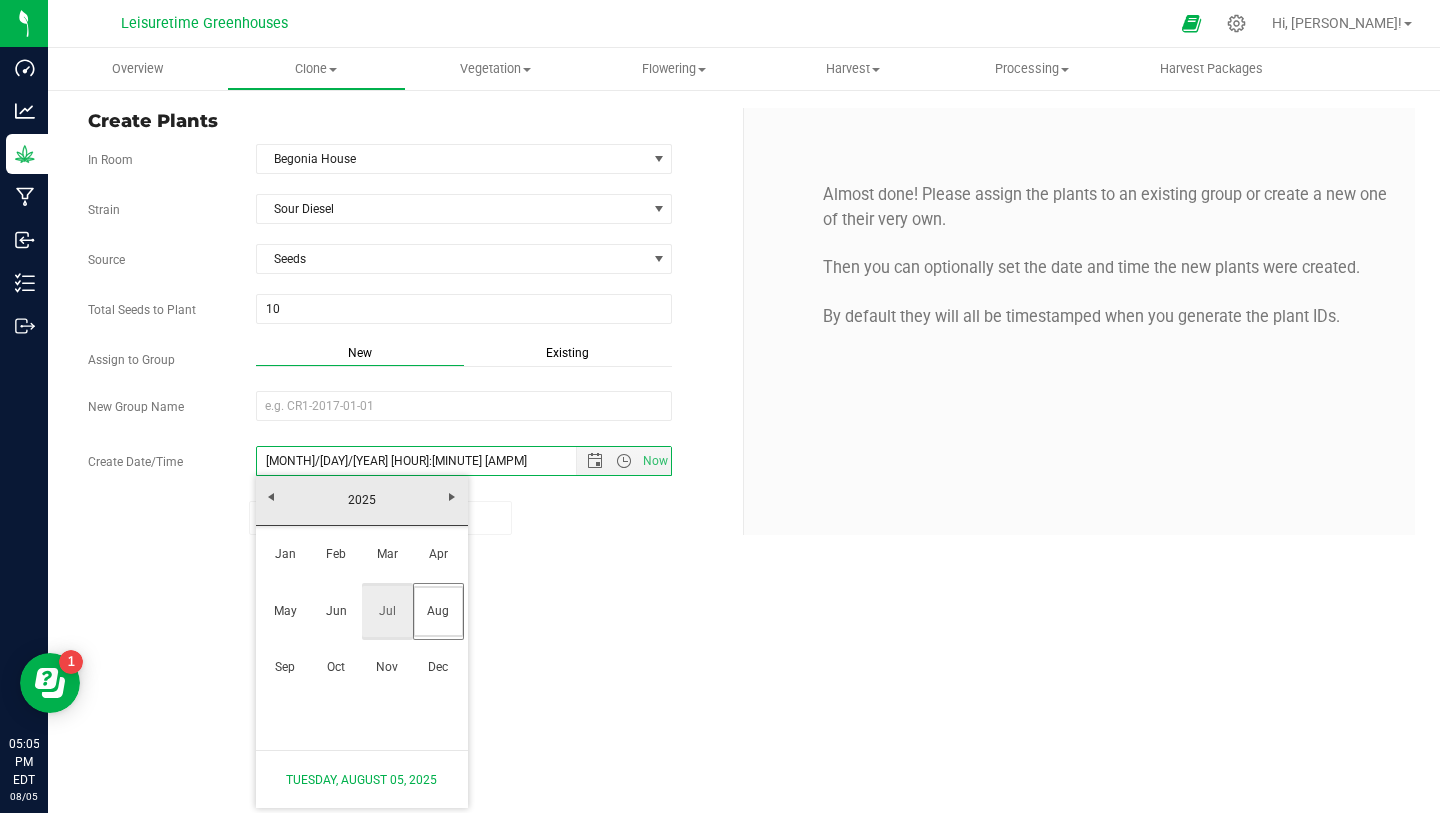 click on "Jul" at bounding box center [387, 611] 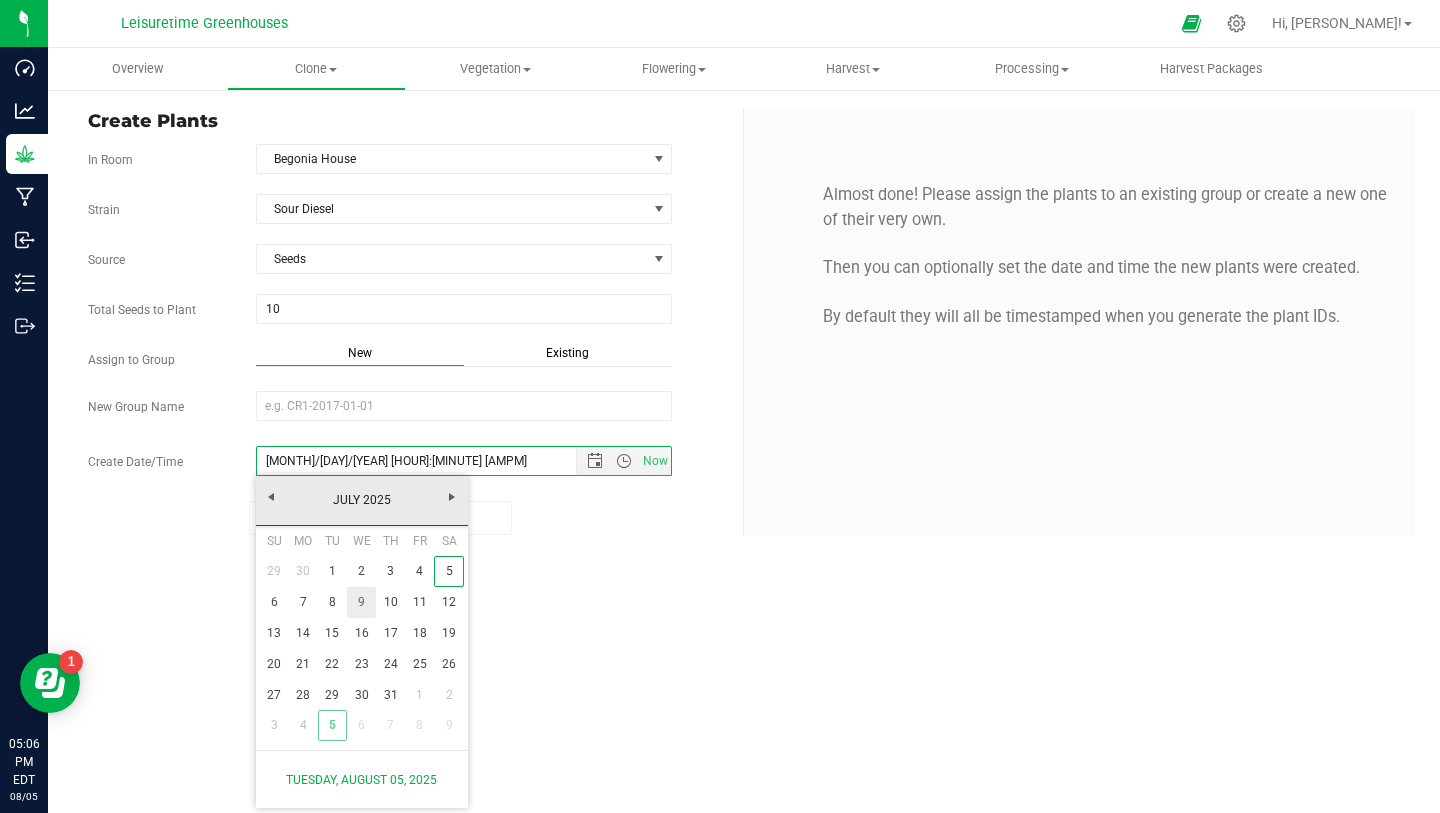 click on "9" at bounding box center [361, 602] 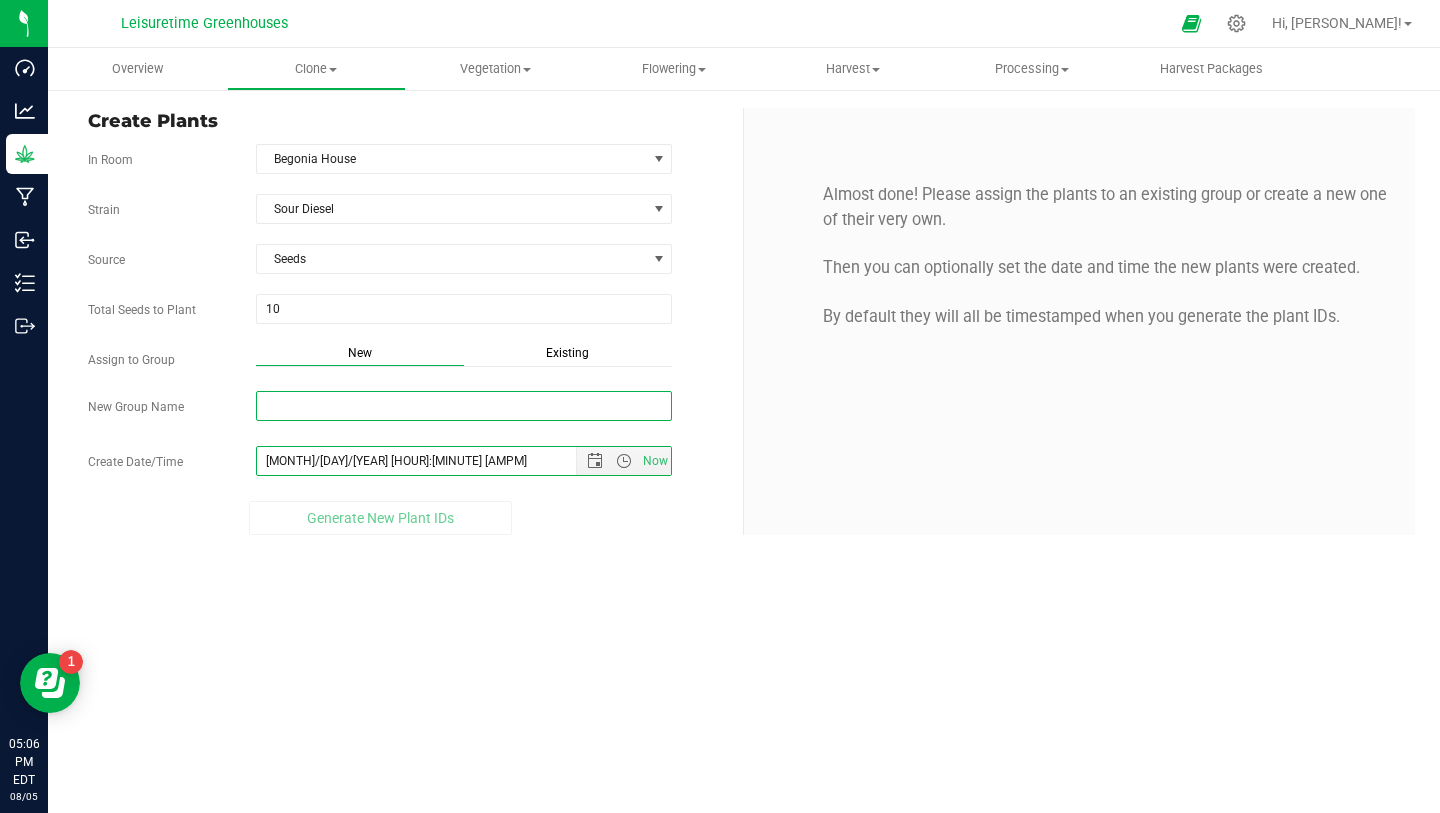 click on "New Group Name" at bounding box center [464, 406] 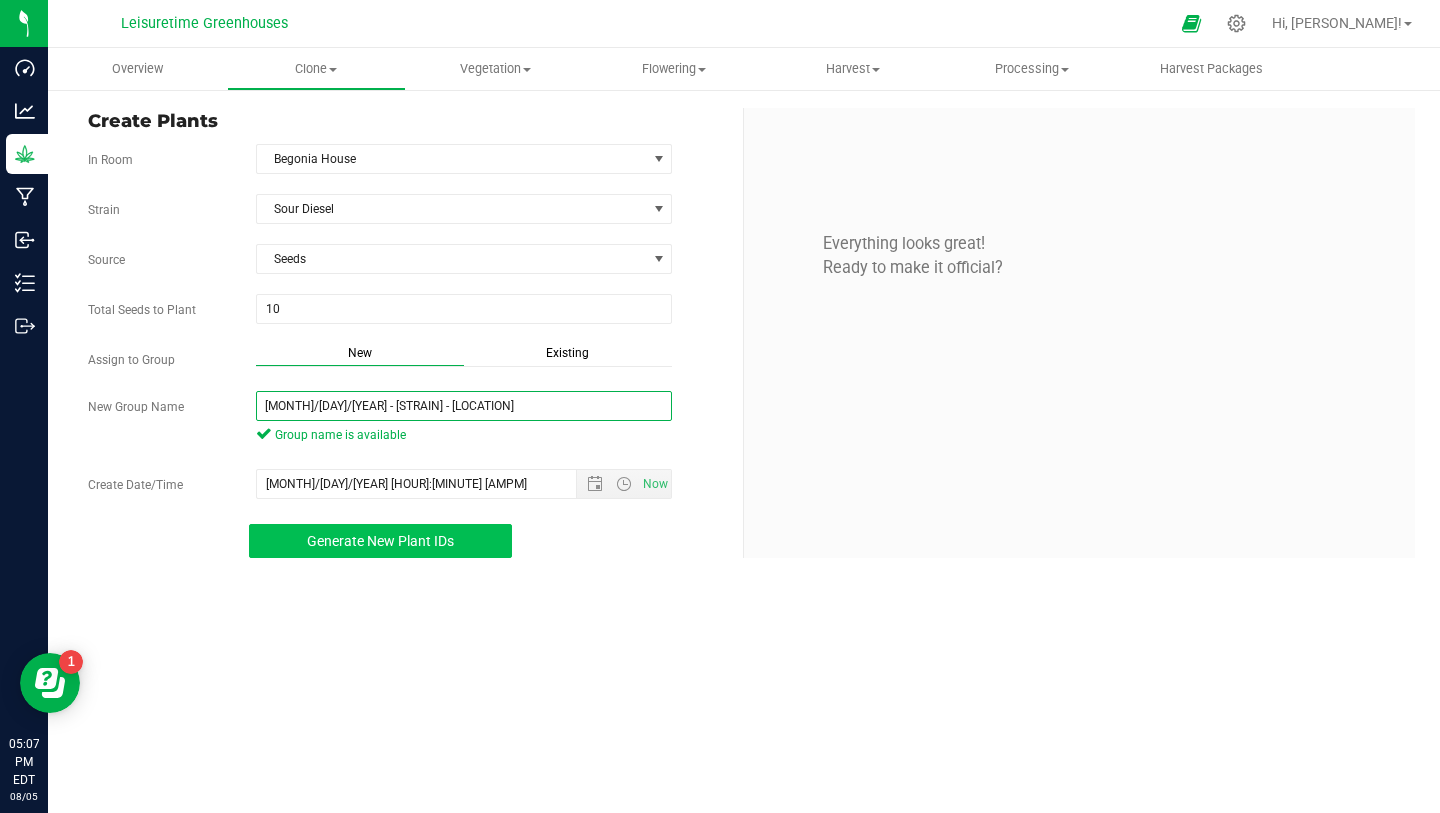 type on "[MONTH]/[DAY]/[YEAR] - [STRAIN] - [LOCATION]" 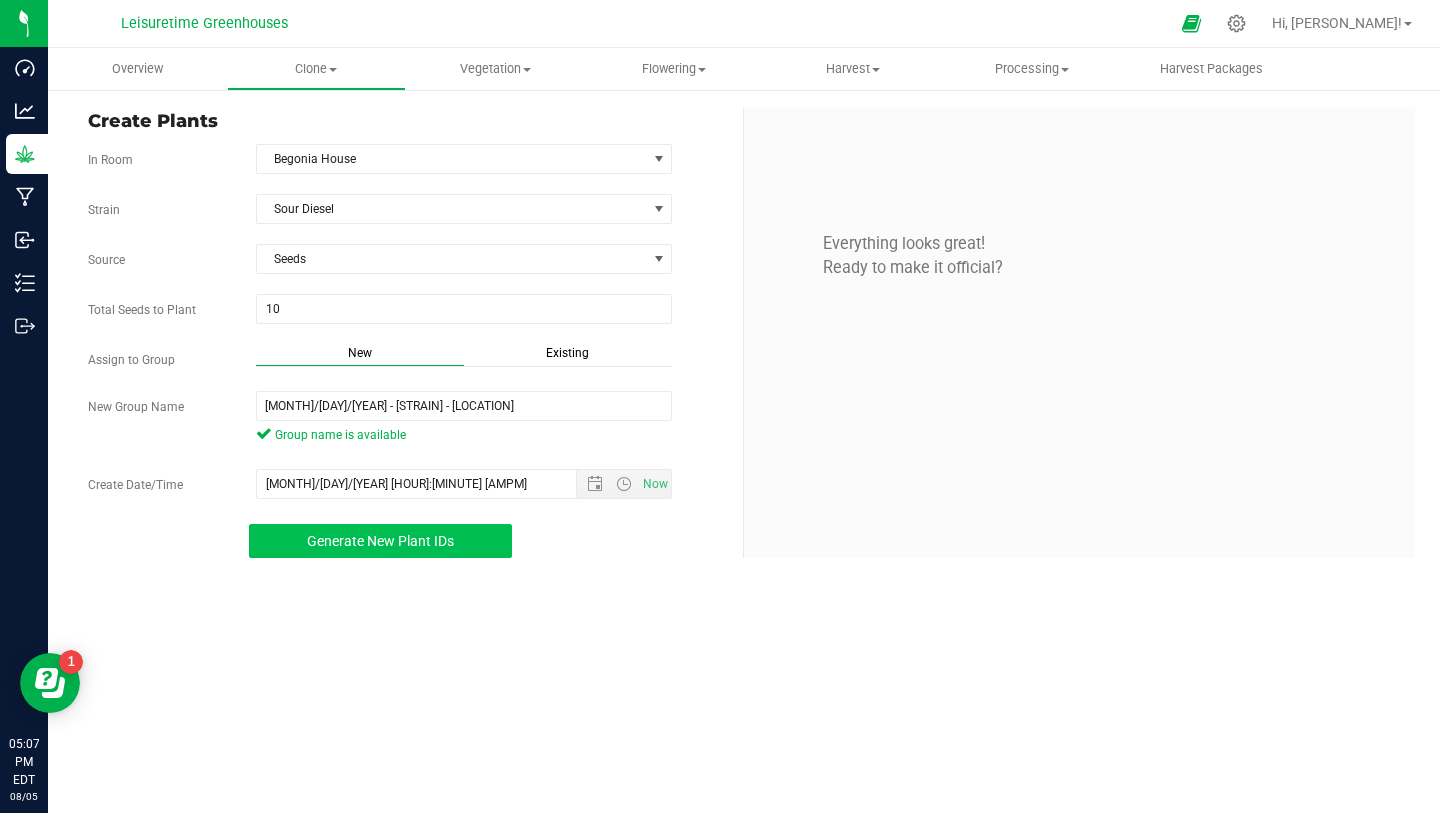 click on "Generate New Plant IDs" at bounding box center [380, 541] 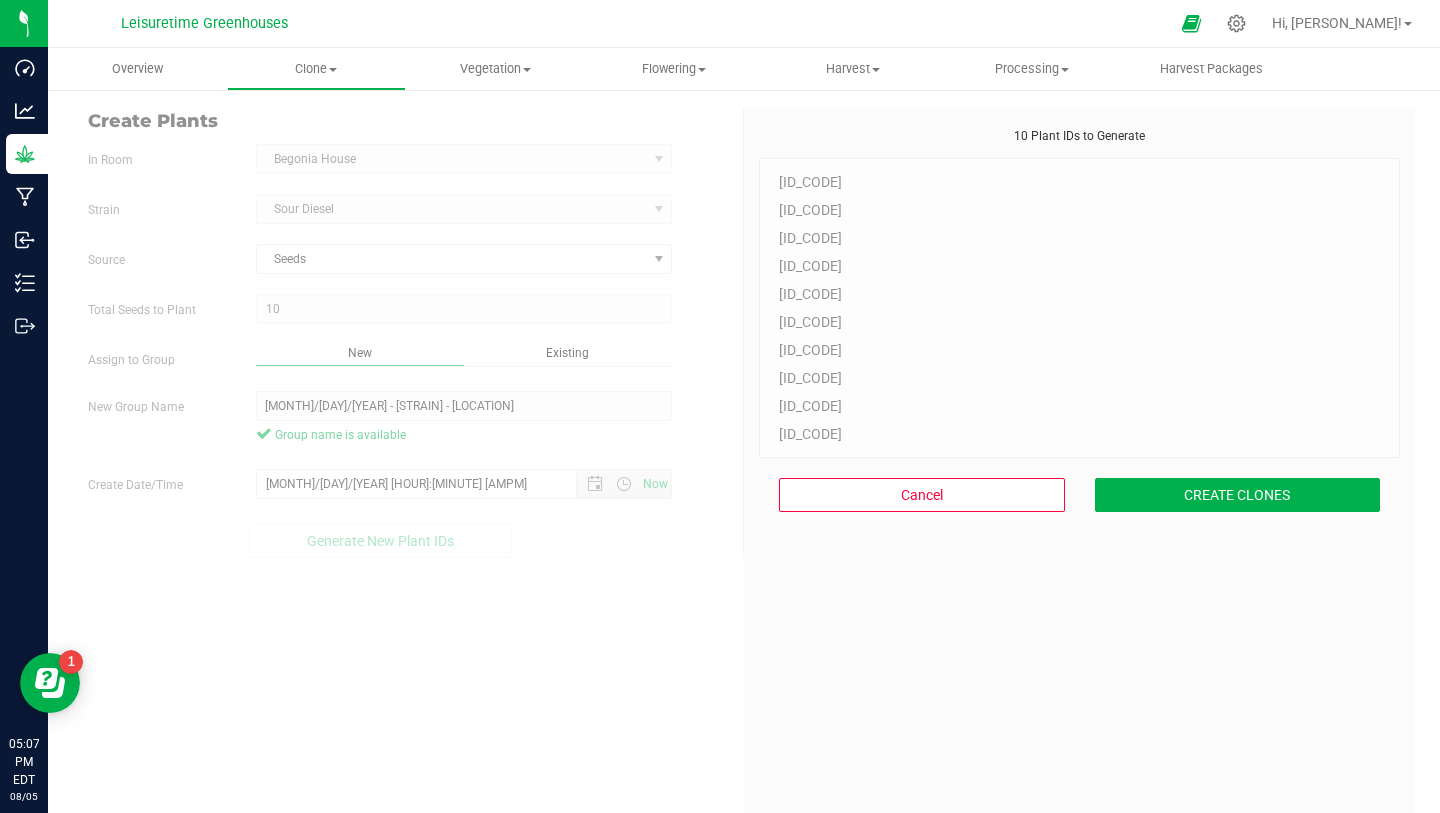scroll, scrollTop: 60, scrollLeft: 0, axis: vertical 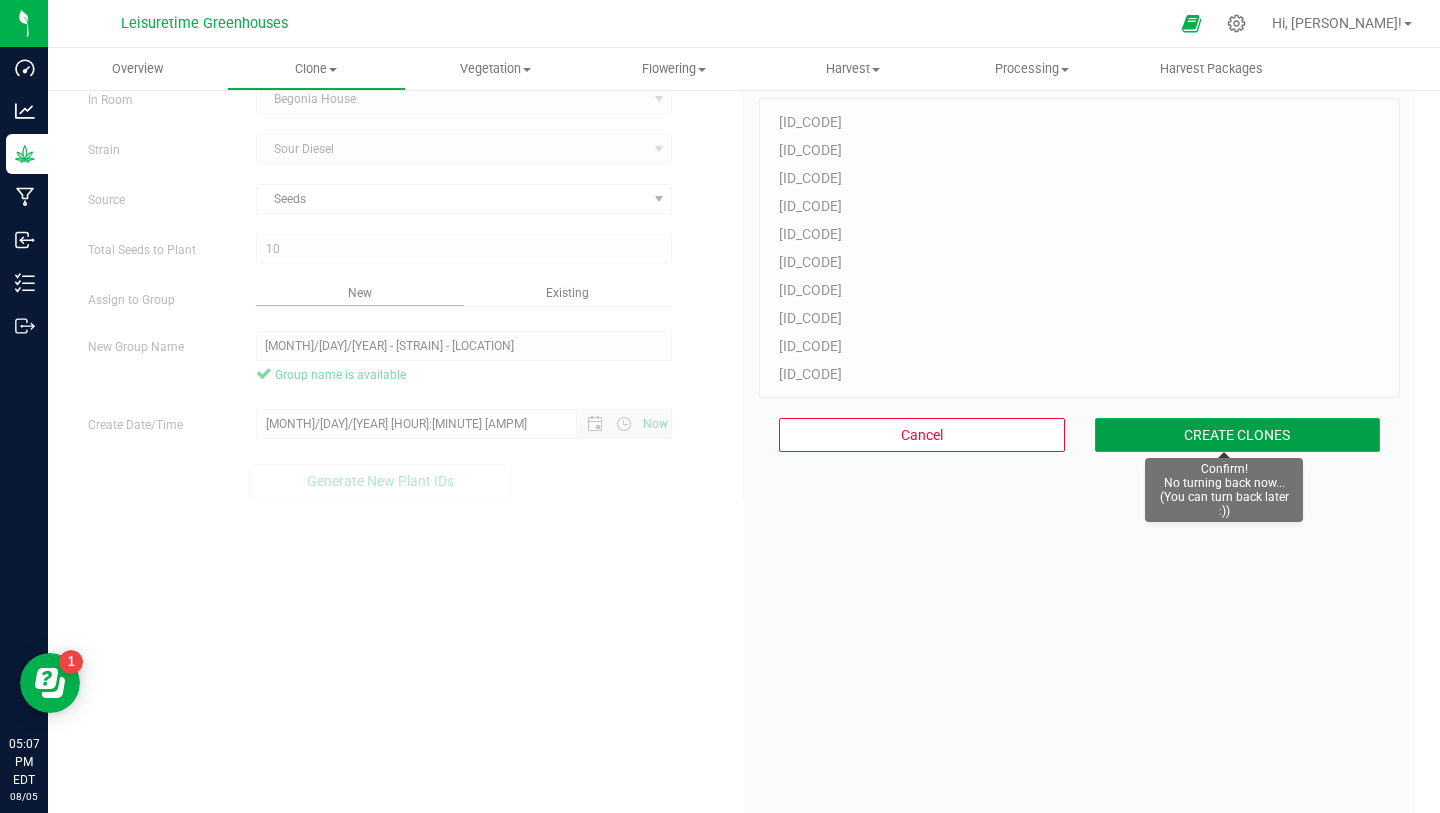 click on "CREATE CLONES" at bounding box center (1238, 435) 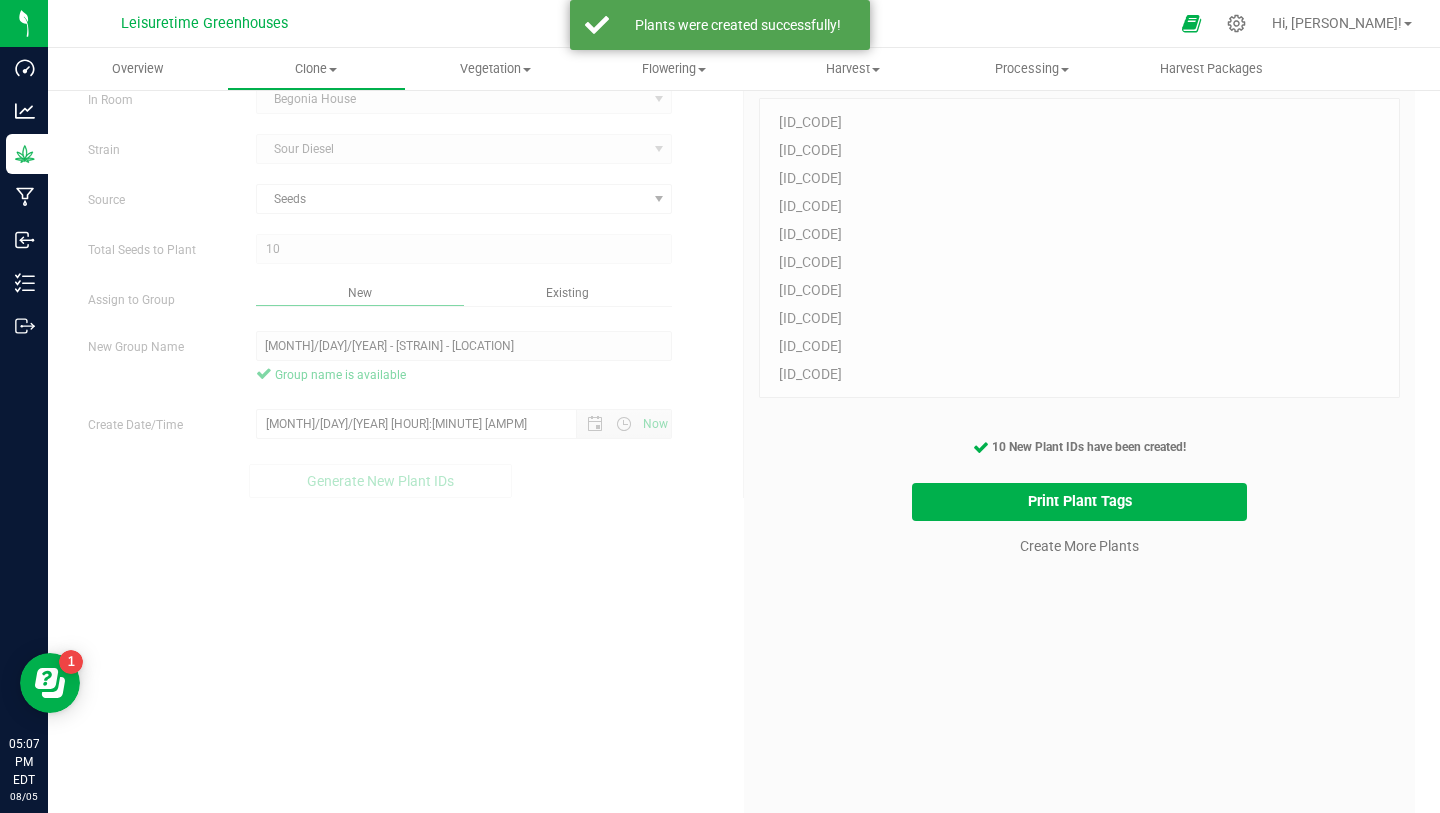 click on "[COMPANY_NAME] Hi, [PERSON_NAME]!" at bounding box center [744, 24] 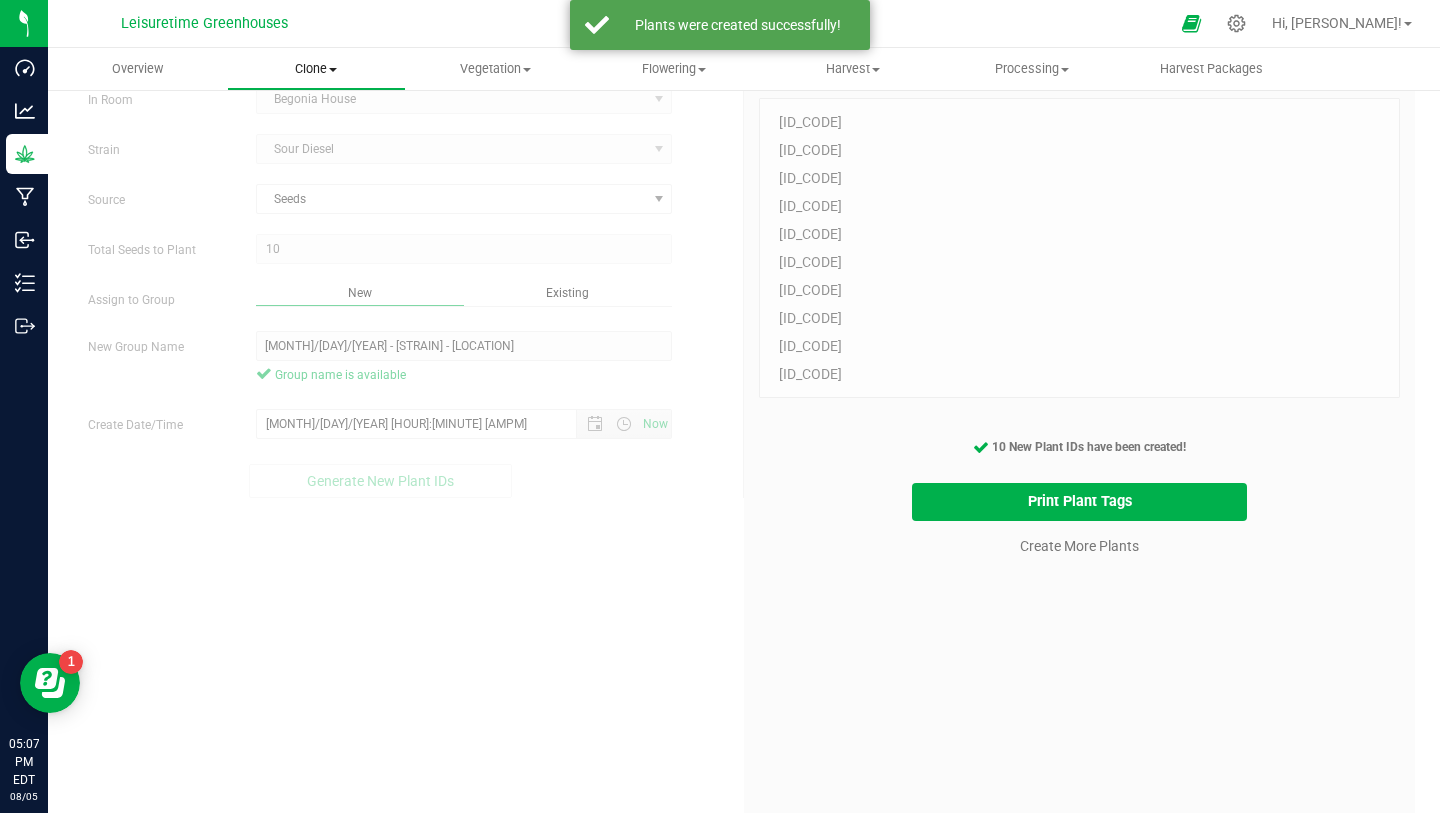 click on "Clone" at bounding box center [316, 69] 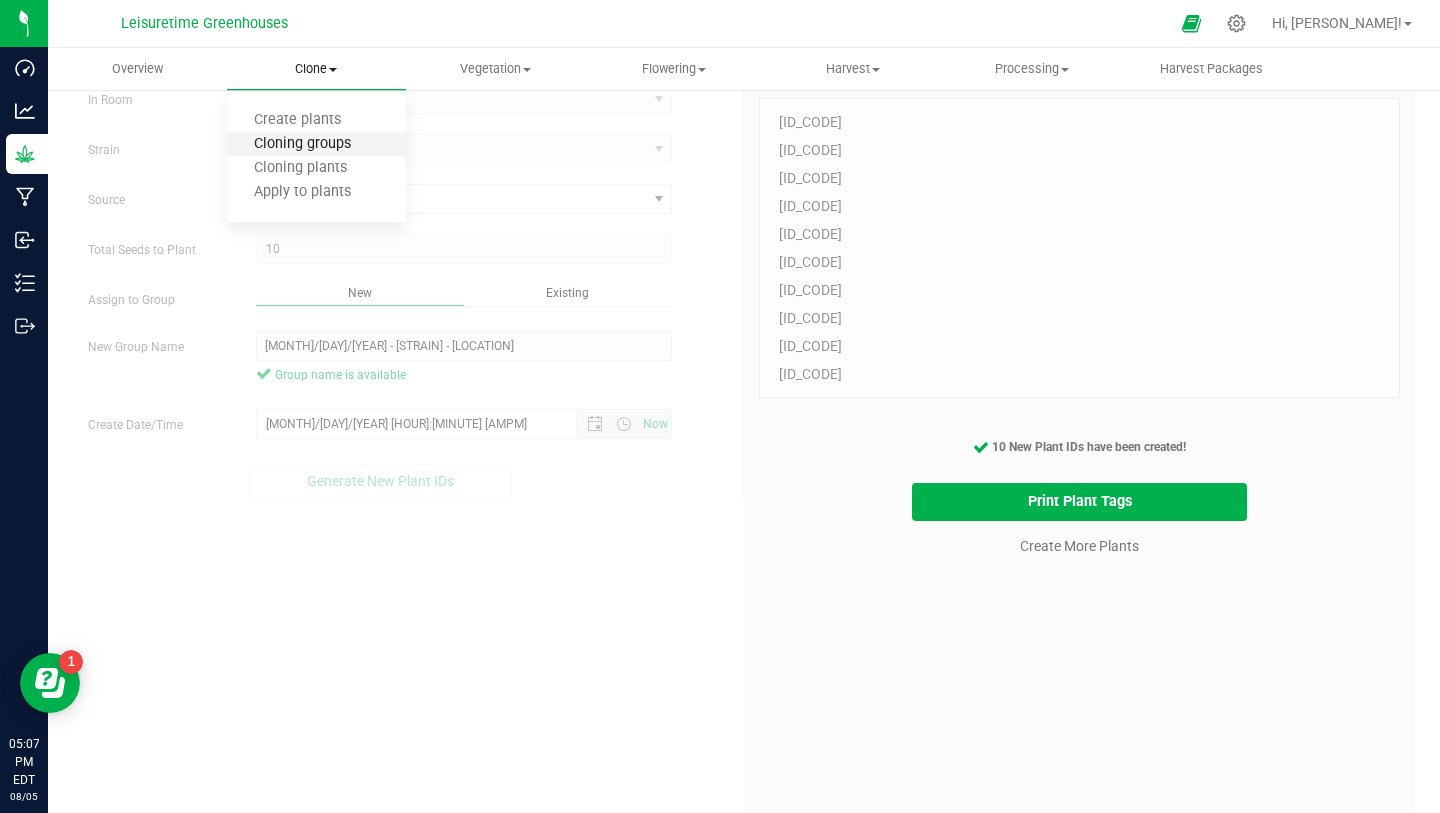 click on "Cloning groups" at bounding box center [302, 144] 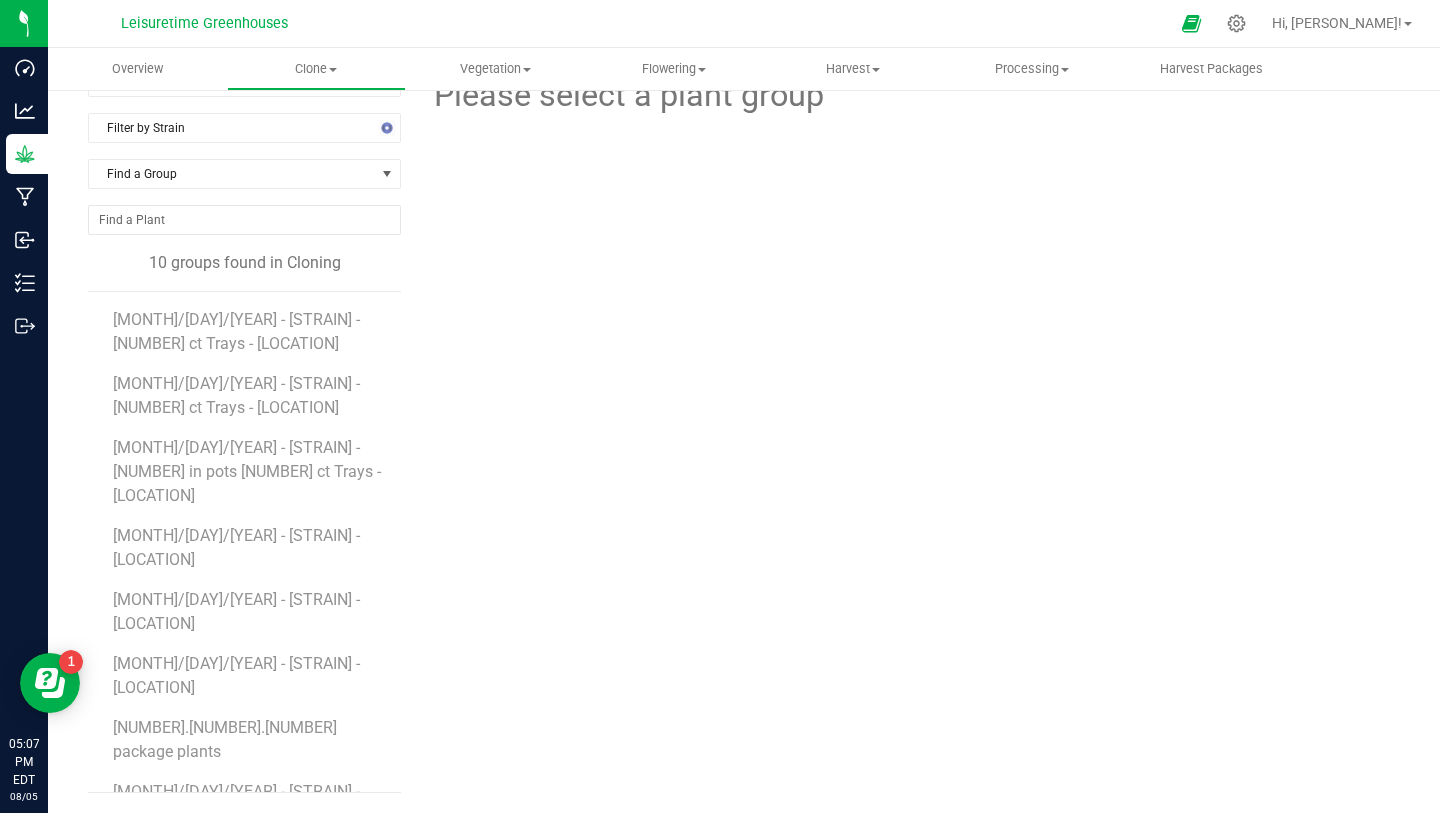 scroll, scrollTop: 0, scrollLeft: 0, axis: both 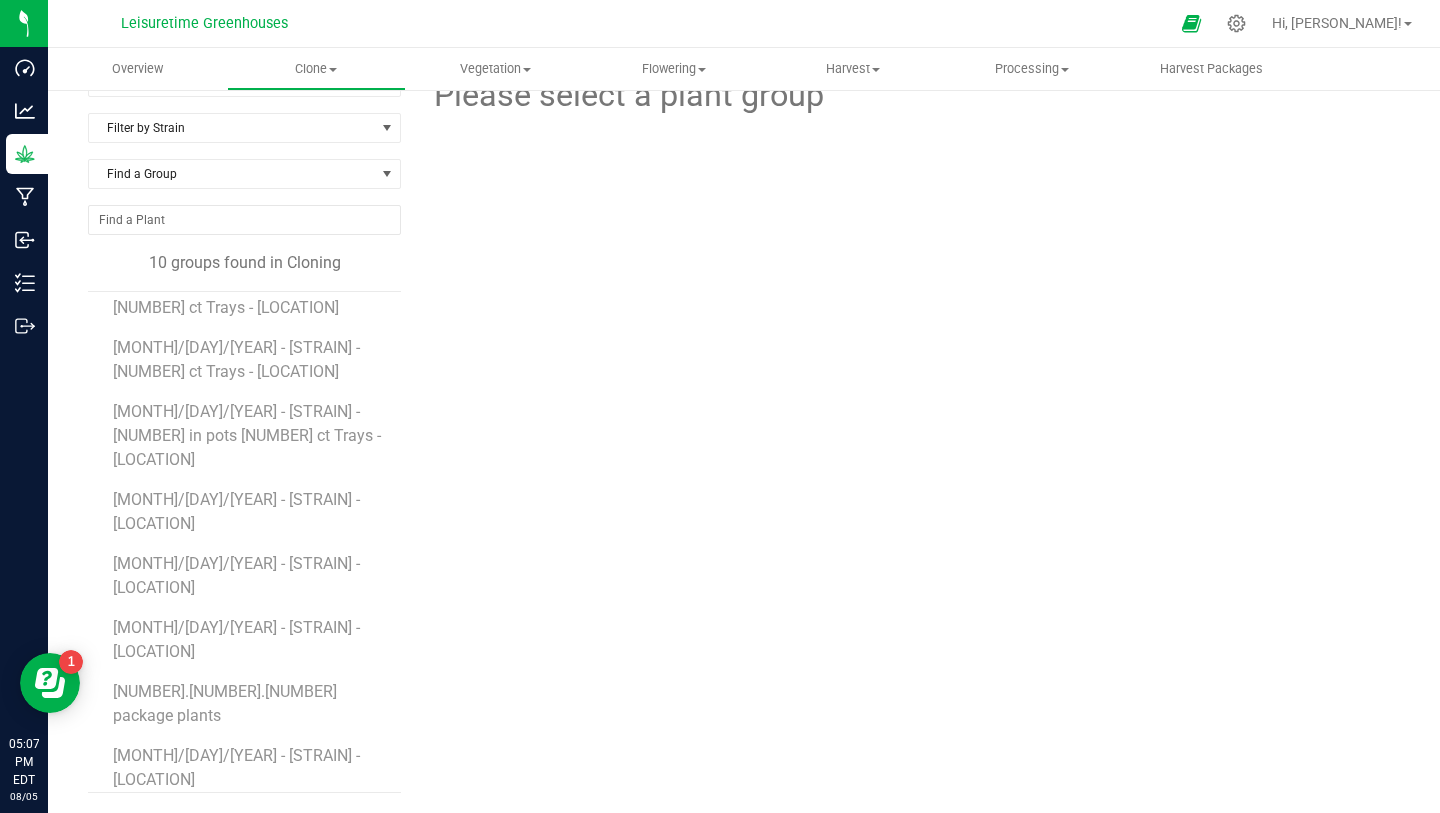 click on "[MONTH]/[DAY]/[YEAR] - [STRAIN] - [LOCATION]" at bounding box center (239, 895) 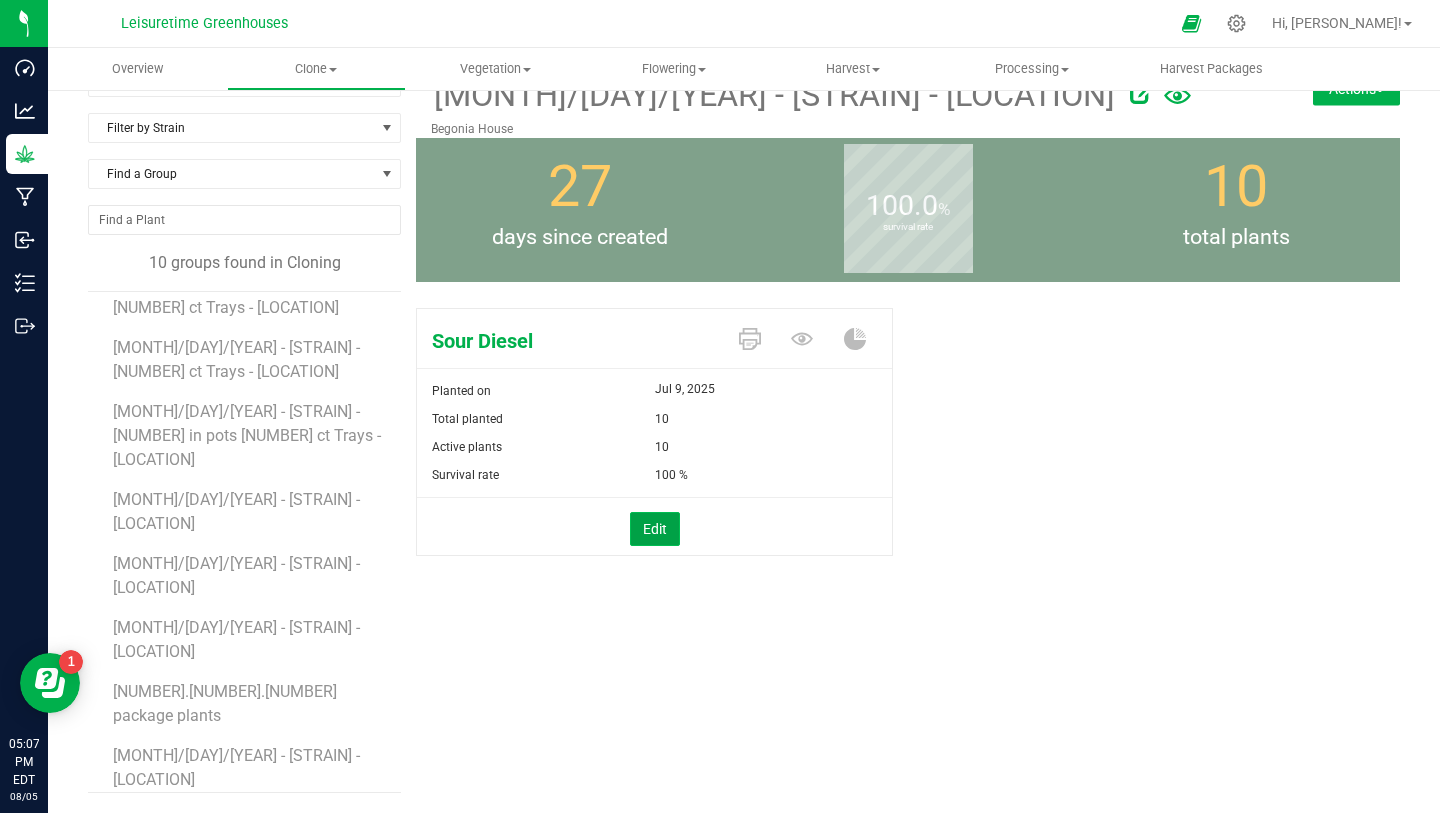 click on "Edit" at bounding box center (655, 529) 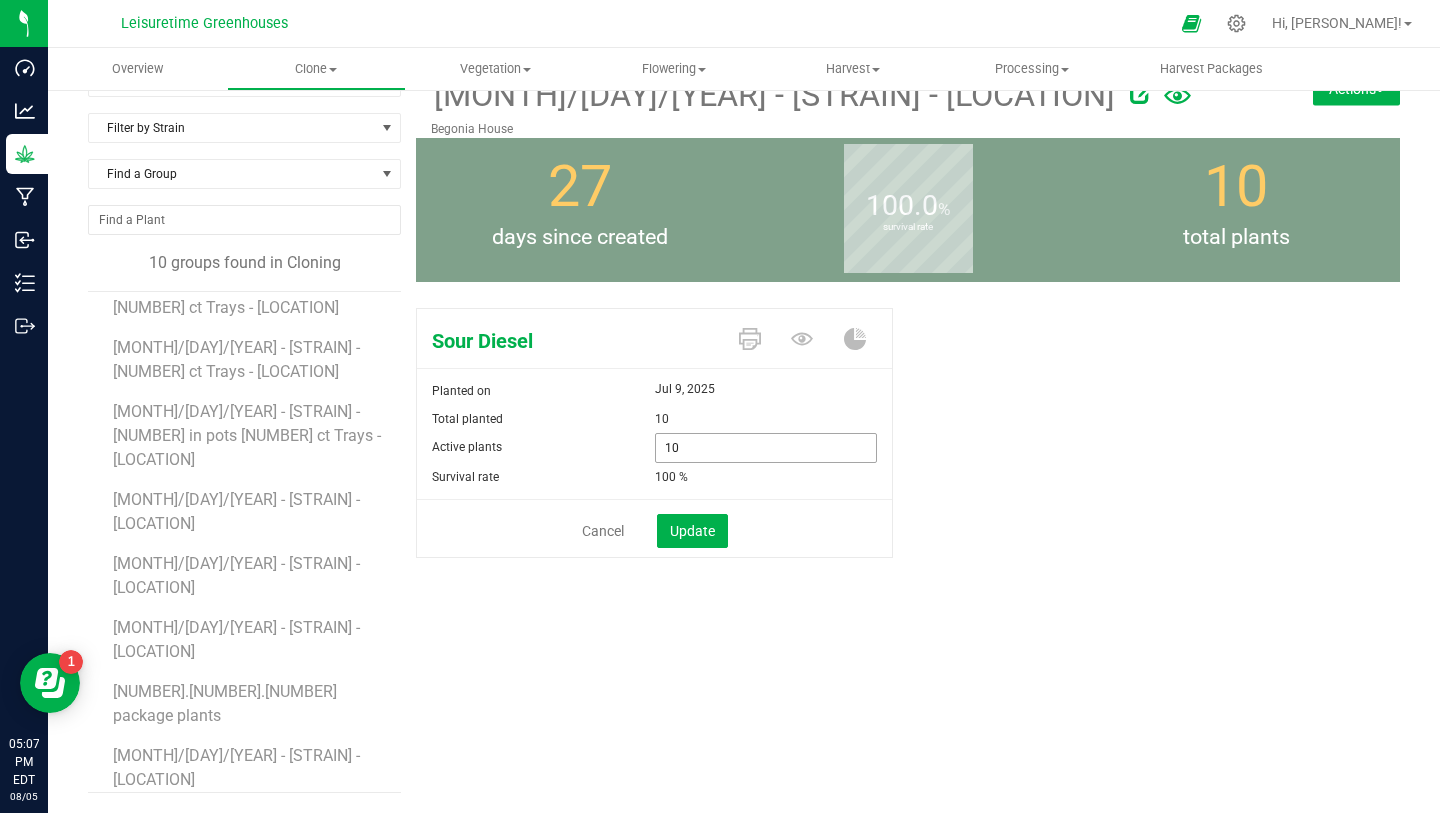 click on "10 10" at bounding box center (766, 448) 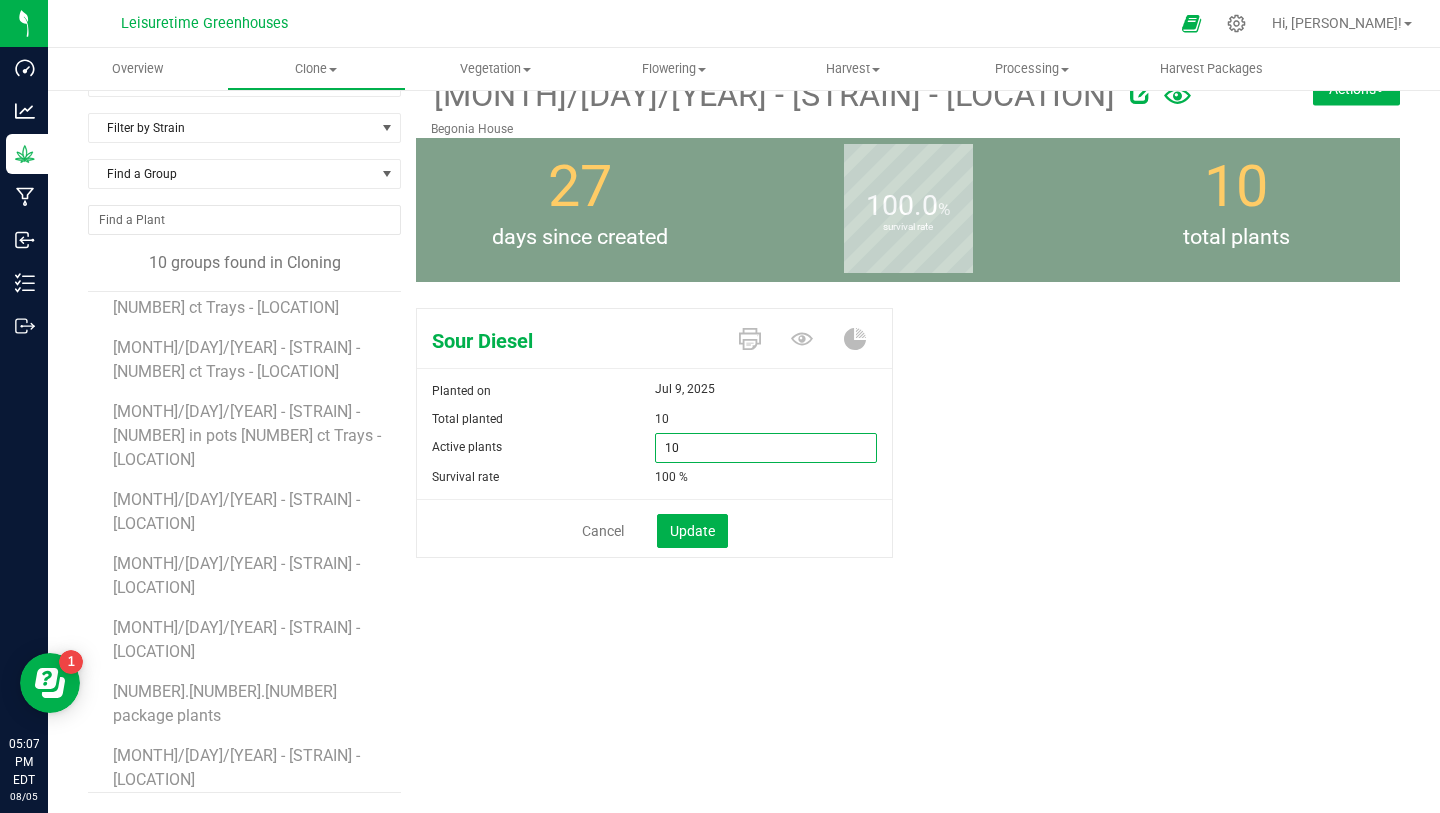 type on "1" 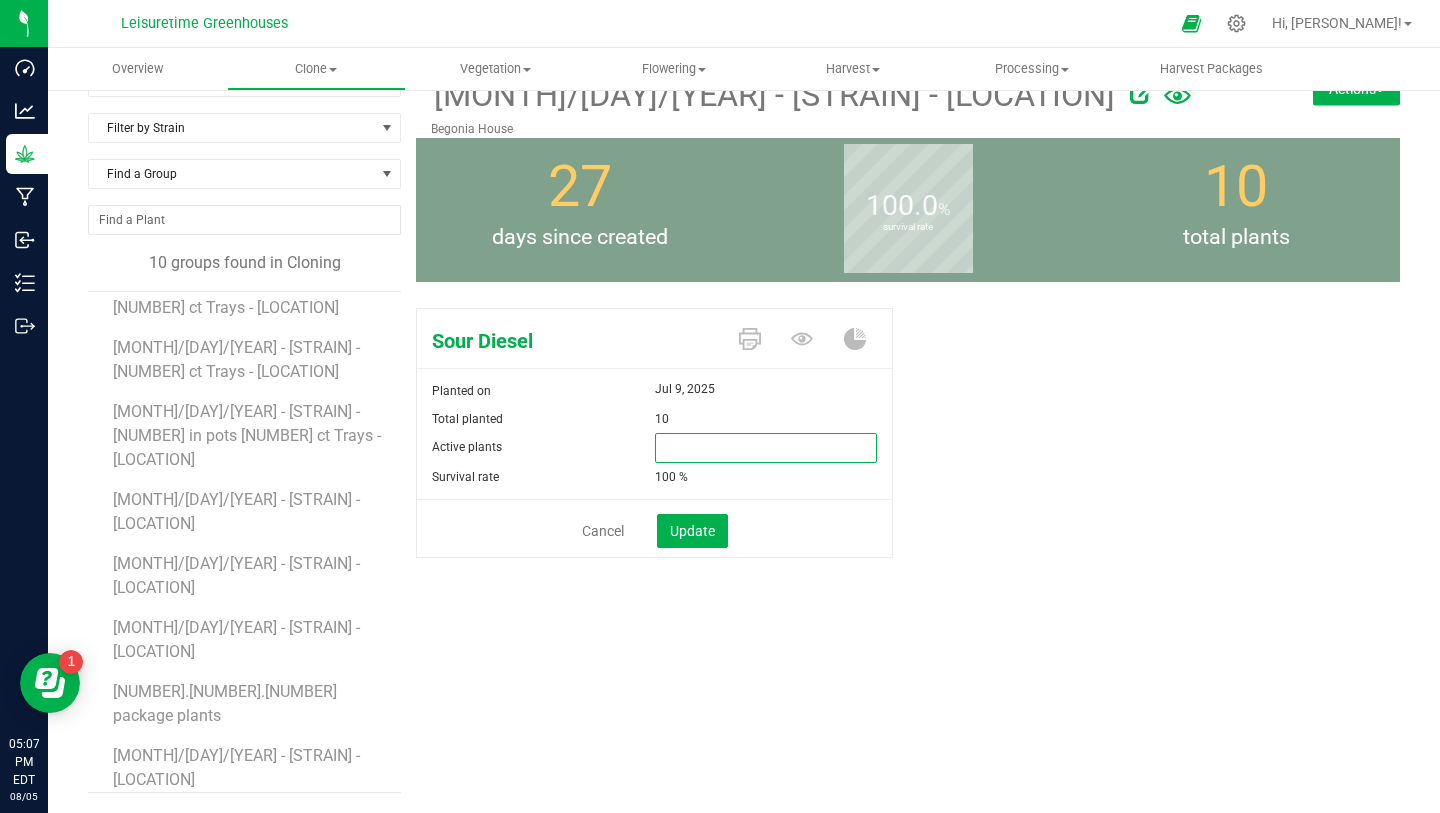 type on "5" 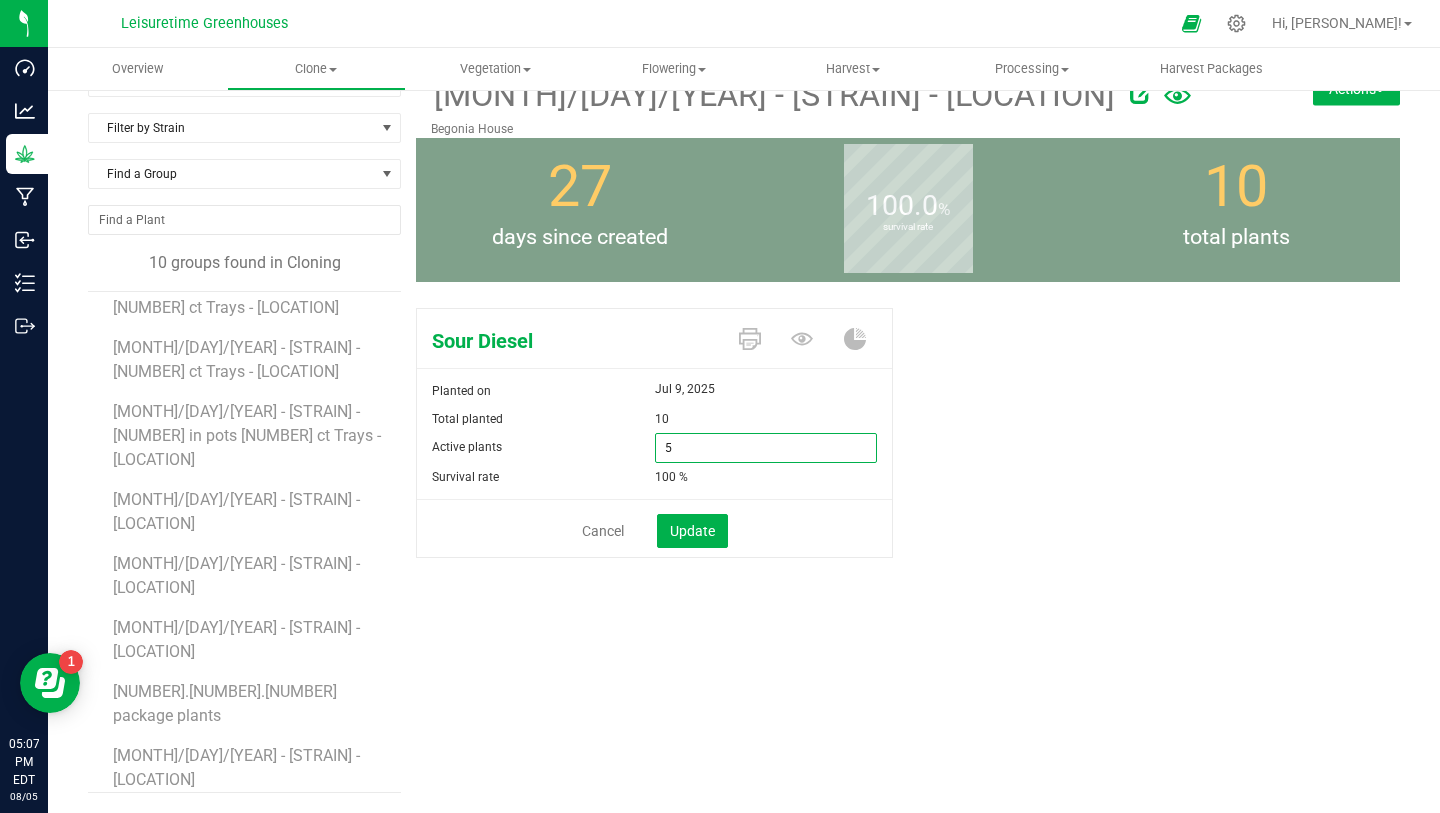 type on "5" 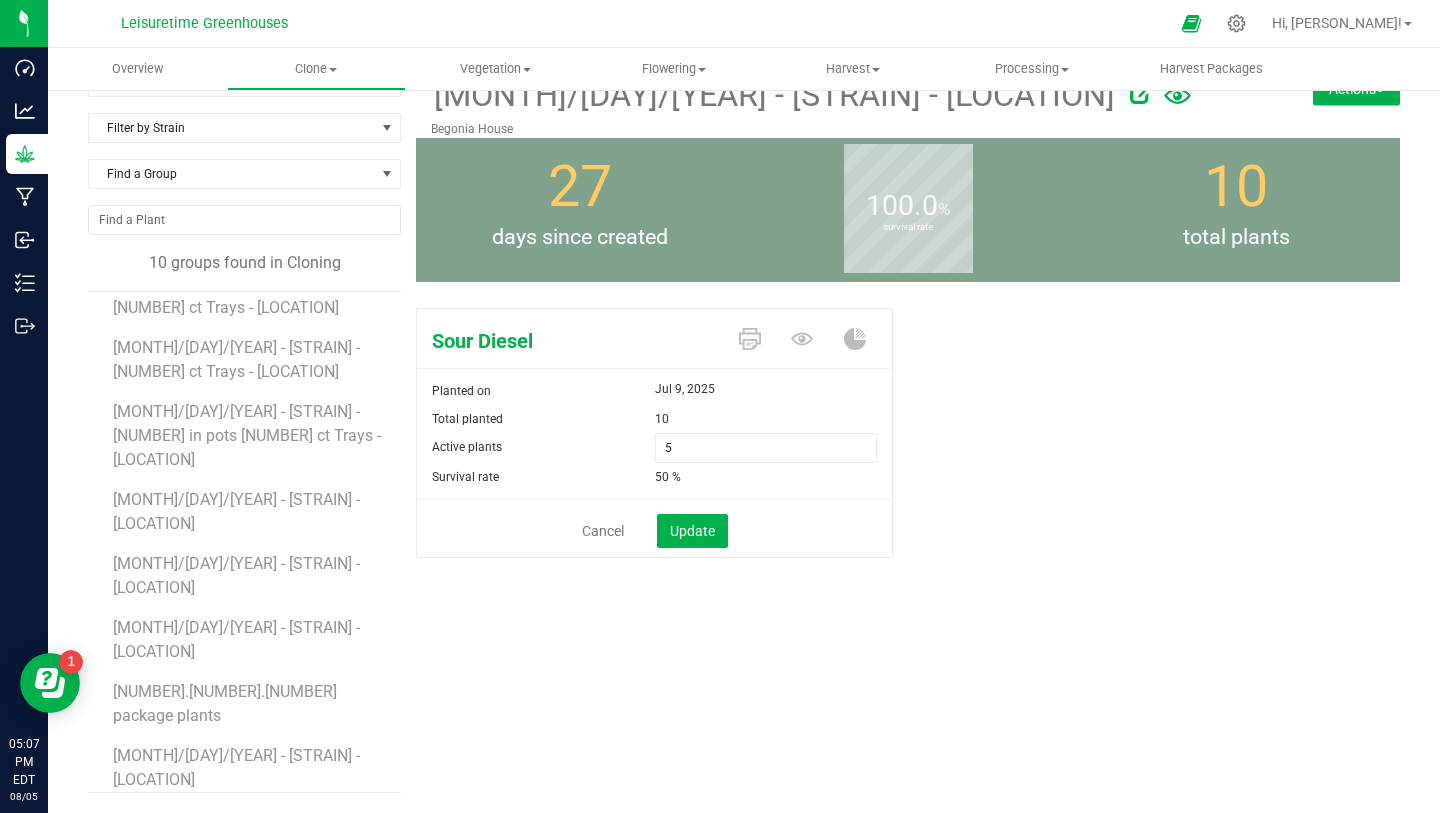 click at bounding box center [654, 499] 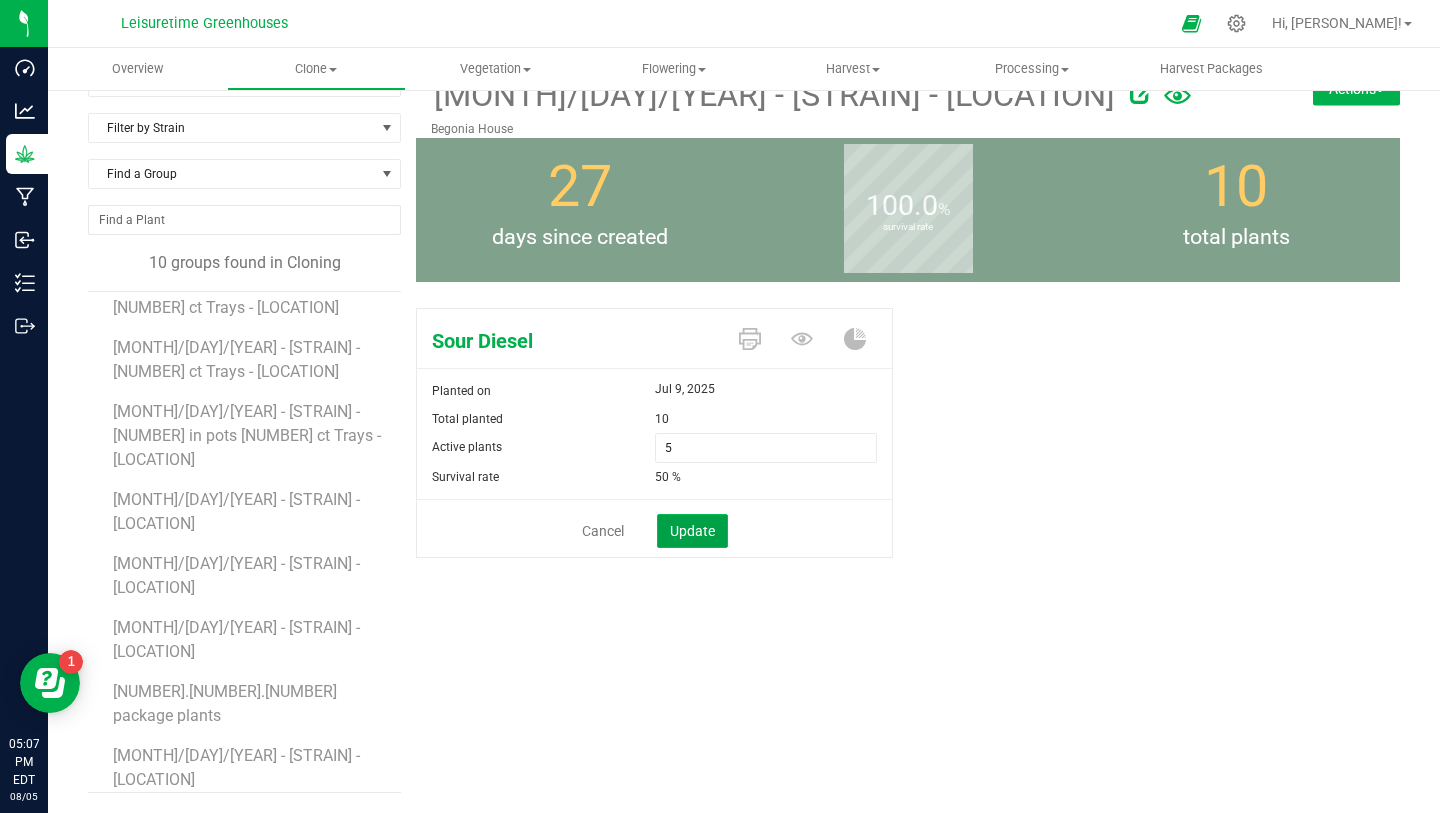 click on "Update" 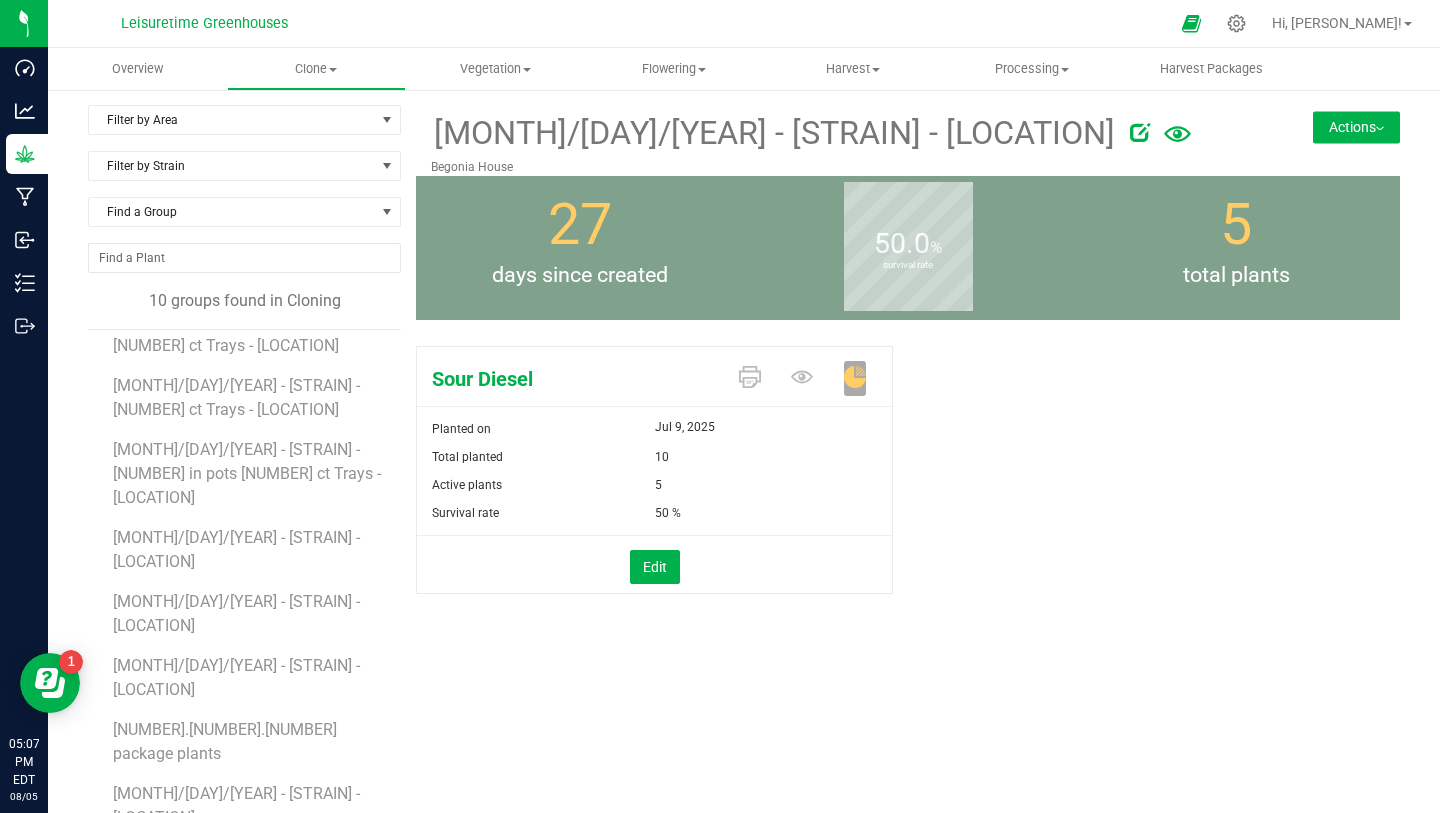 scroll, scrollTop: 0, scrollLeft: 0, axis: both 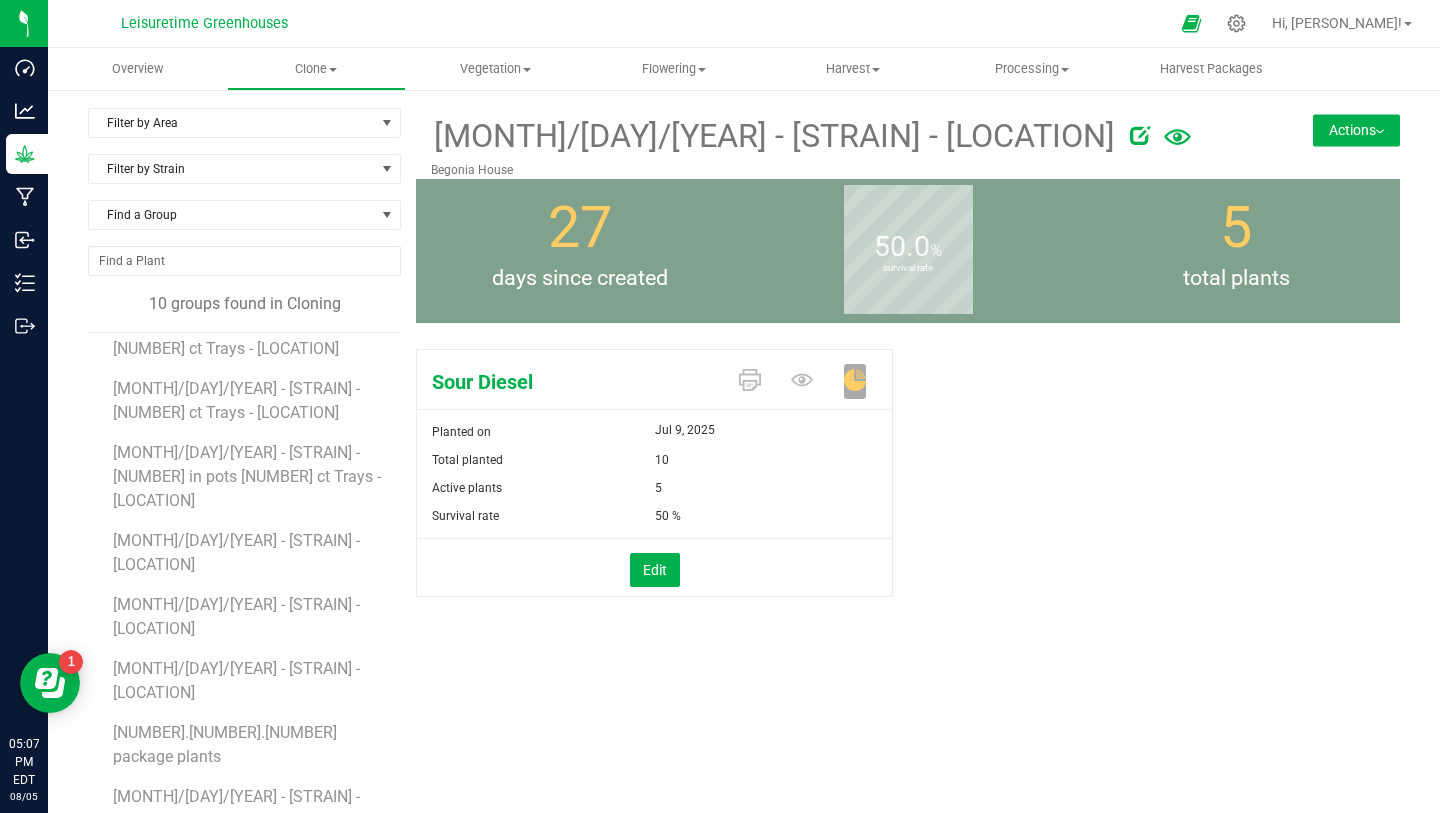 click on "Actions" at bounding box center [1356, 130] 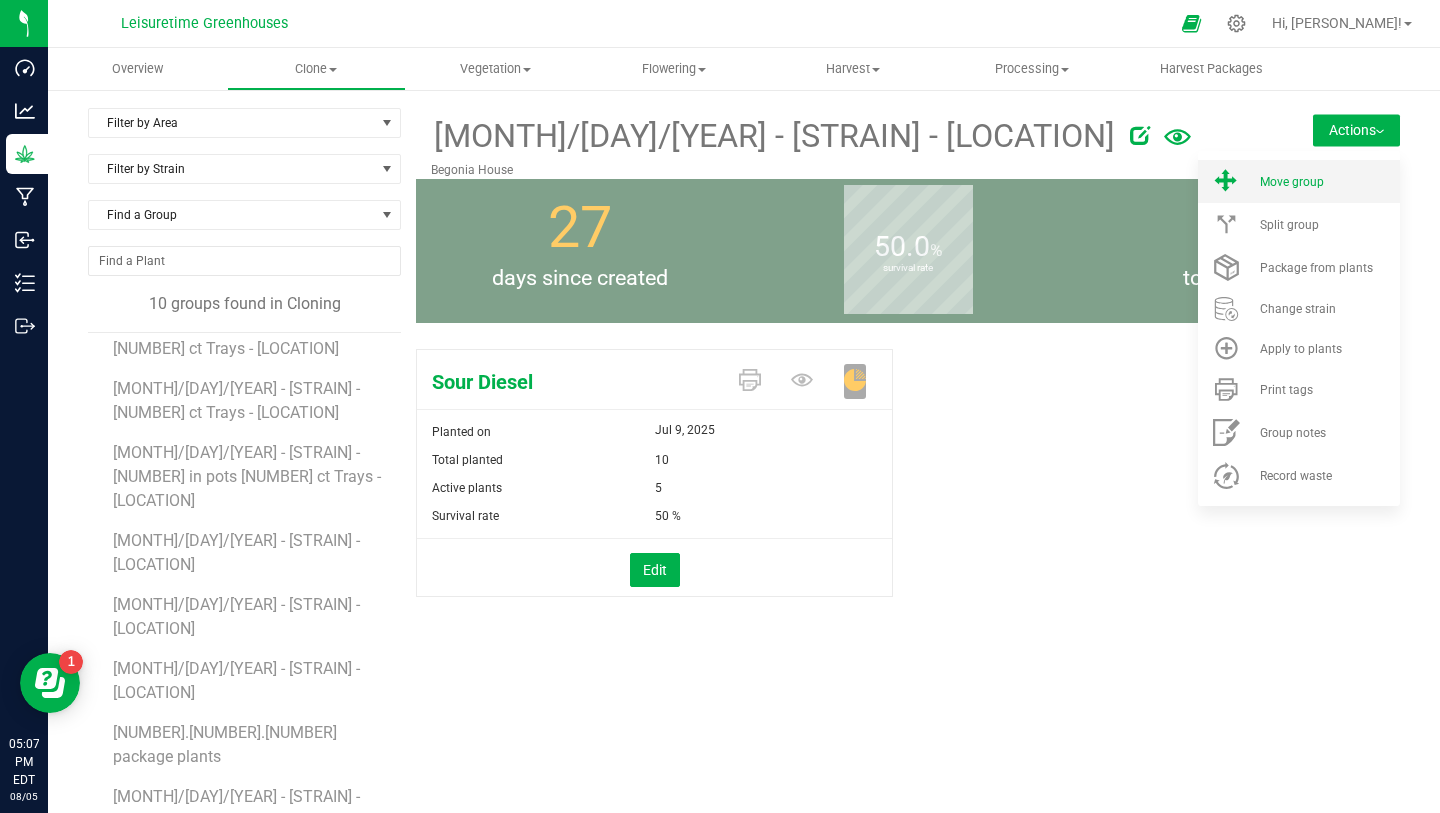 click on "Move group" at bounding box center (1328, 182) 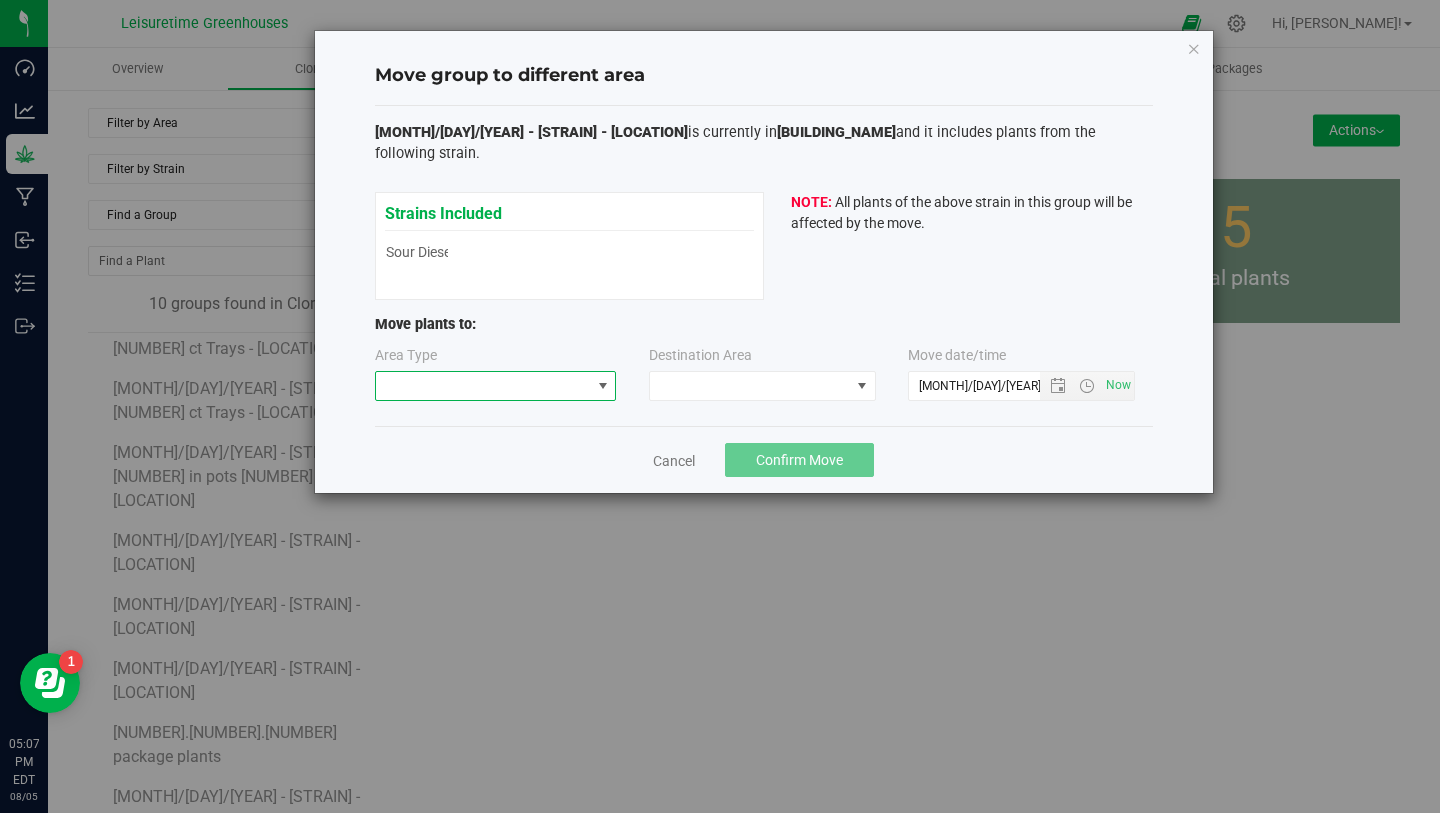 click at bounding box center [483, 386] 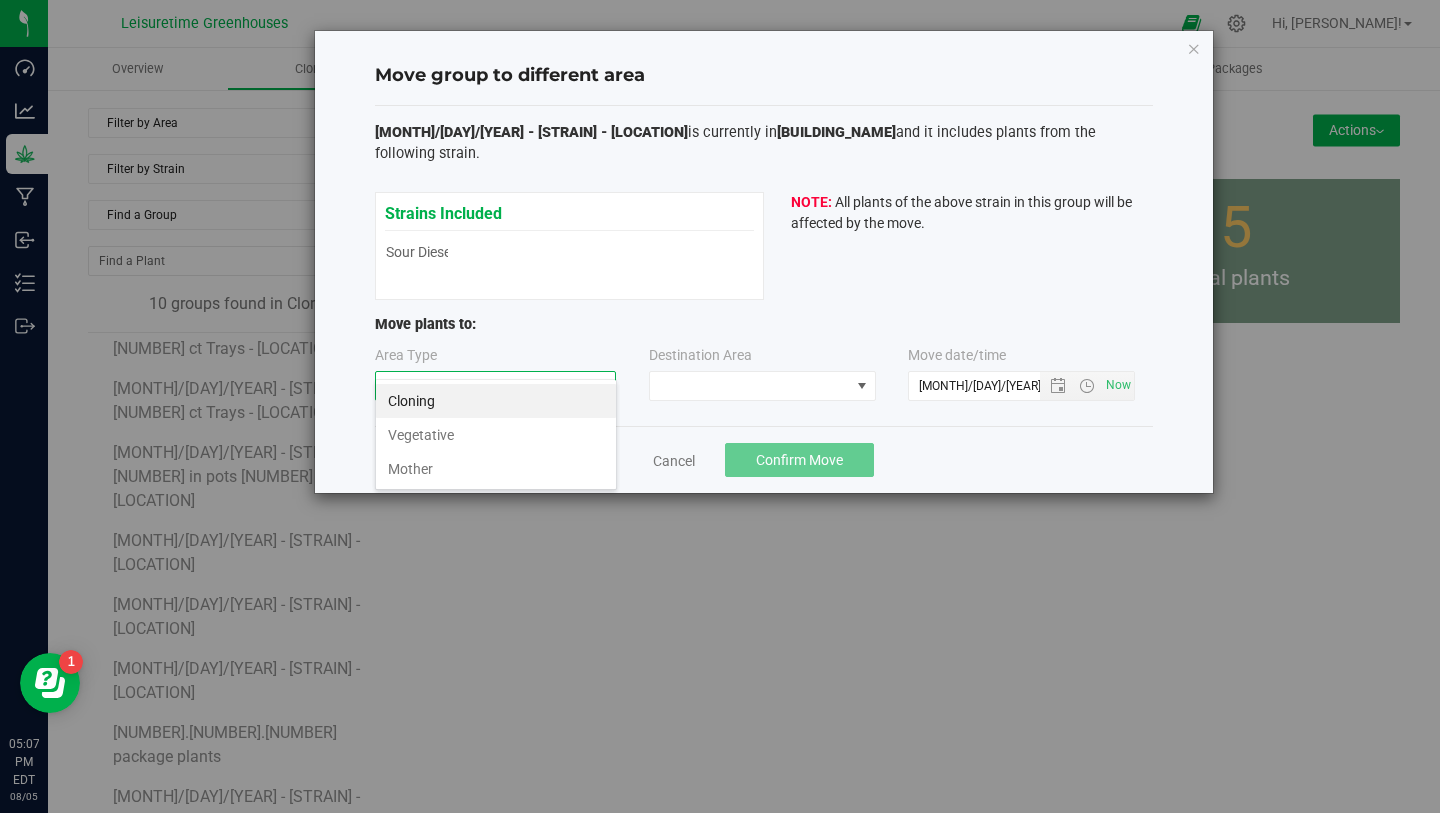 scroll, scrollTop: 99970, scrollLeft: 99758, axis: both 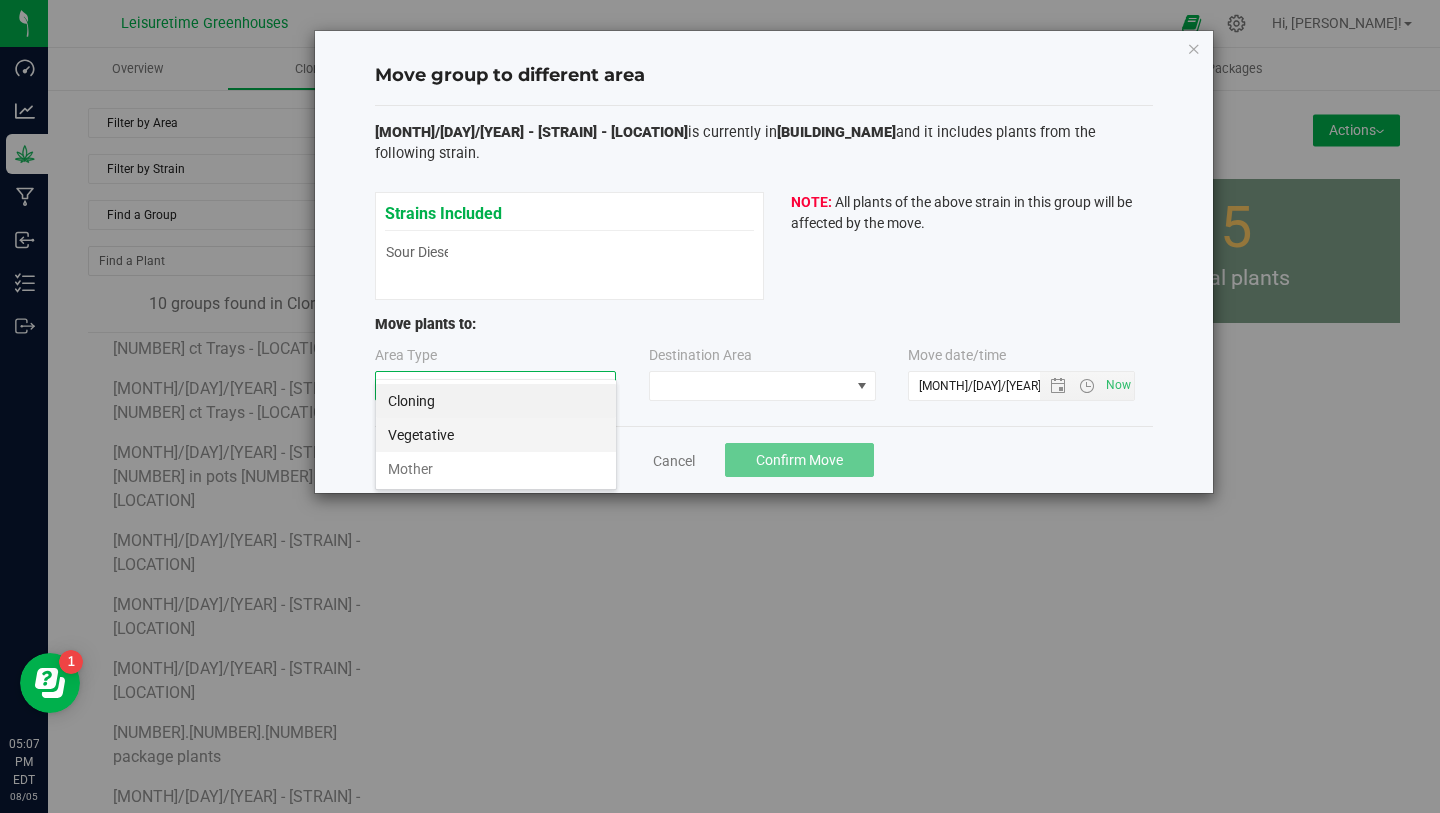 click on "Vegetative" at bounding box center [496, 435] 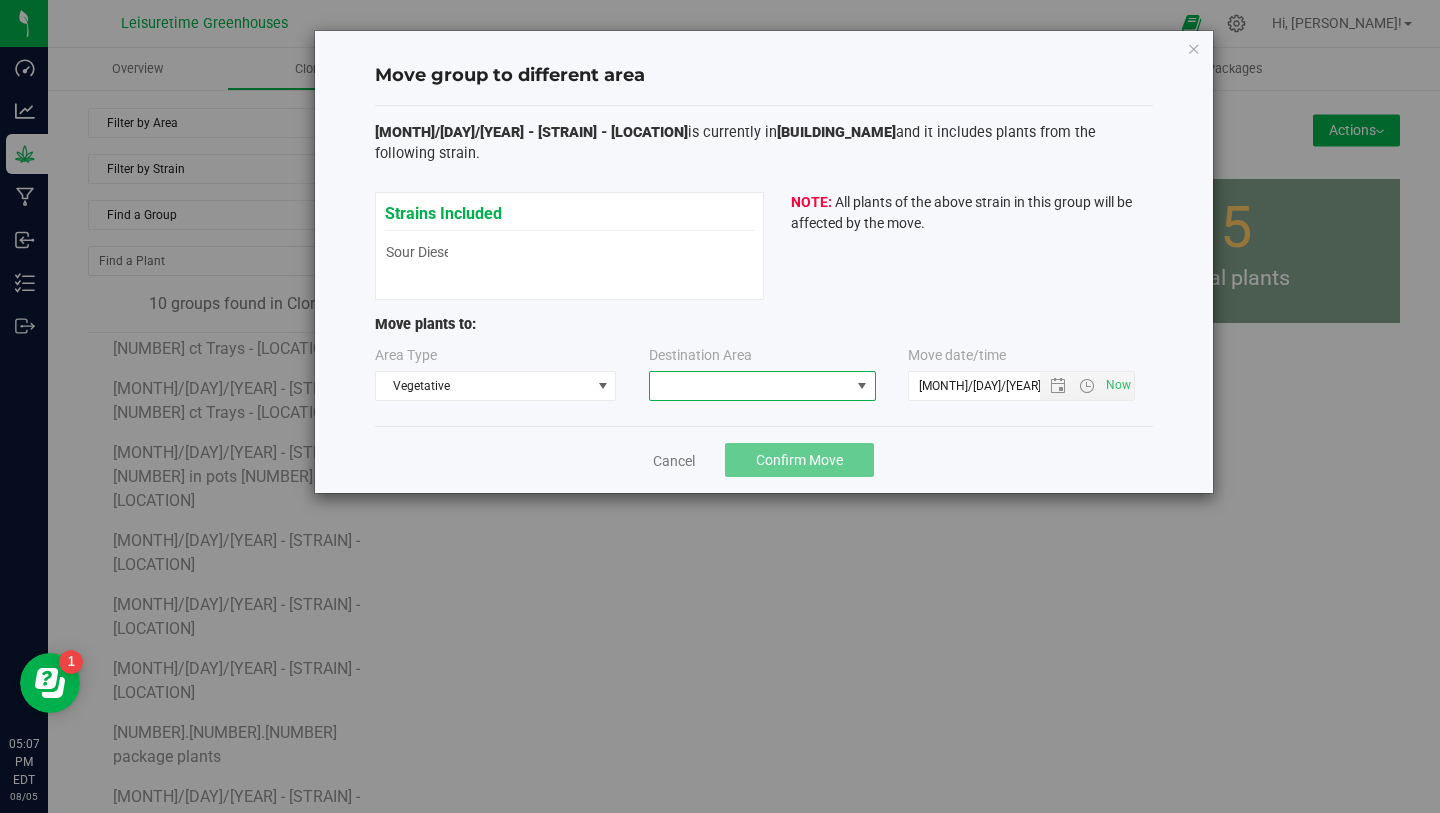 click at bounding box center [750, 386] 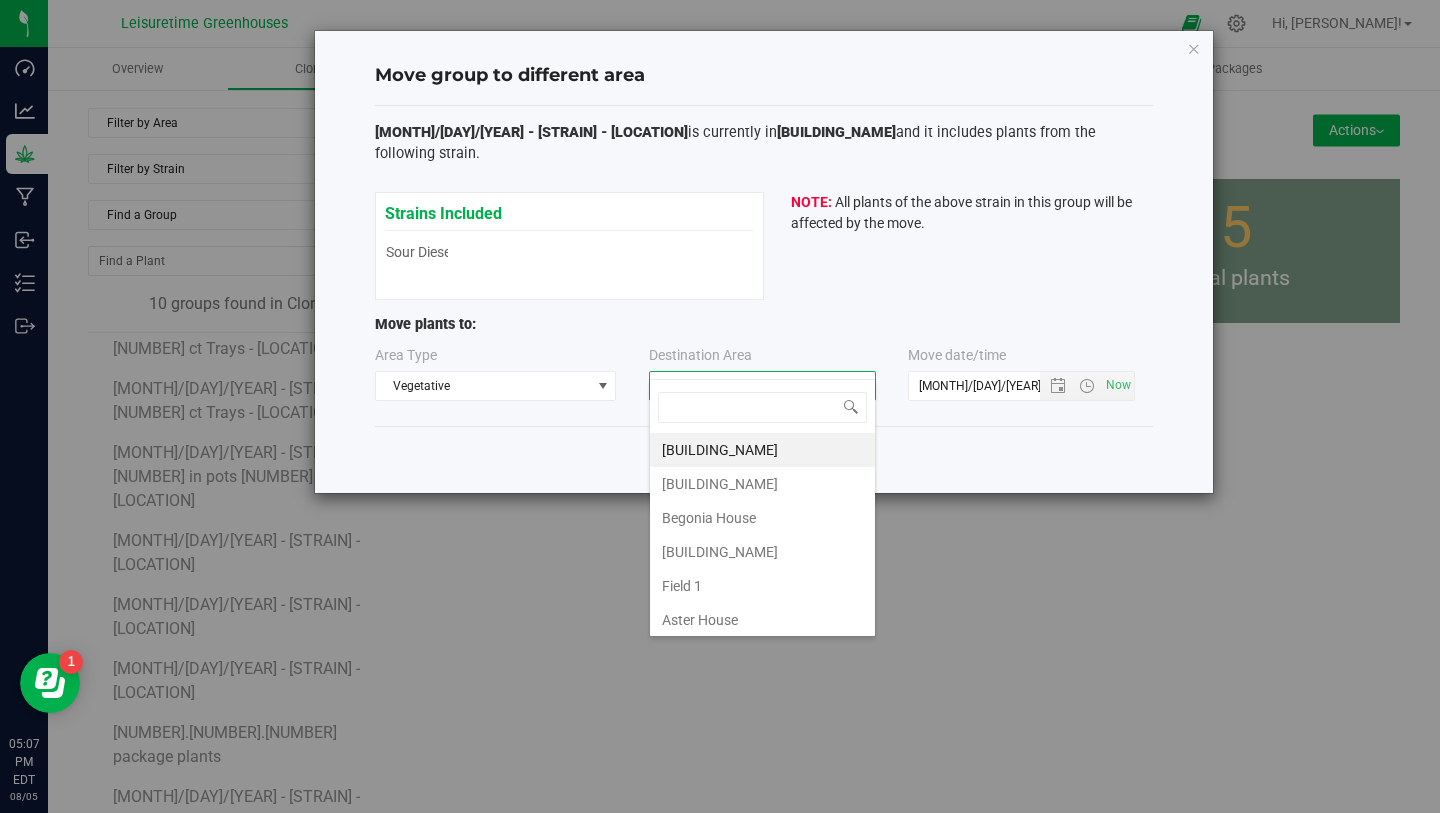 scroll, scrollTop: 99970, scrollLeft: 99773, axis: both 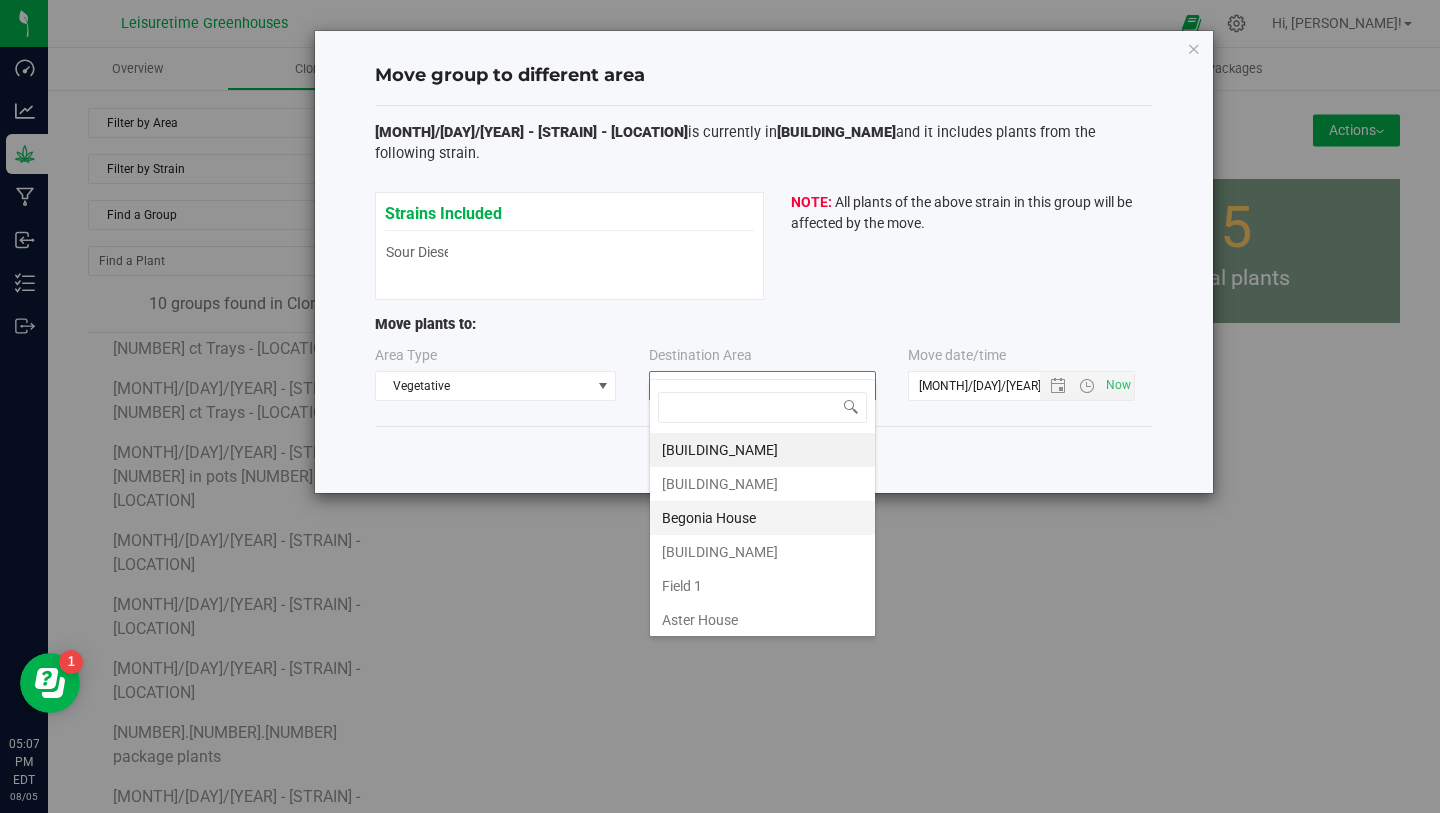 click on "Begonia House" at bounding box center (762, 518) 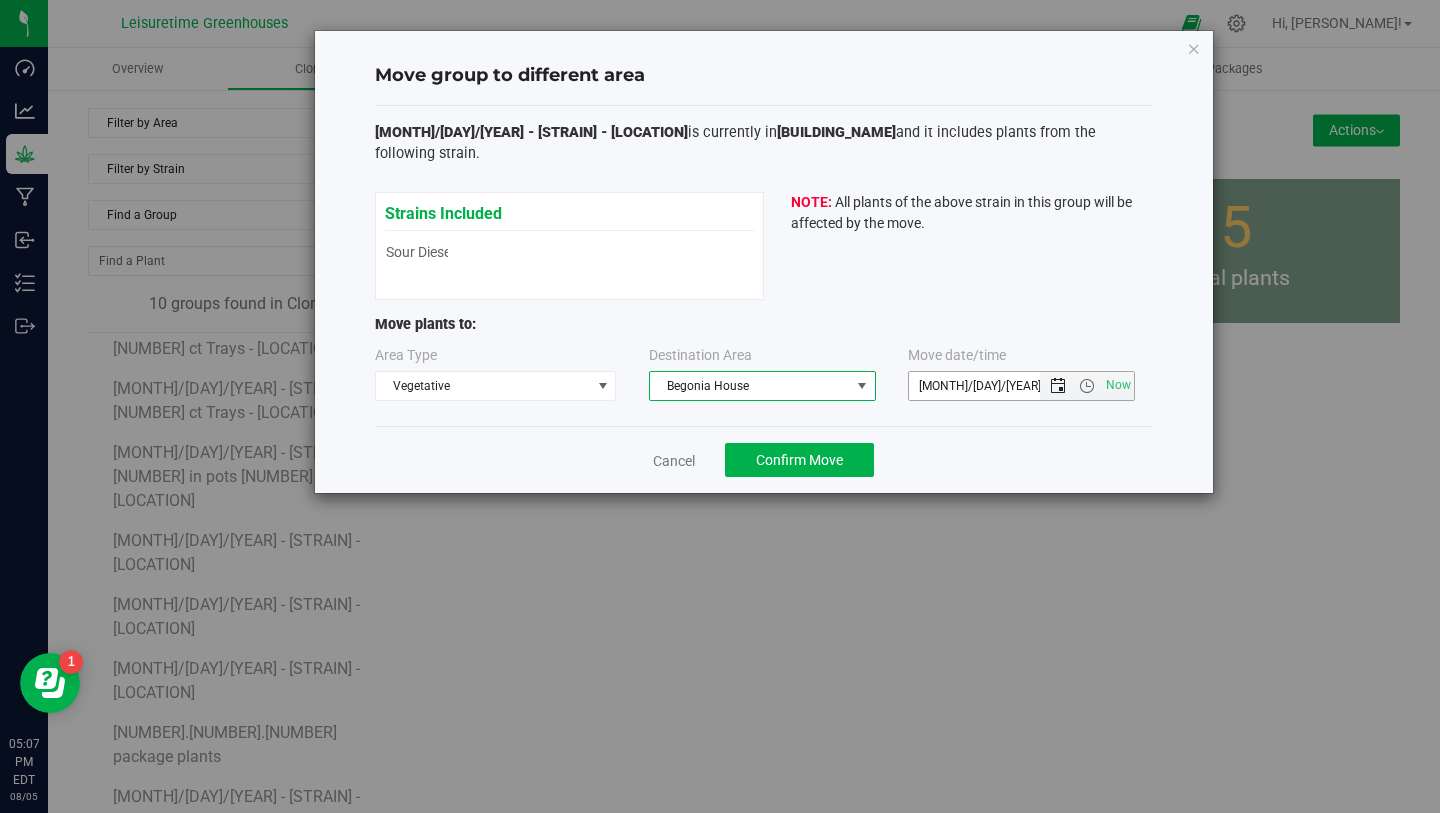 click at bounding box center (1058, 386) 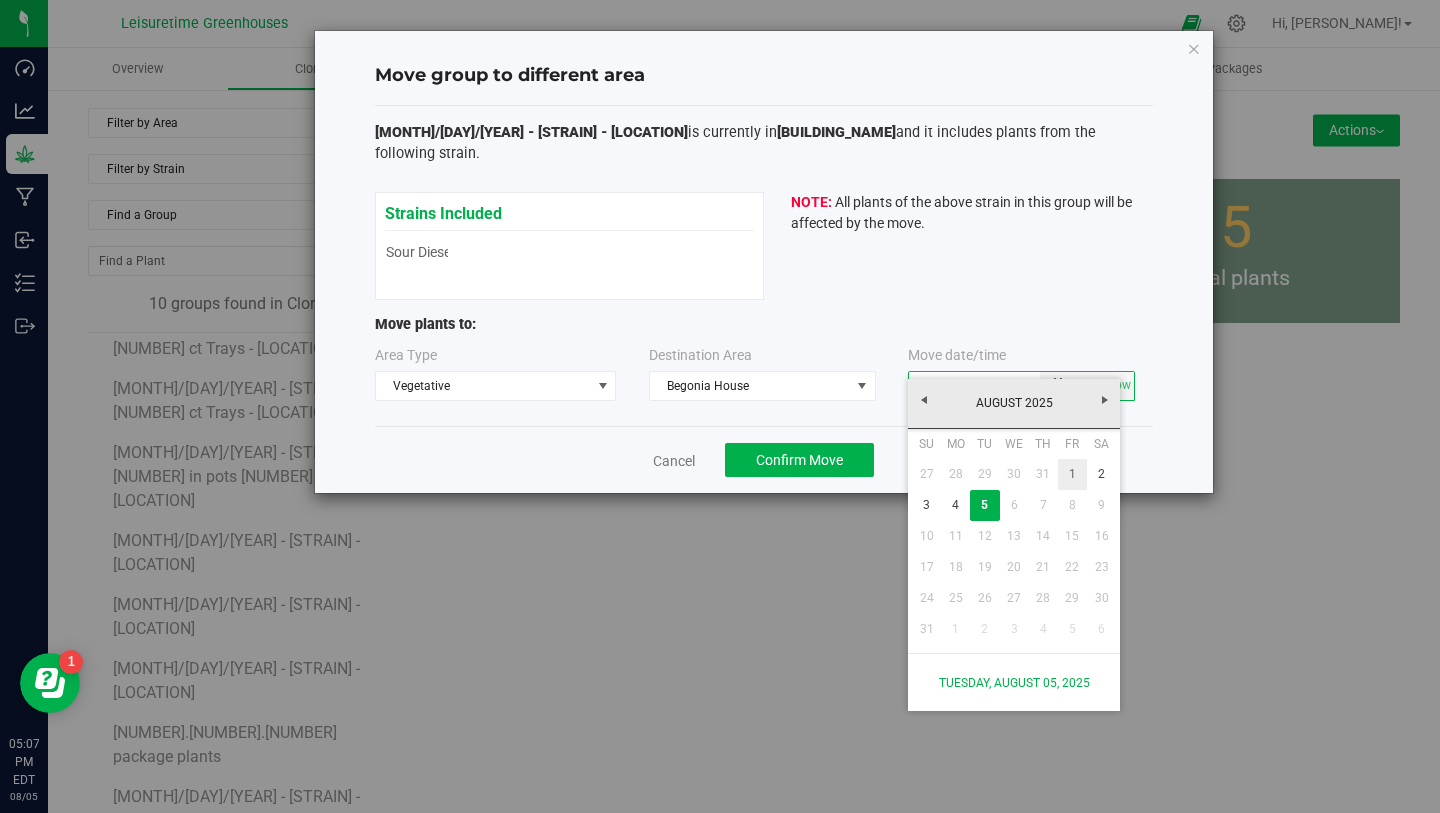 click on "1" at bounding box center (1072, 474) 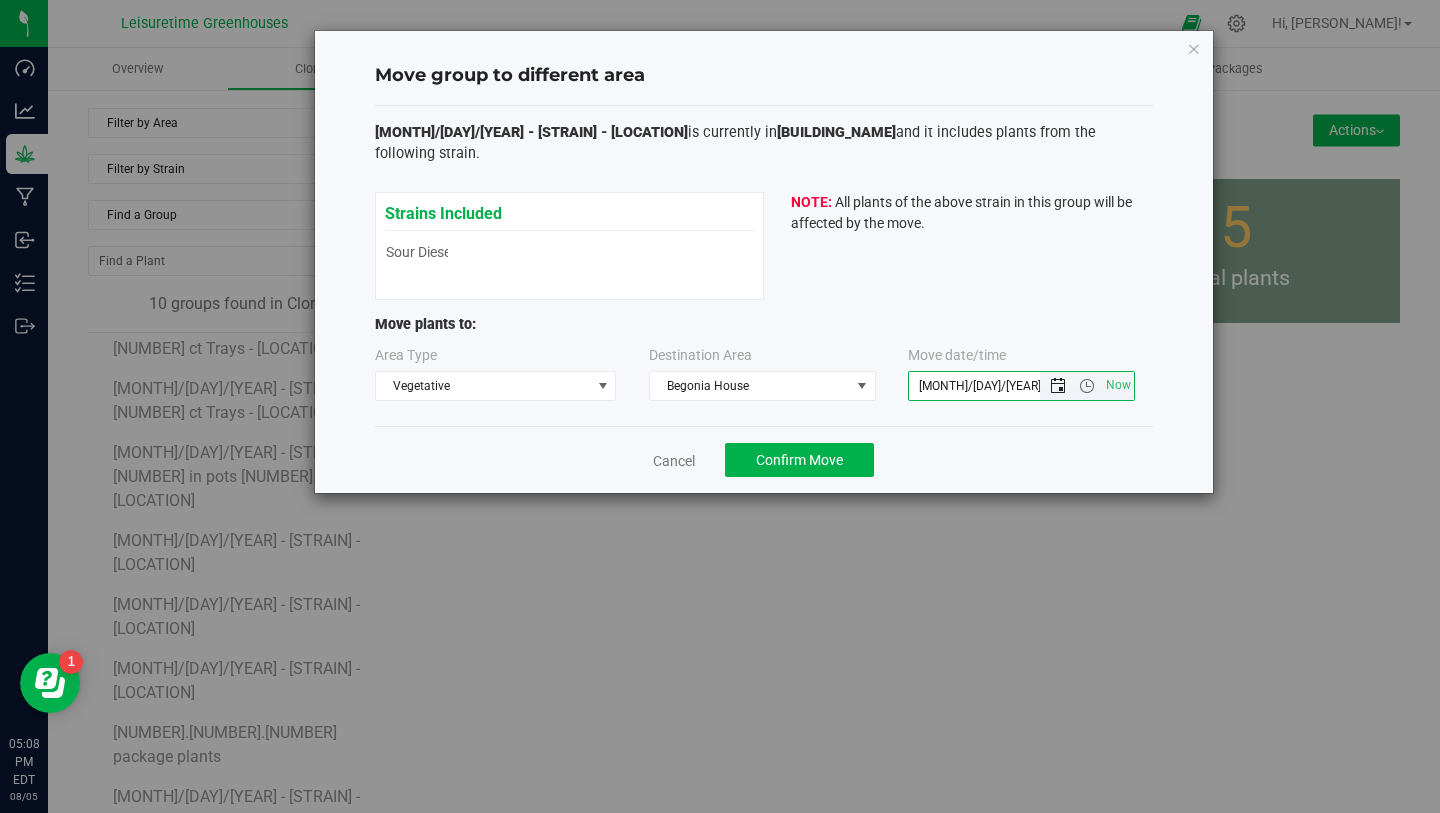 click at bounding box center [1058, 386] 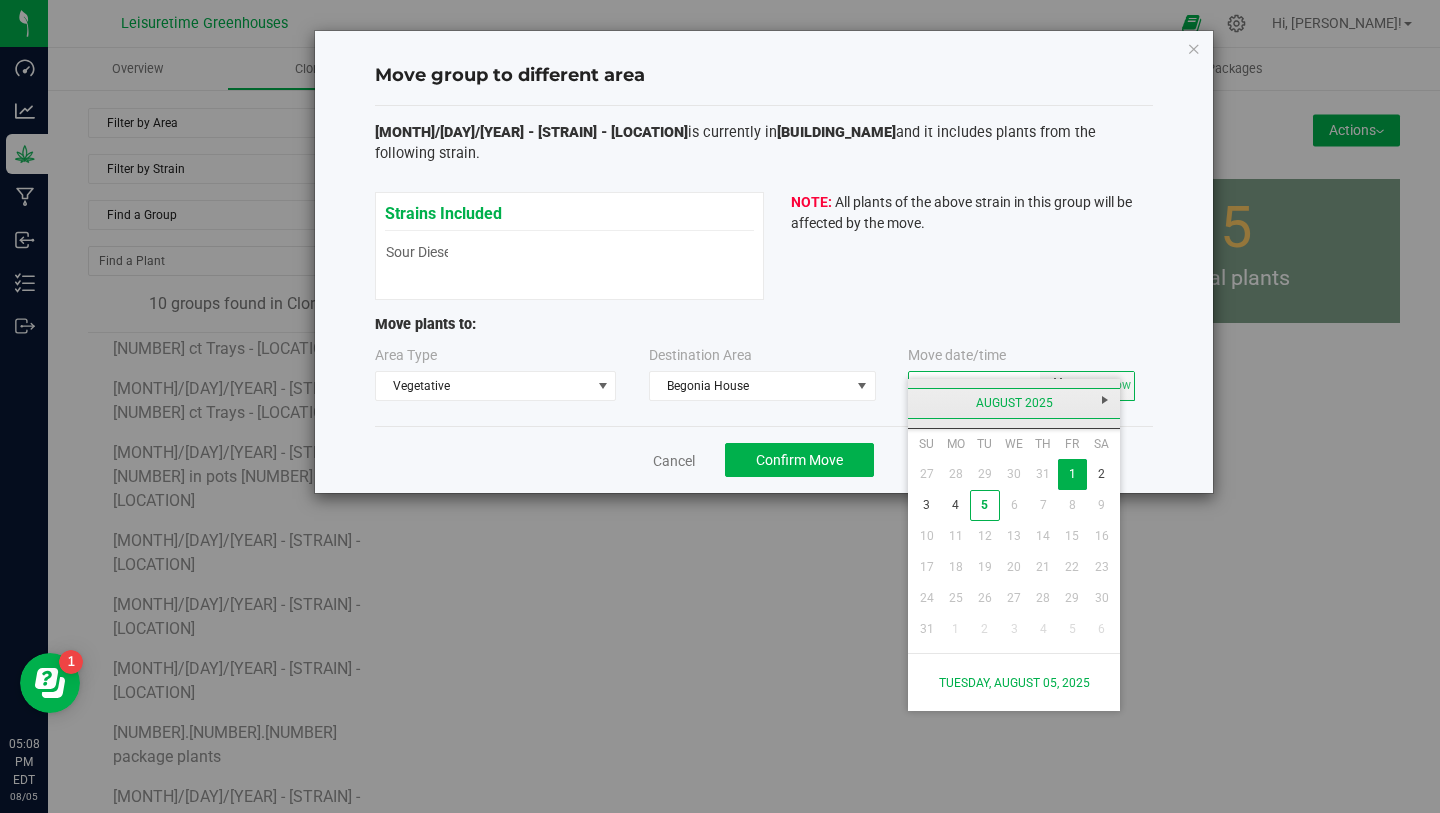 click on "August 2025" at bounding box center [1014, 403] 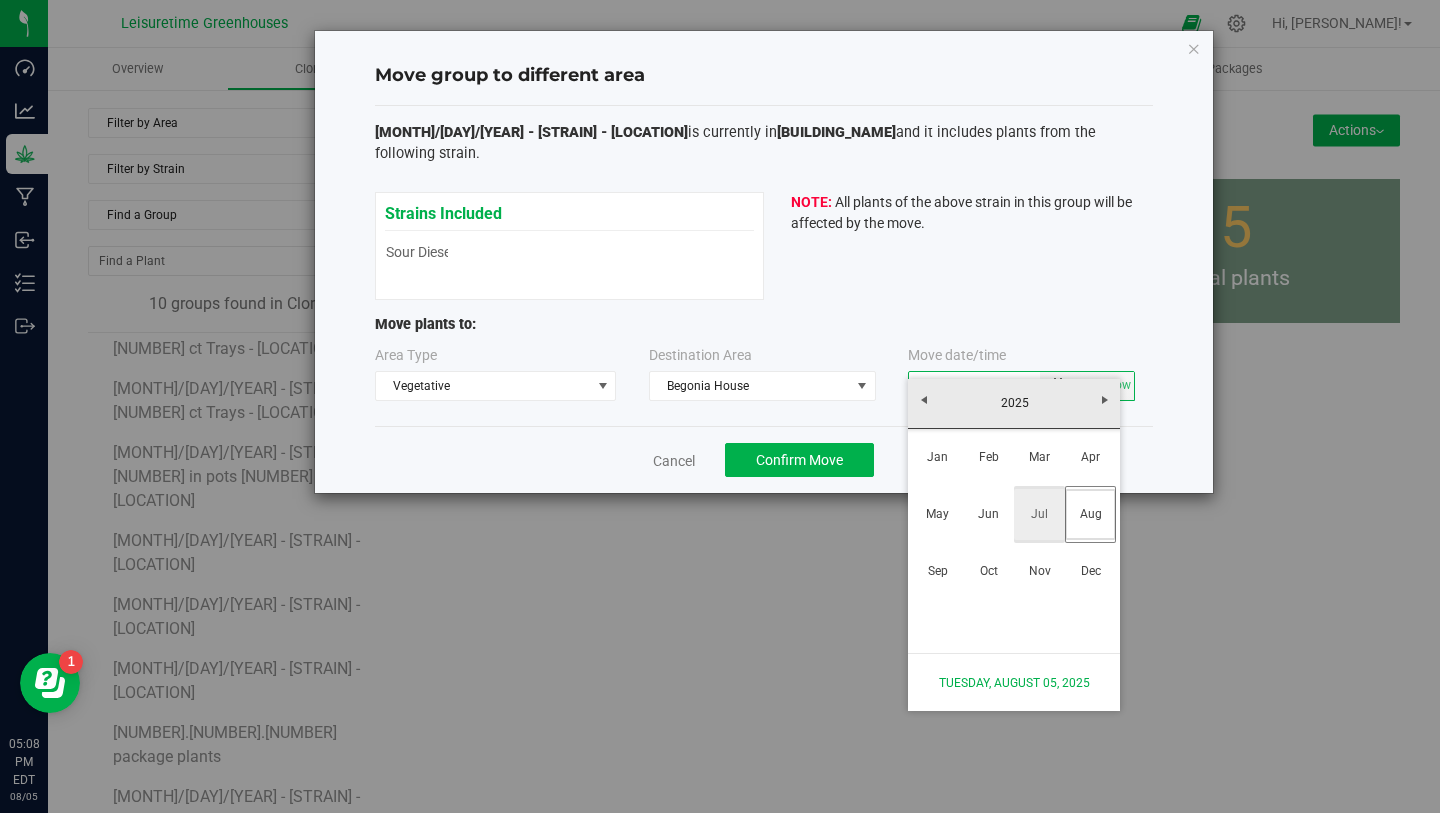 click on "Jul" at bounding box center (1039, 514) 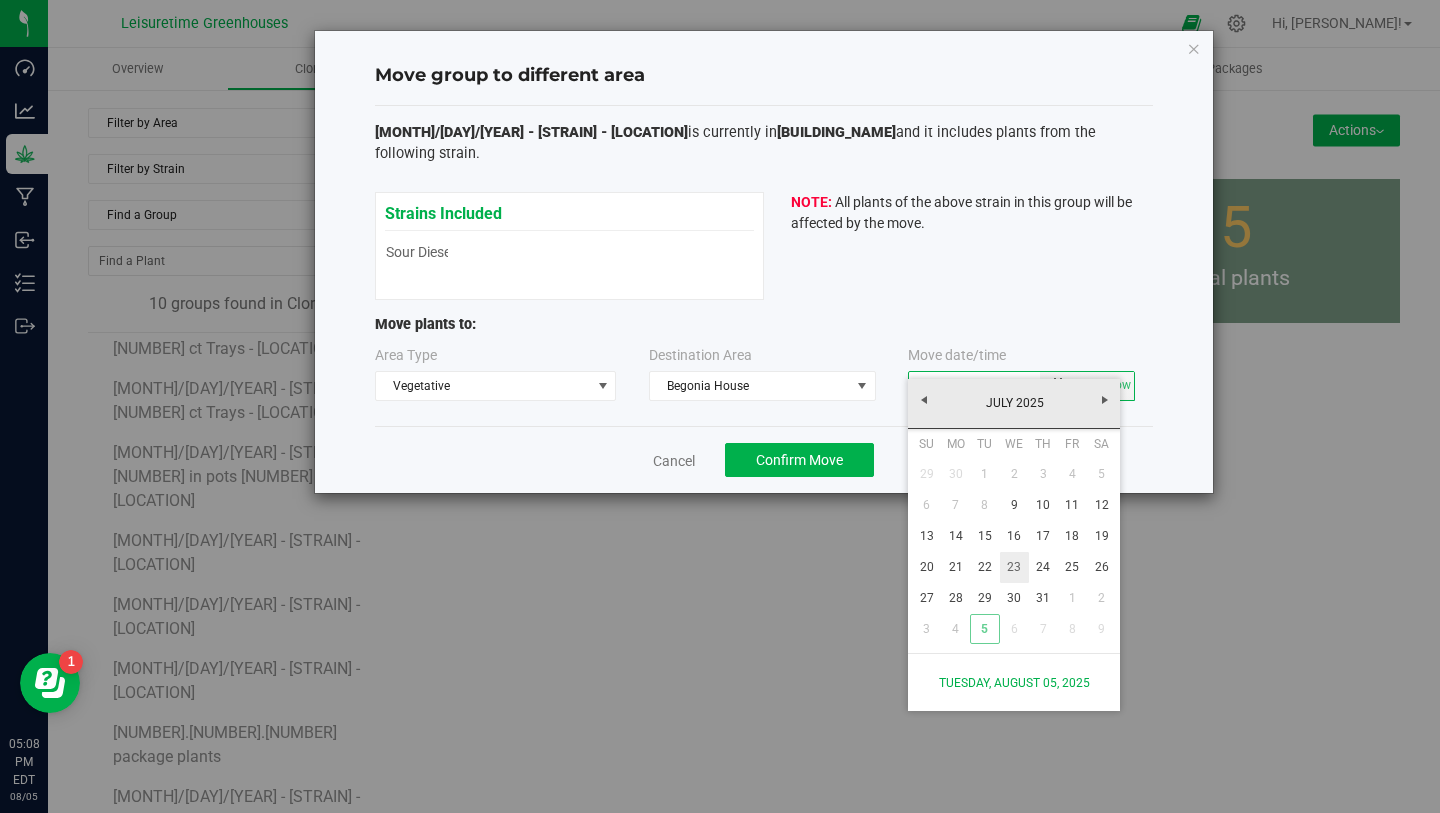 click on "23" at bounding box center [1014, 567] 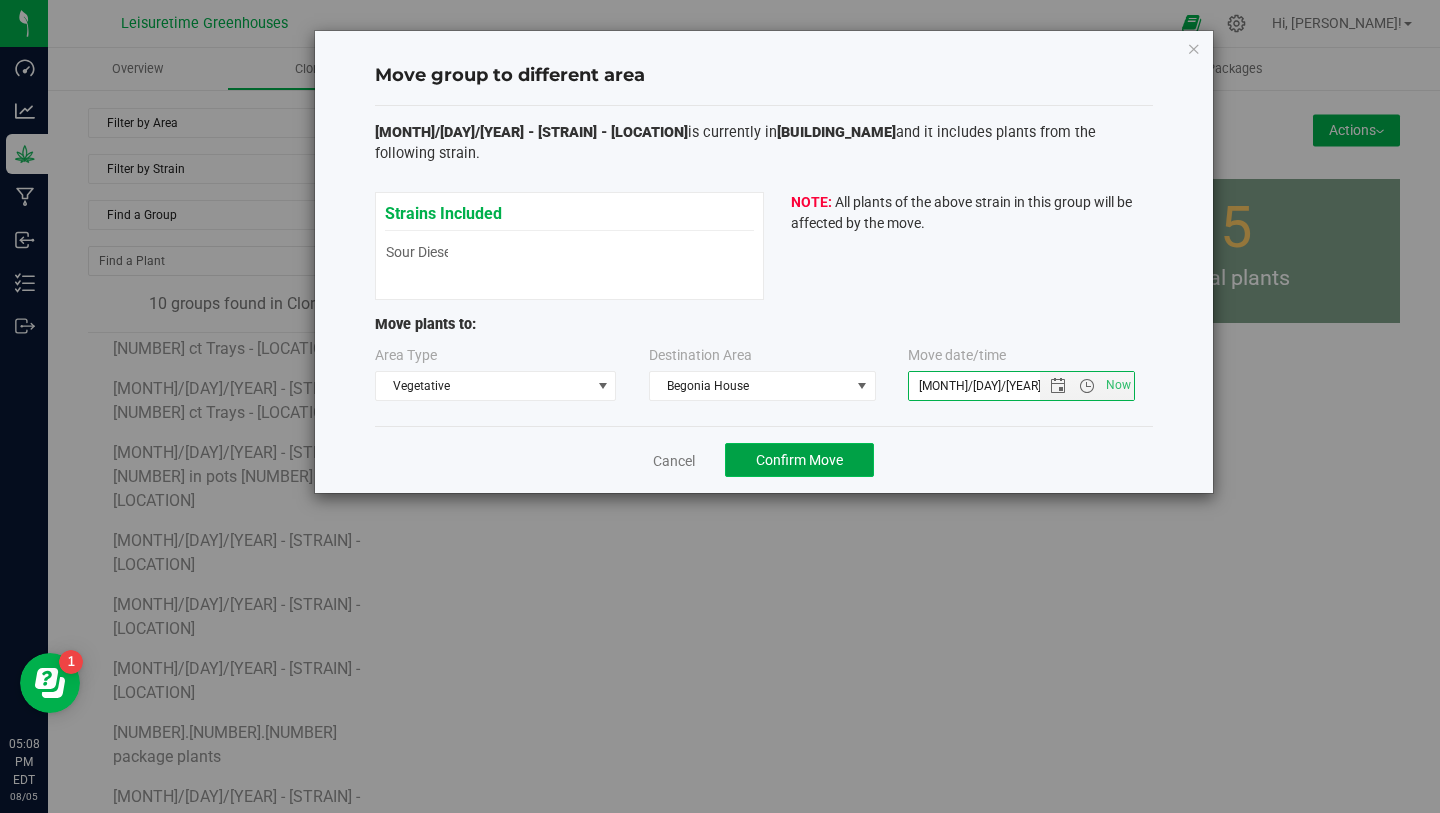 click on "Confirm Move" 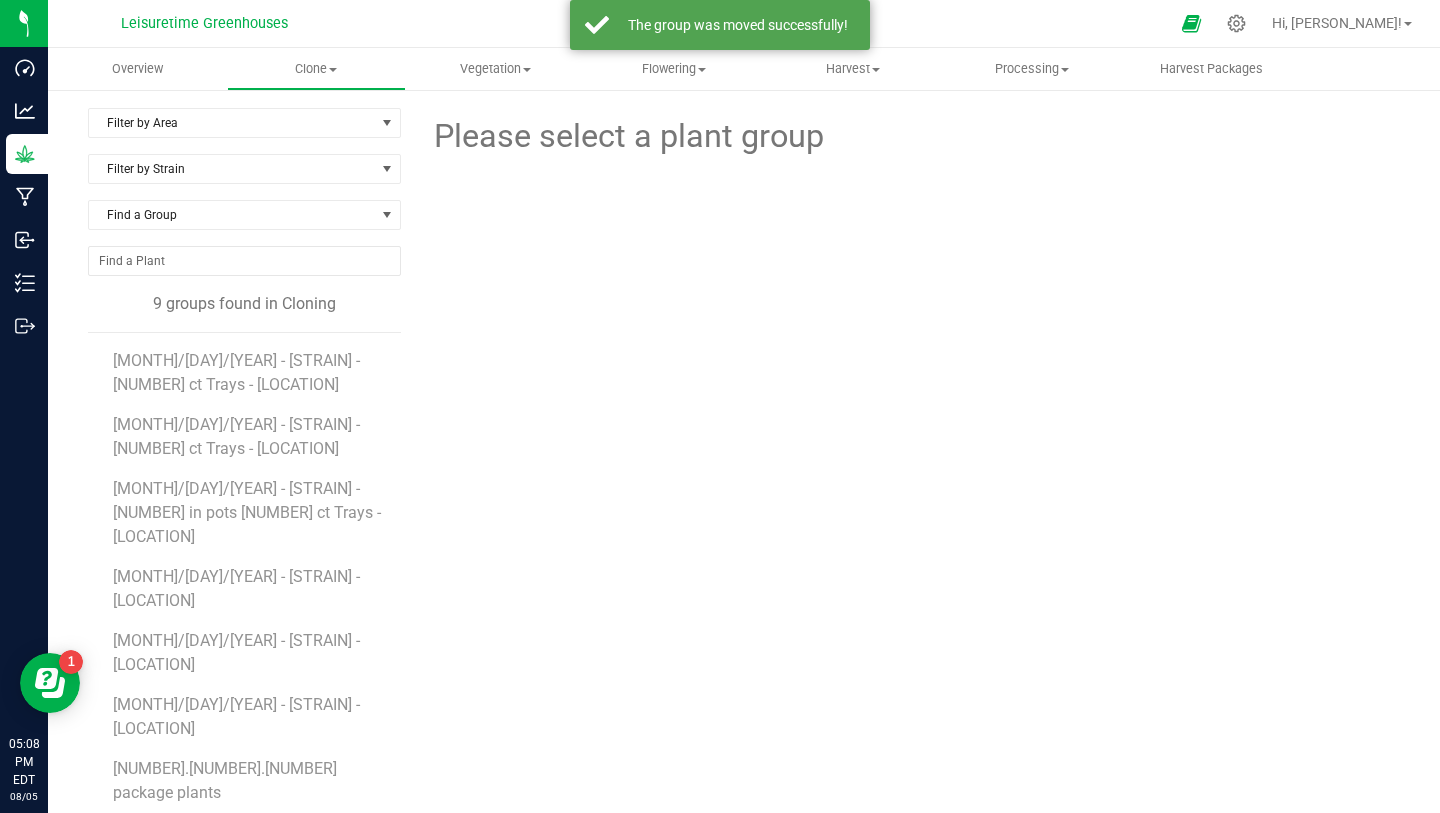 scroll, scrollTop: 13, scrollLeft: 0, axis: vertical 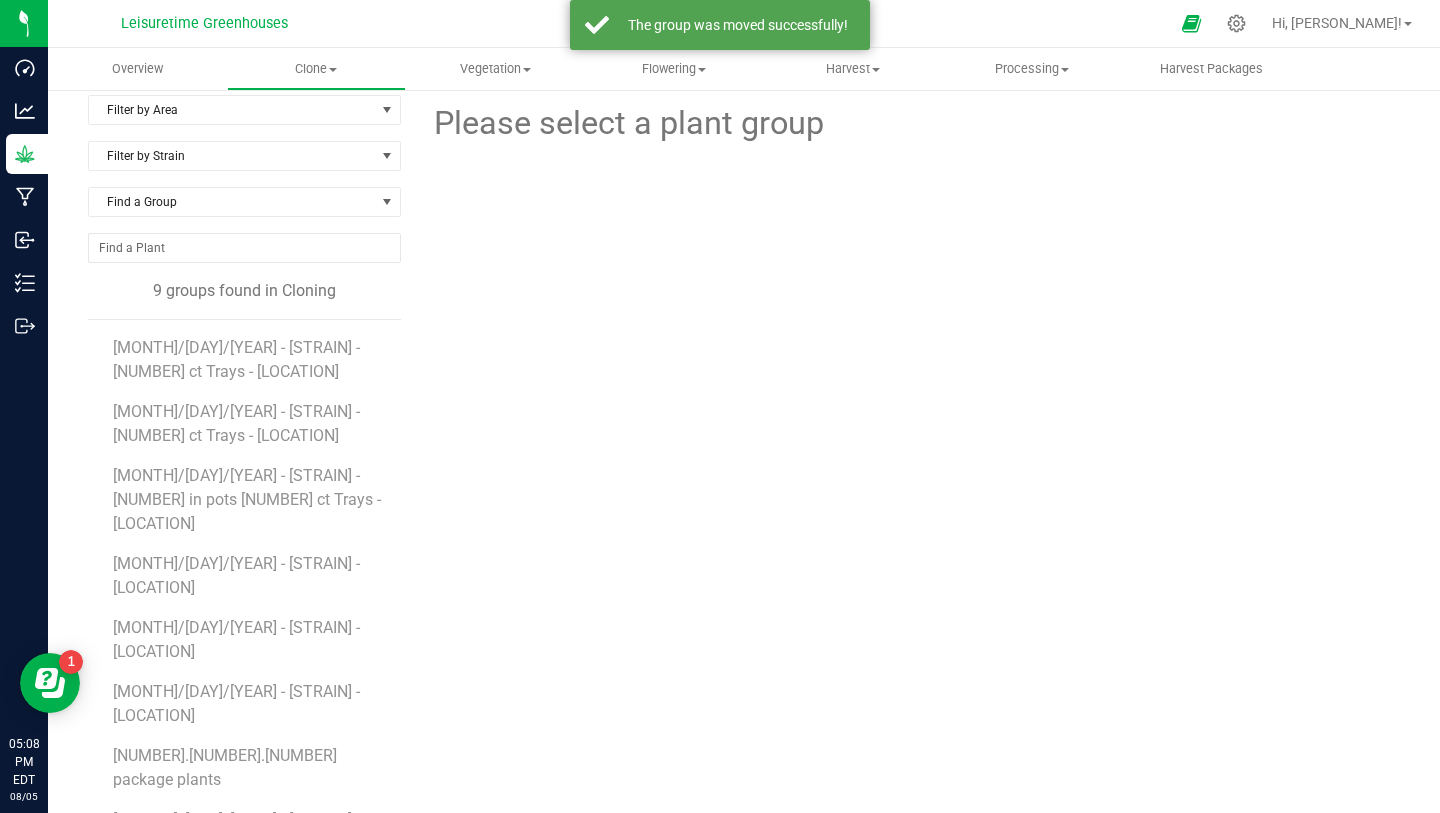 click on "[MONTH]/[DAY]/[YEAR] - [STRAIN] - [LOCATION] ([TERM])" at bounding box center (239, 895) 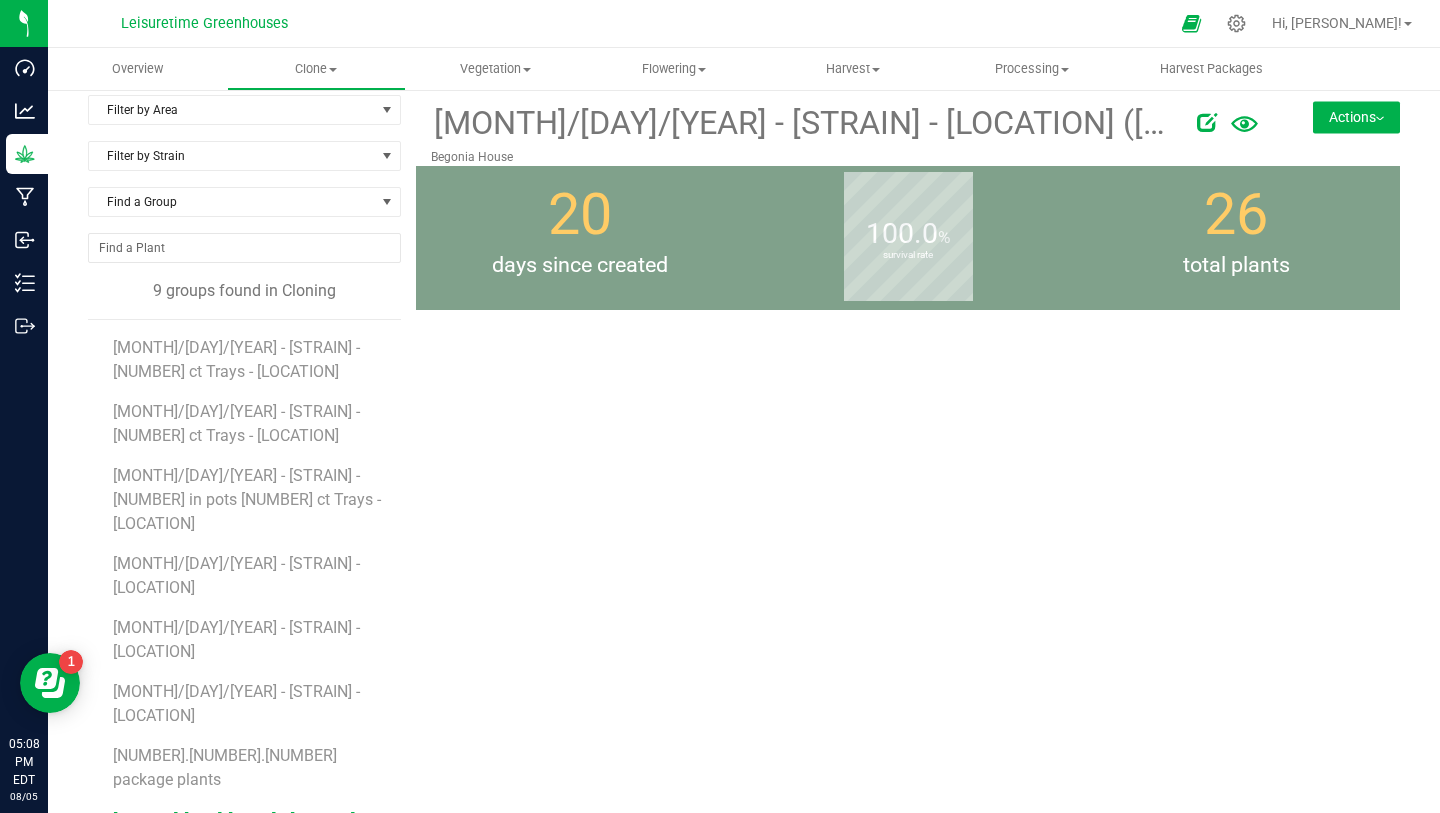 click on "[MONTH]/[DAY]/[YEAR] - [STRAIN] - [LOCATION]" at bounding box center (239, 831) 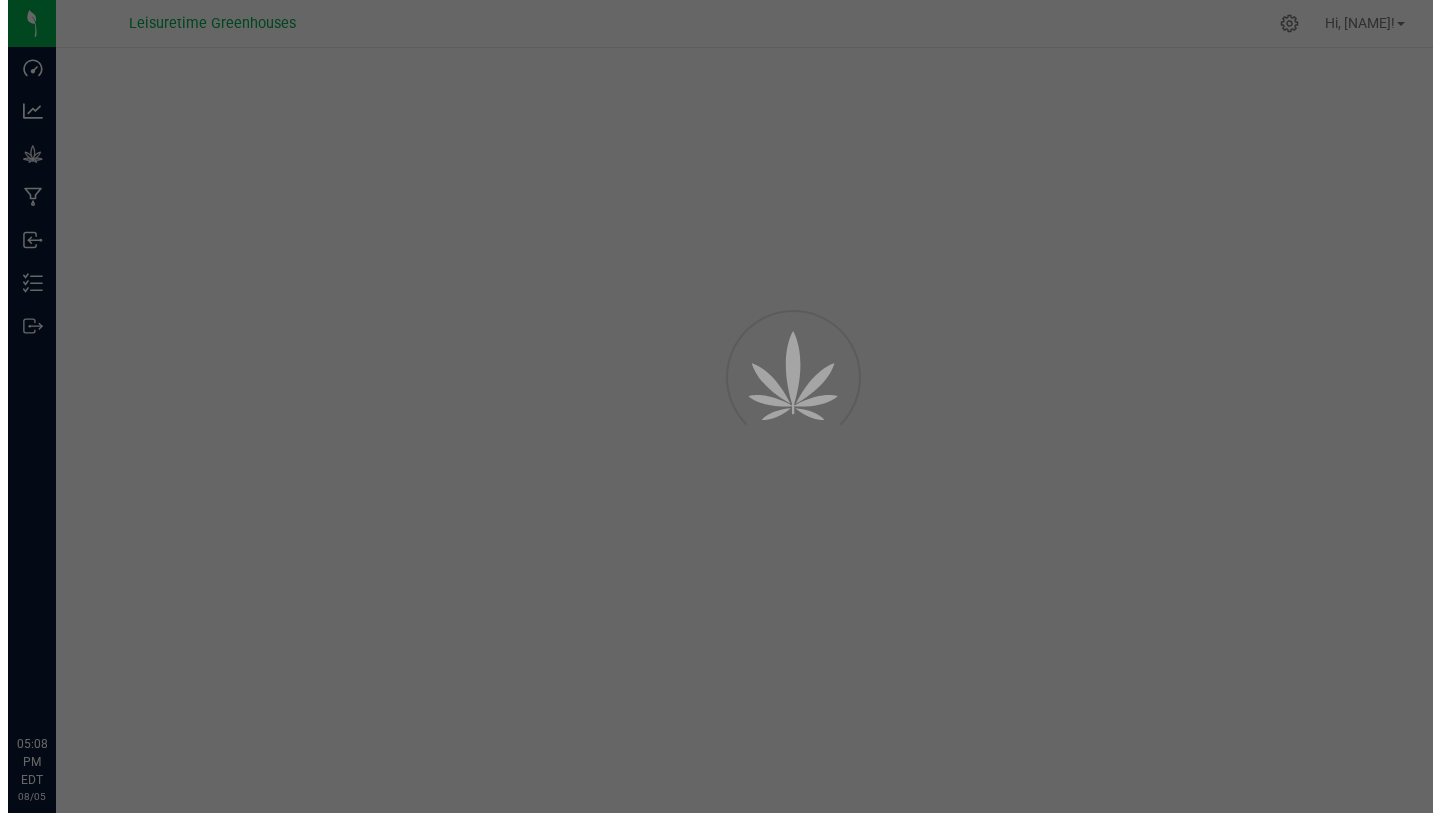 scroll, scrollTop: 0, scrollLeft: 0, axis: both 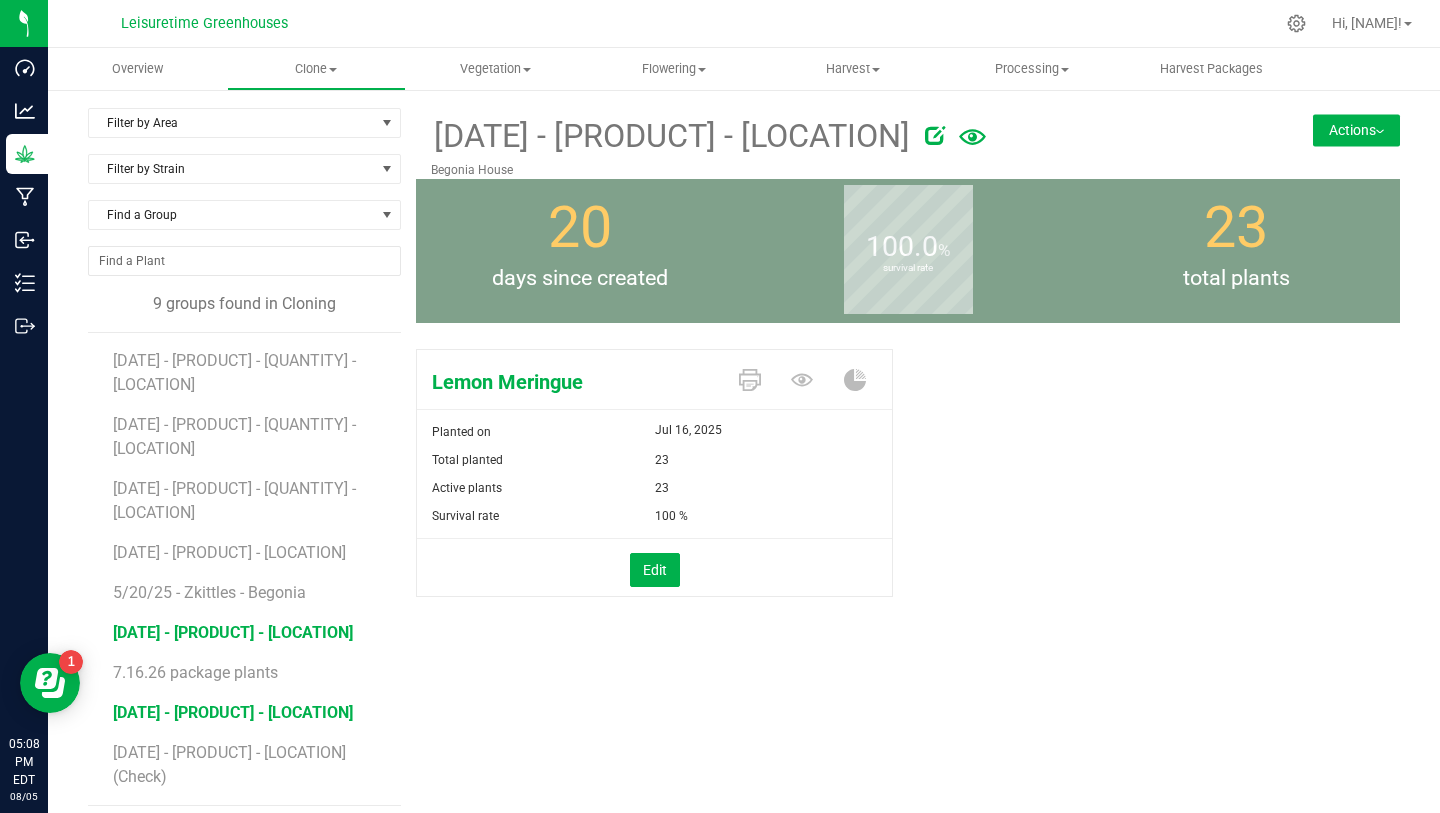 click on "[MONTH]/[DAY]/[YEAR] - [STRAIN] - [LOCATION]" at bounding box center [233, 632] 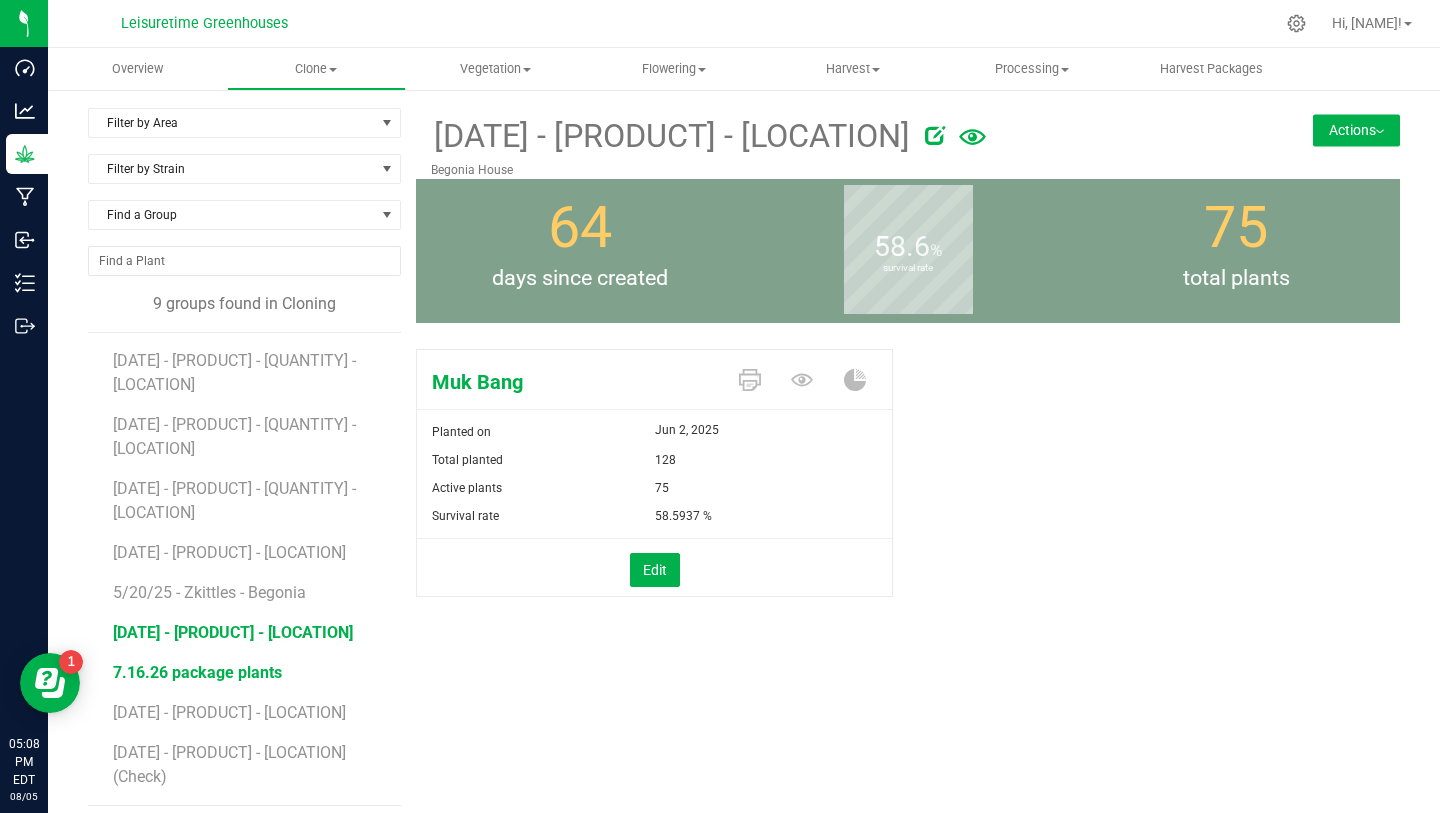 click on "[NUMBER].[NUMBER].[NUMBER] package plants" at bounding box center (197, 672) 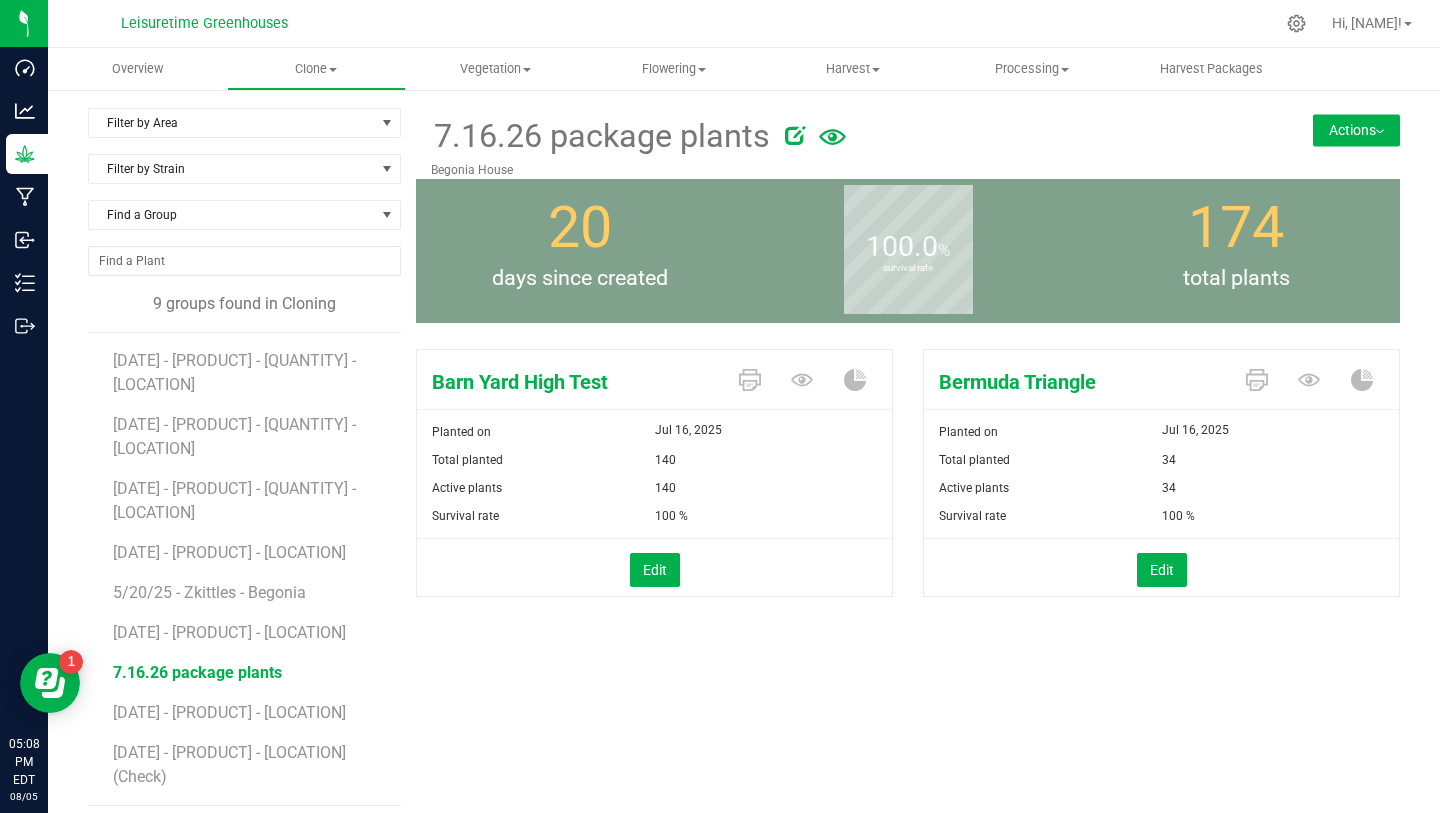 click on "7.16.26 package plants
Begonia House
Actions
Move group
Split group" at bounding box center (908, 143) 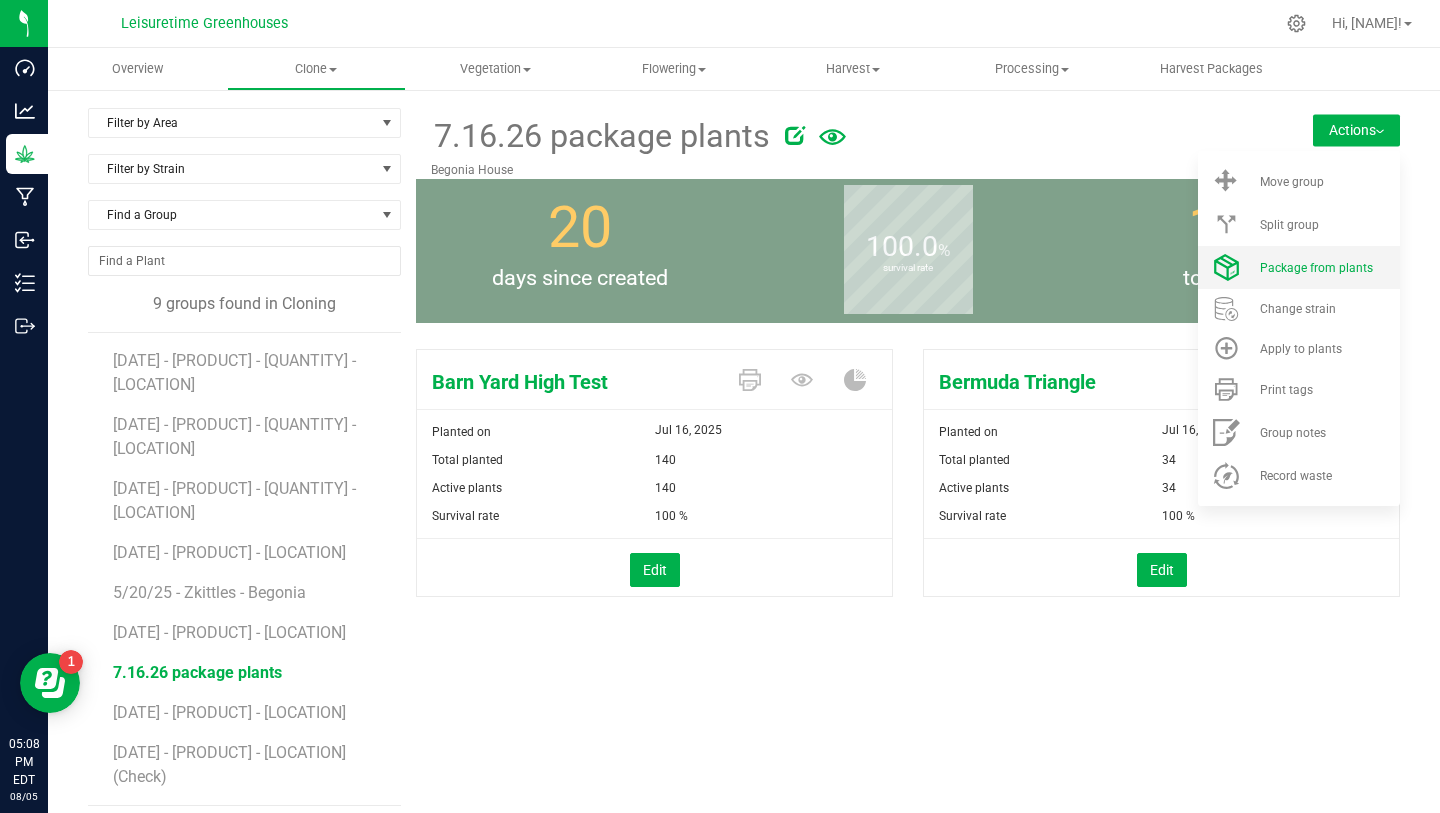 click on "Package from plants" at bounding box center [1316, 268] 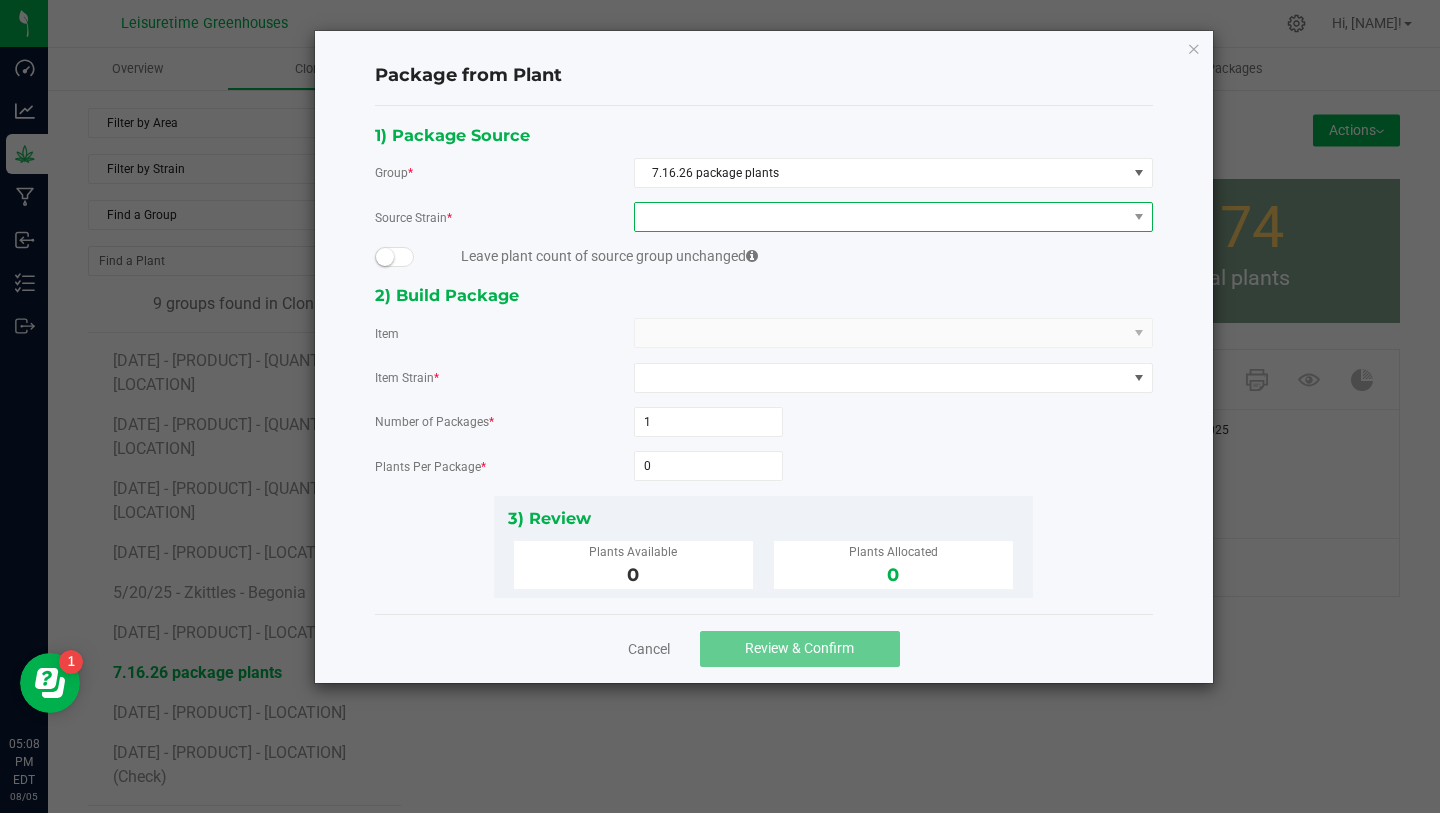 click at bounding box center (881, 217) 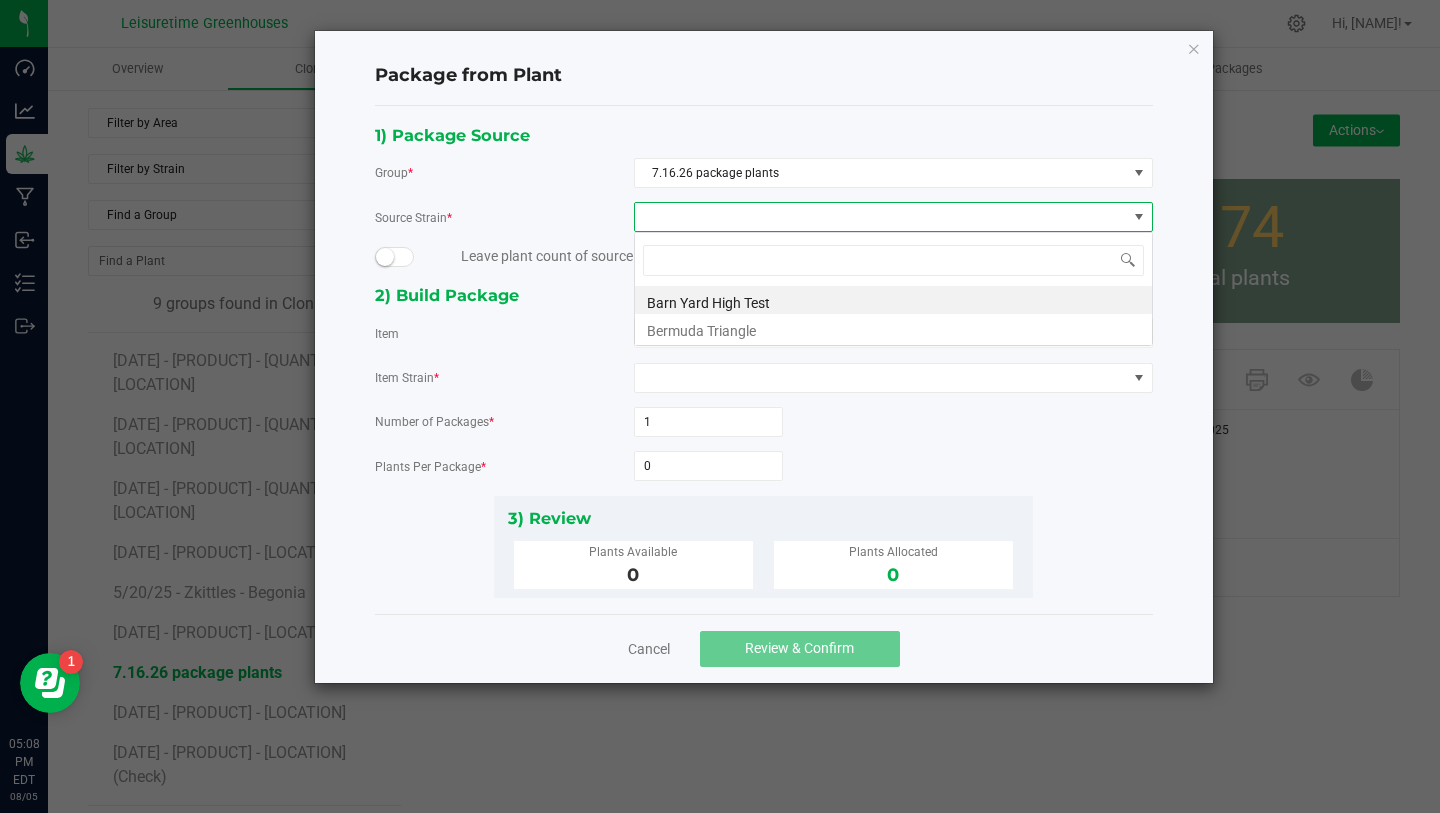scroll, scrollTop: 99970, scrollLeft: 99481, axis: both 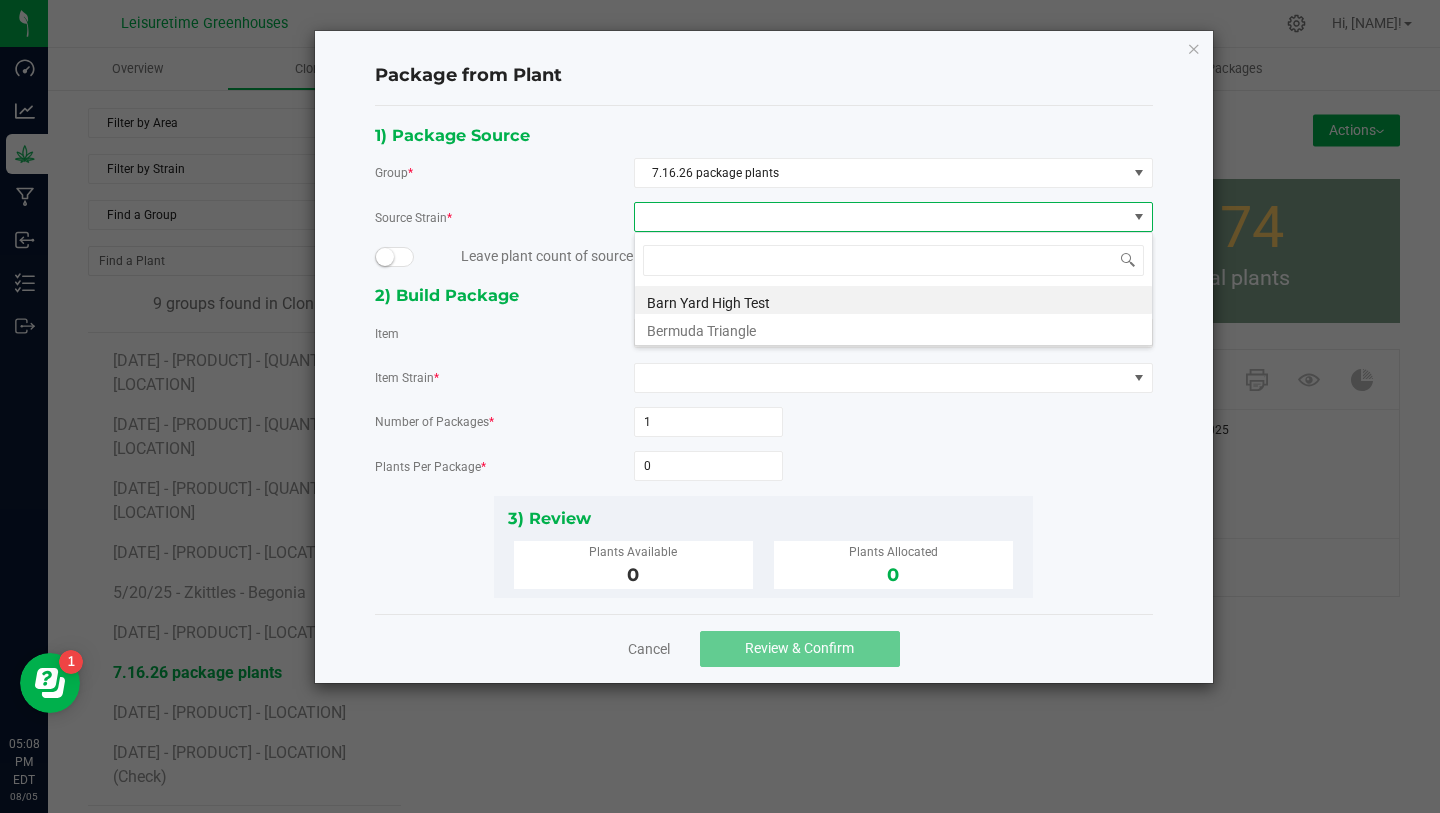 click on "[NUMBER].[NUMBER].[NUMBER] package plants" 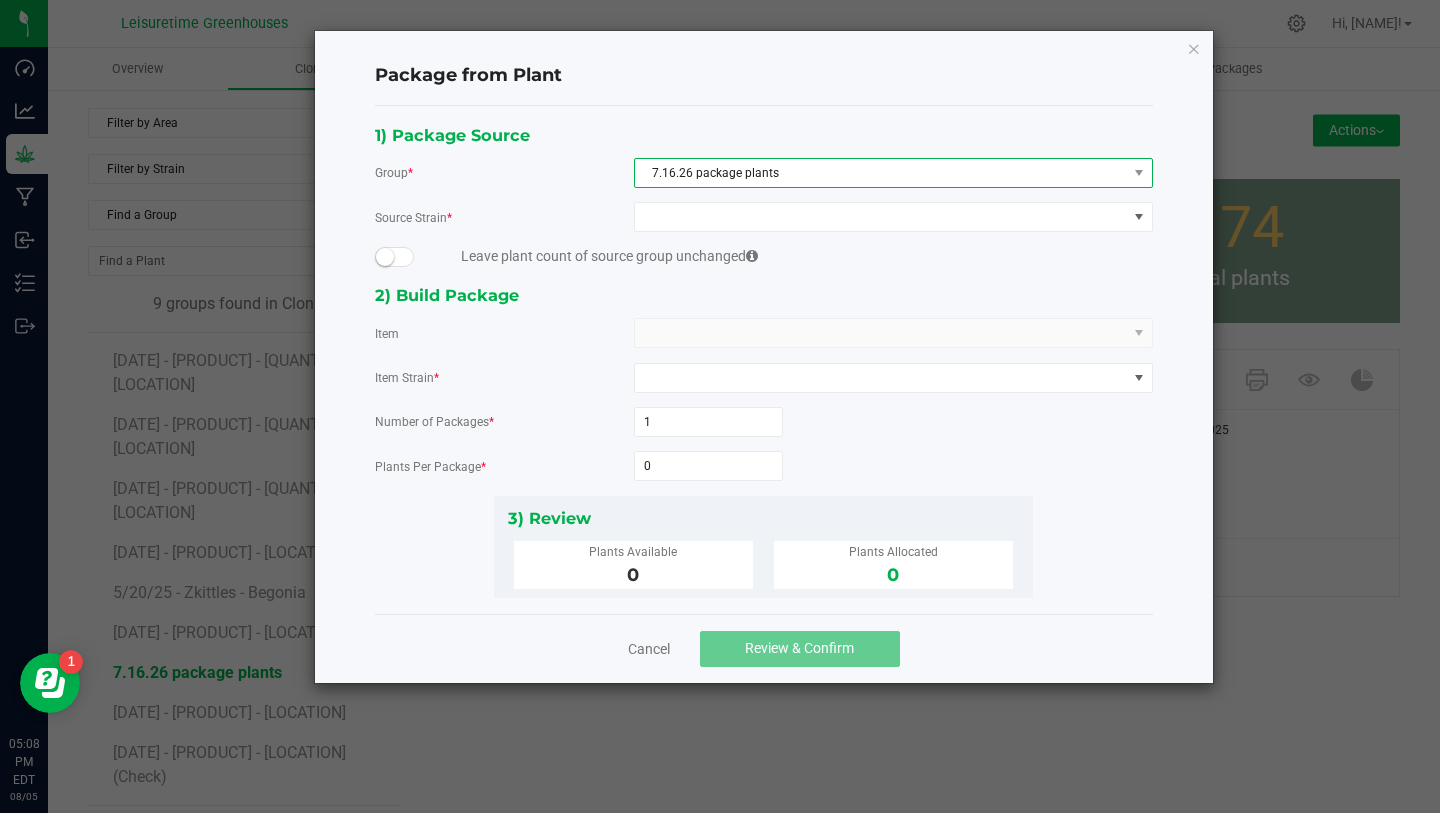 click on "[NUMBER].[NUMBER].[NUMBER] package plants" at bounding box center (881, 173) 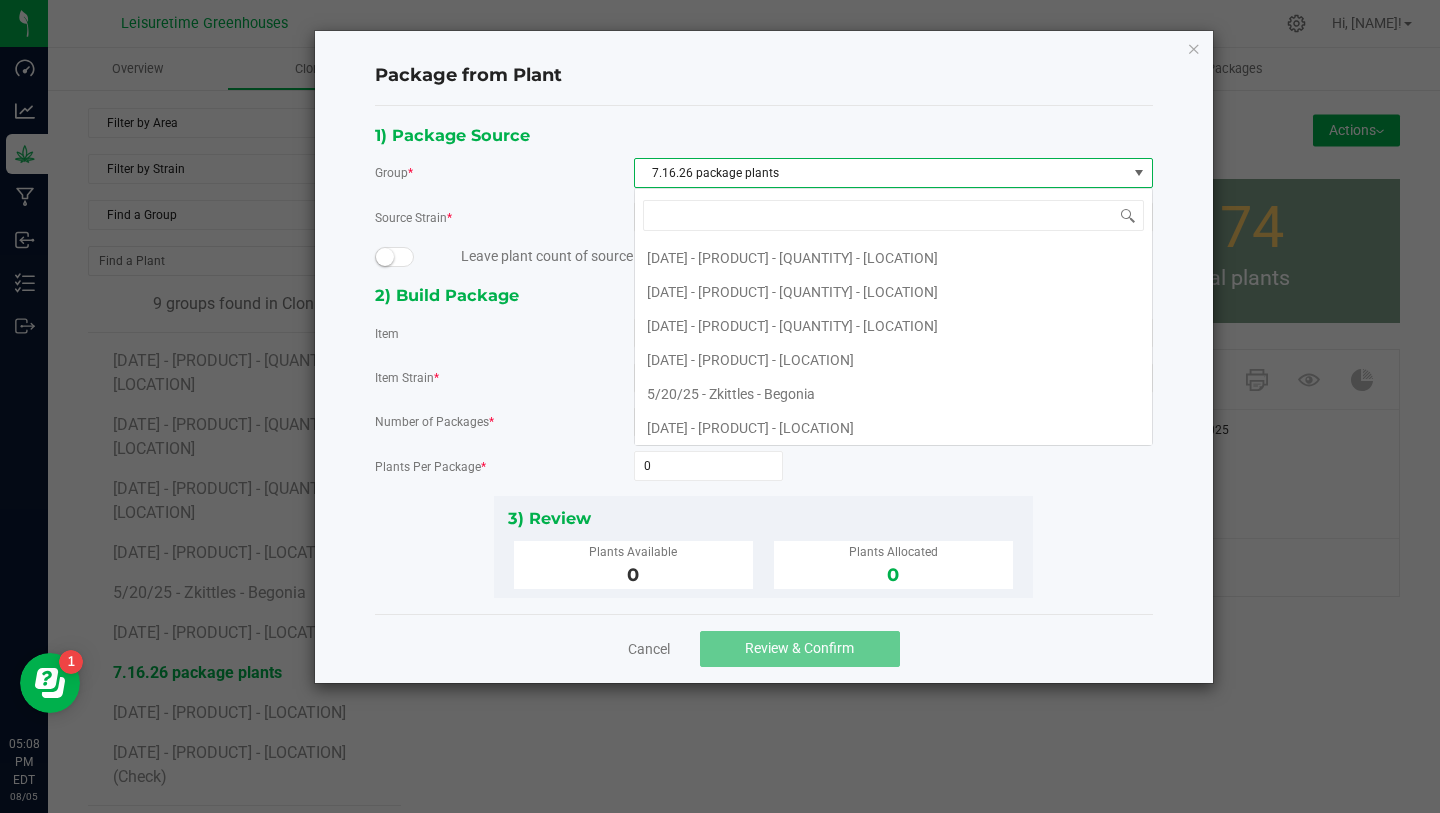 scroll, scrollTop: 99970, scrollLeft: 99481, axis: both 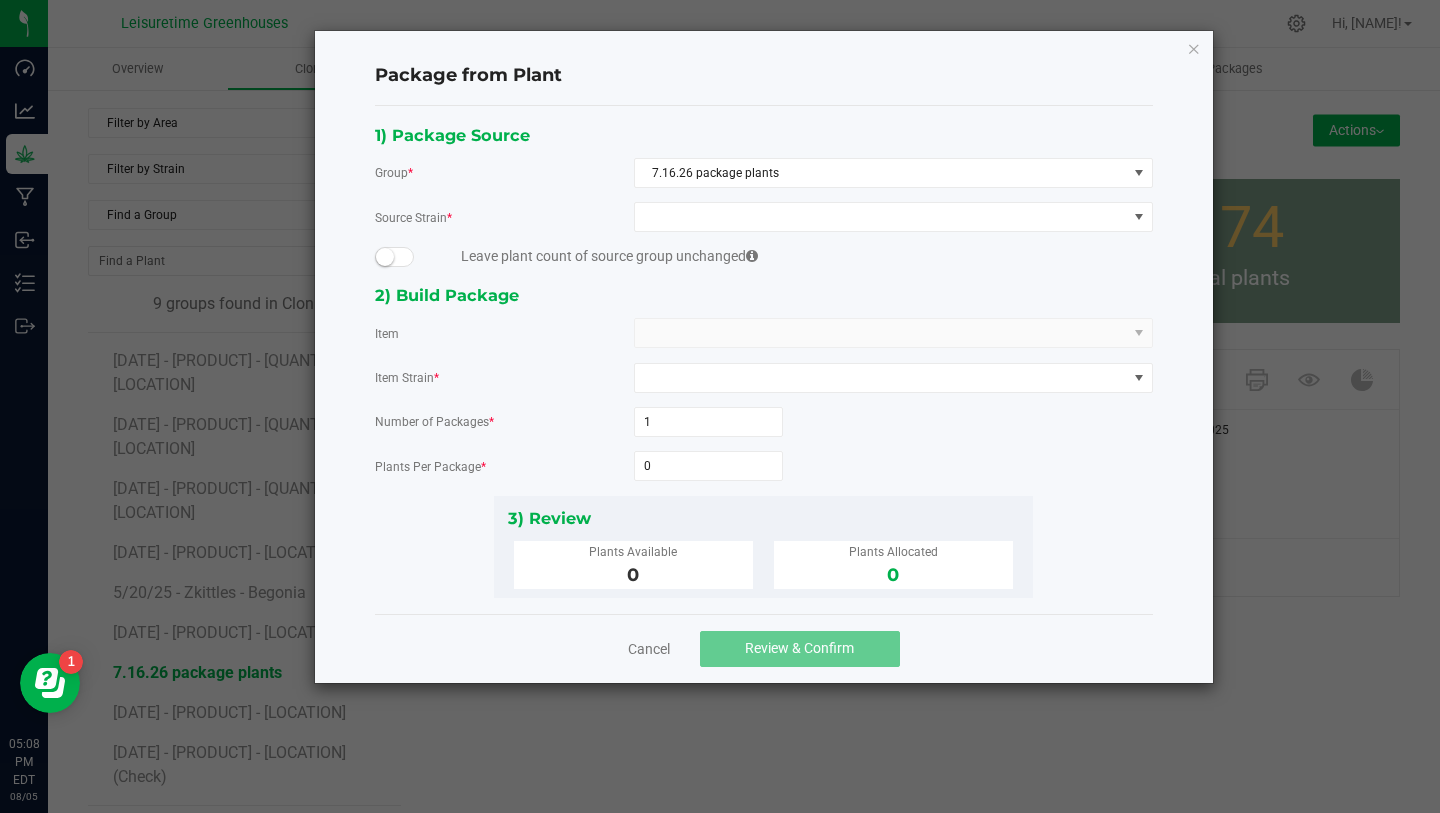 click on "1) Package Source   Group  * 7.16.26 package plants  Source Strain  *  Leave plant count of source group unchanged   2) Build Package   Item   Item Strain  *  Number of Packages  * 1  Plants Per Package  * 0  3) Review   Plants Available   0   Plants Allocated   0" 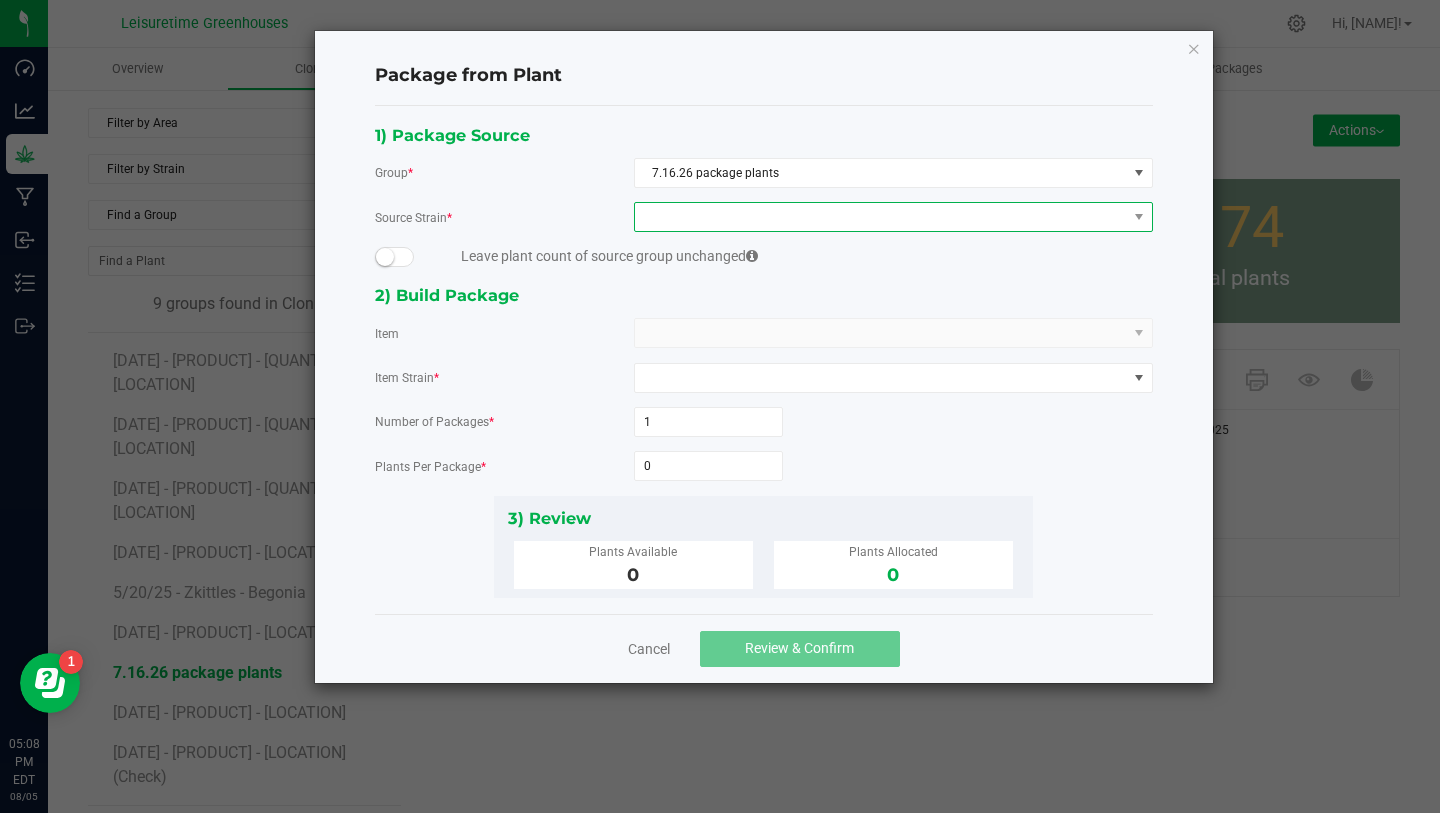 click at bounding box center [893, 217] 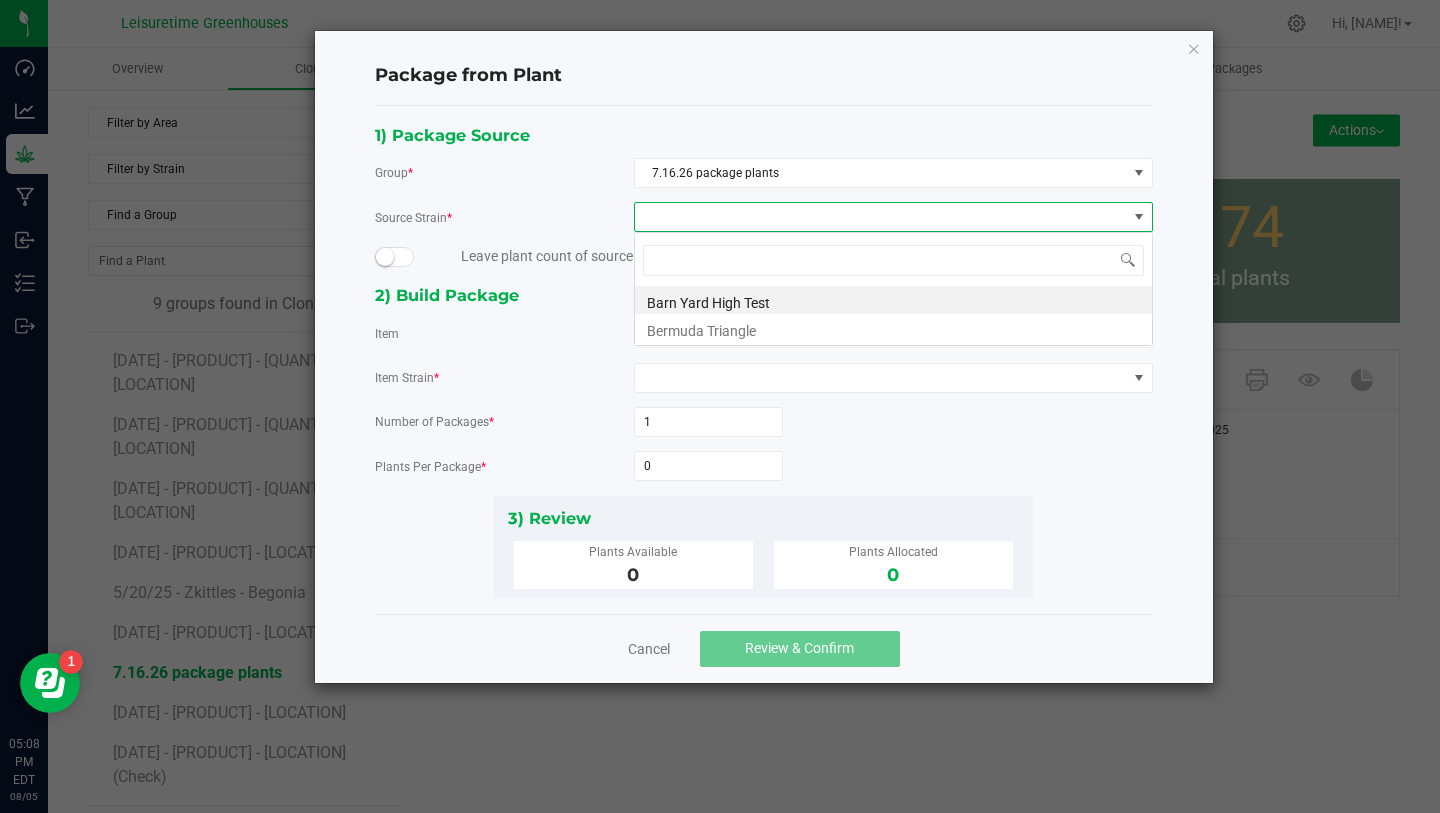 scroll, scrollTop: 99970, scrollLeft: 99481, axis: both 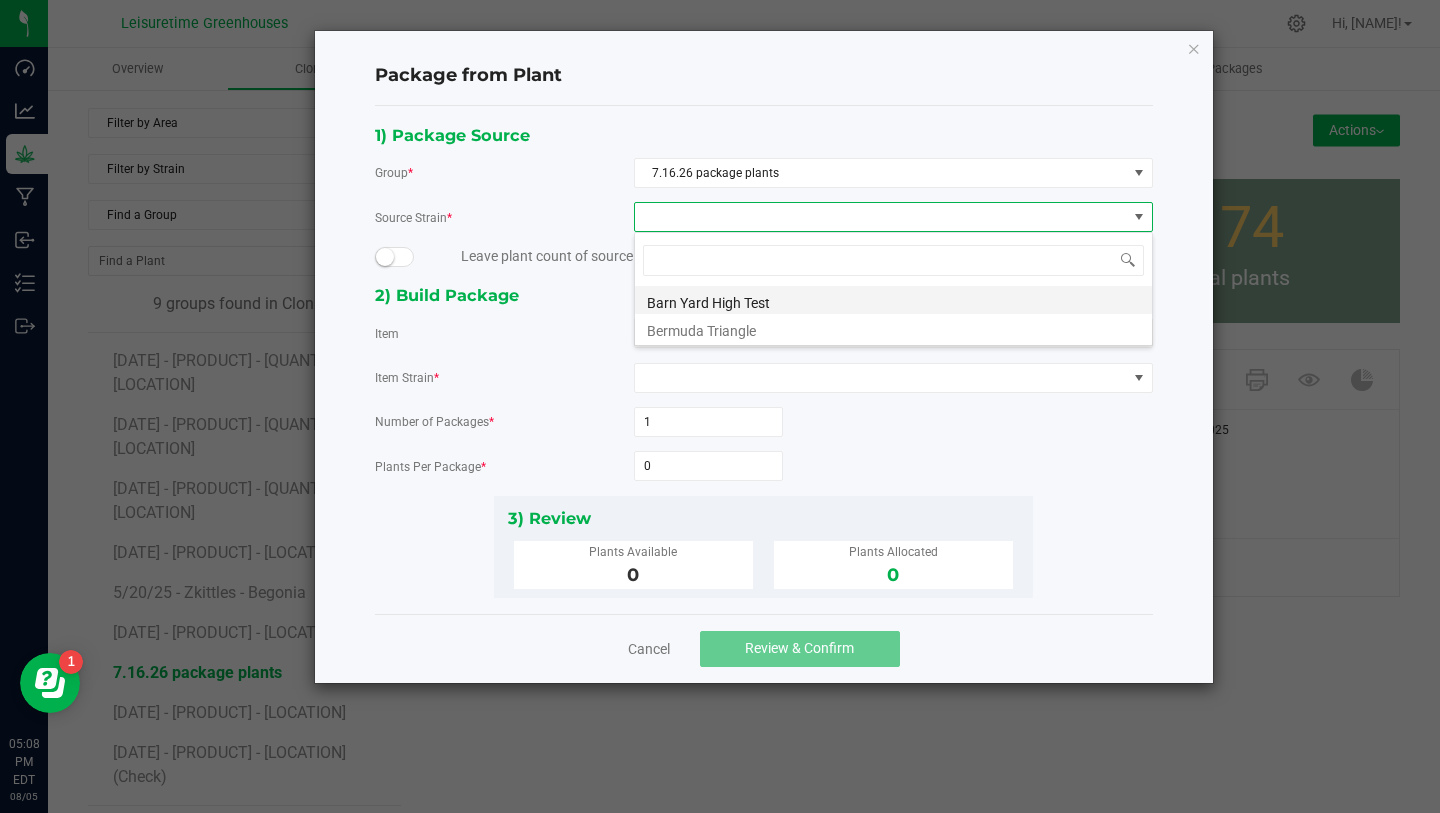 click on "Barn Yard High Test" at bounding box center (893, 300) 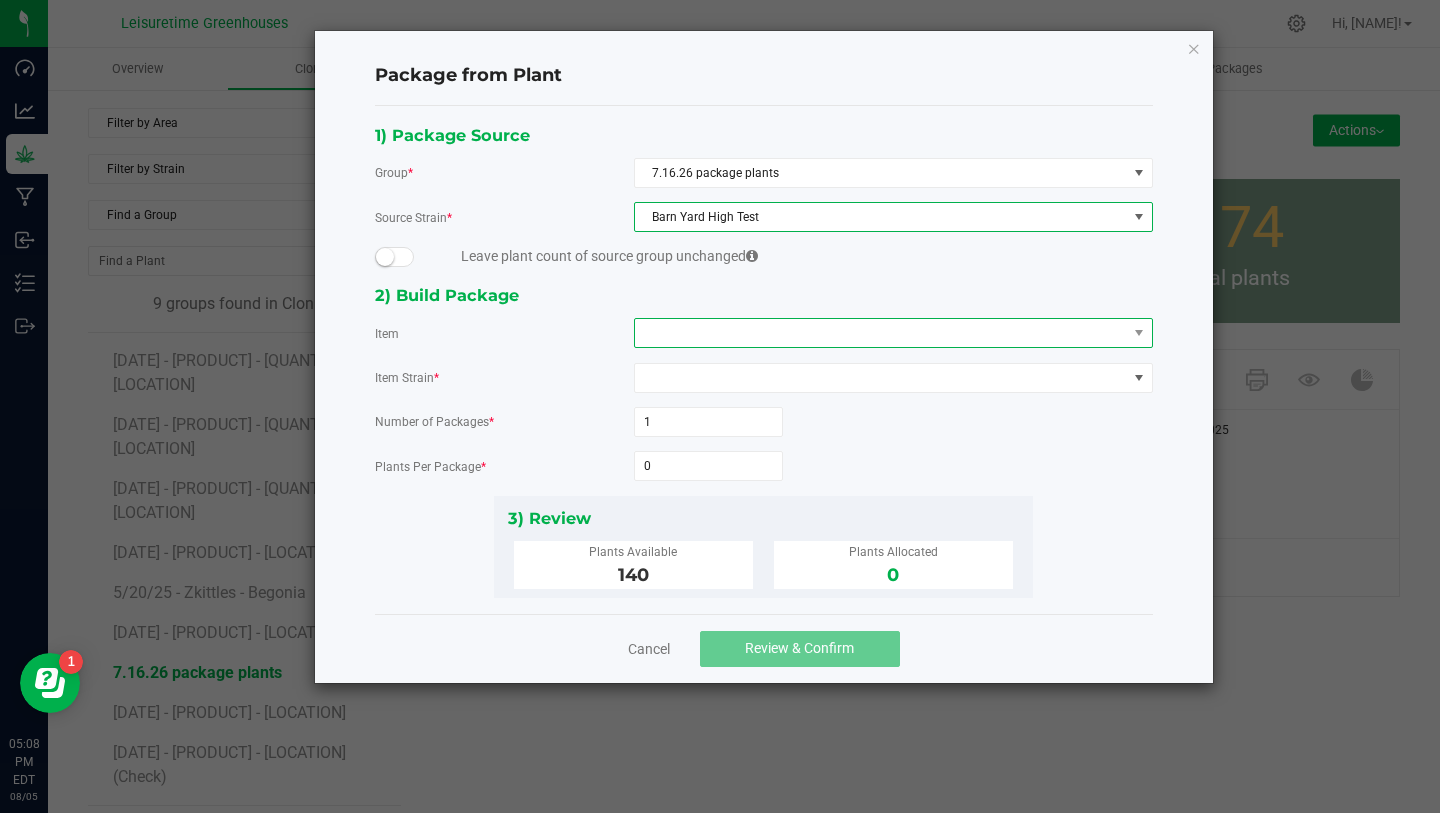 click at bounding box center [881, 333] 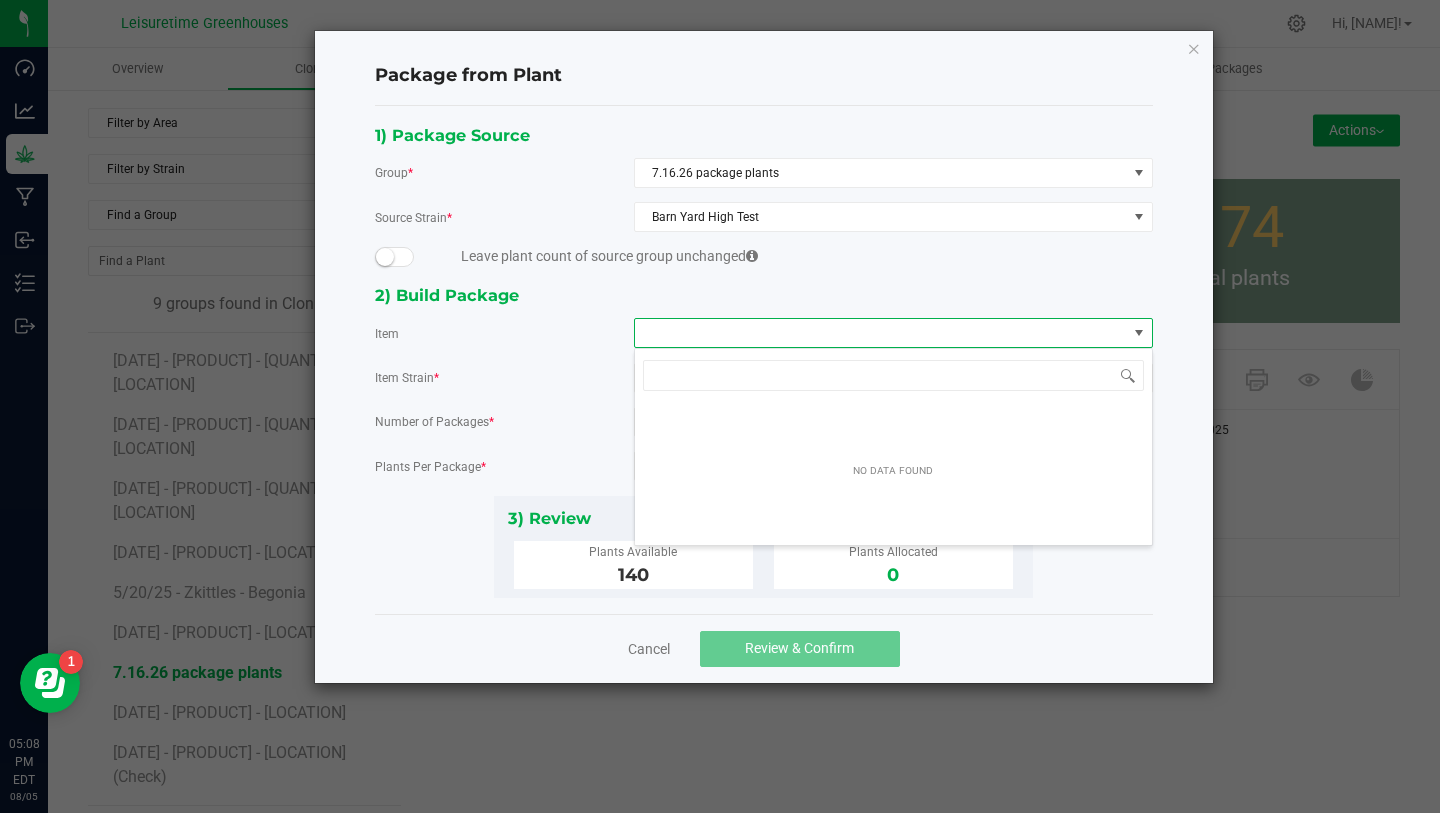 scroll, scrollTop: 99970, scrollLeft: 99481, axis: both 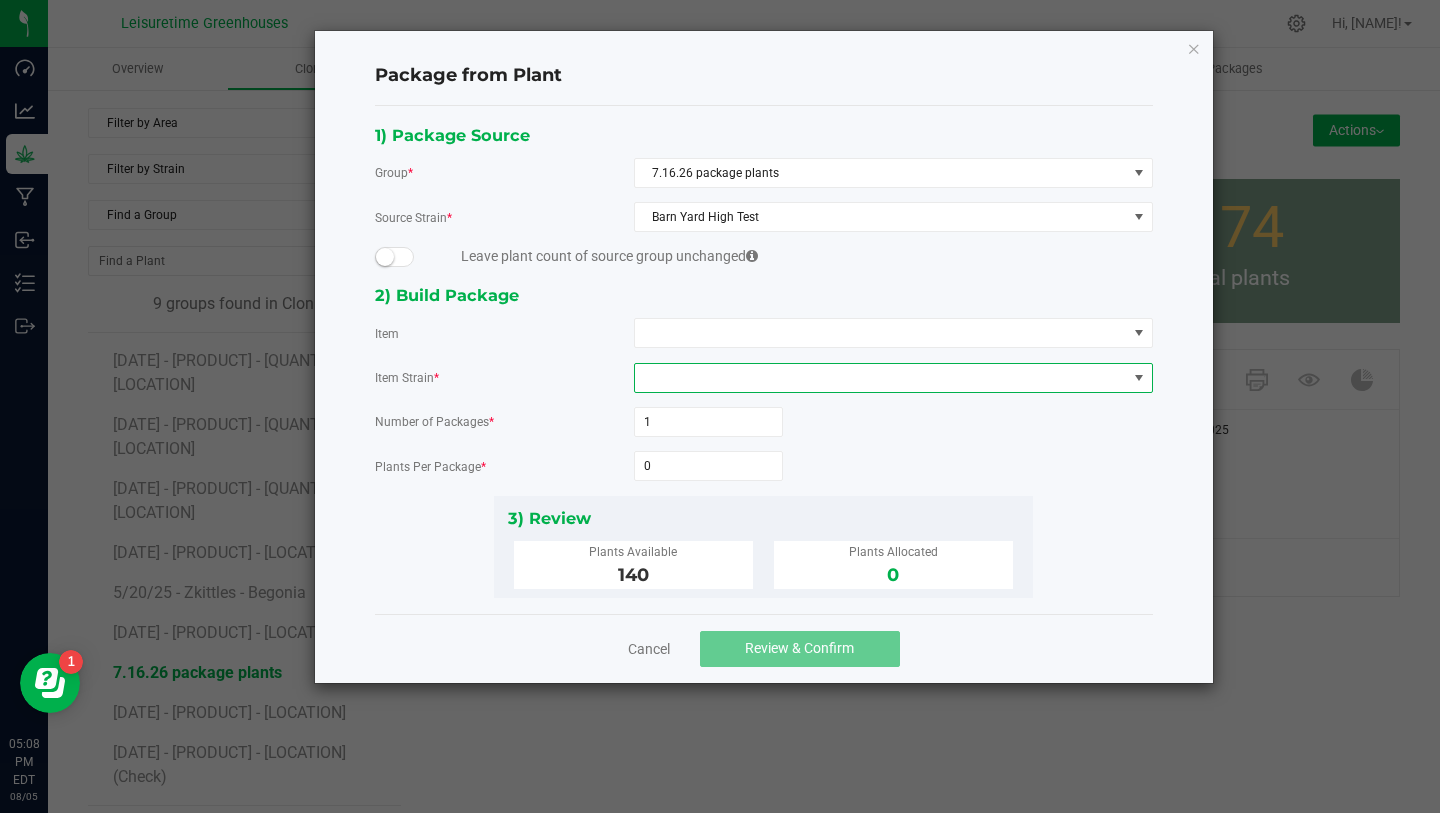 click at bounding box center [881, 378] 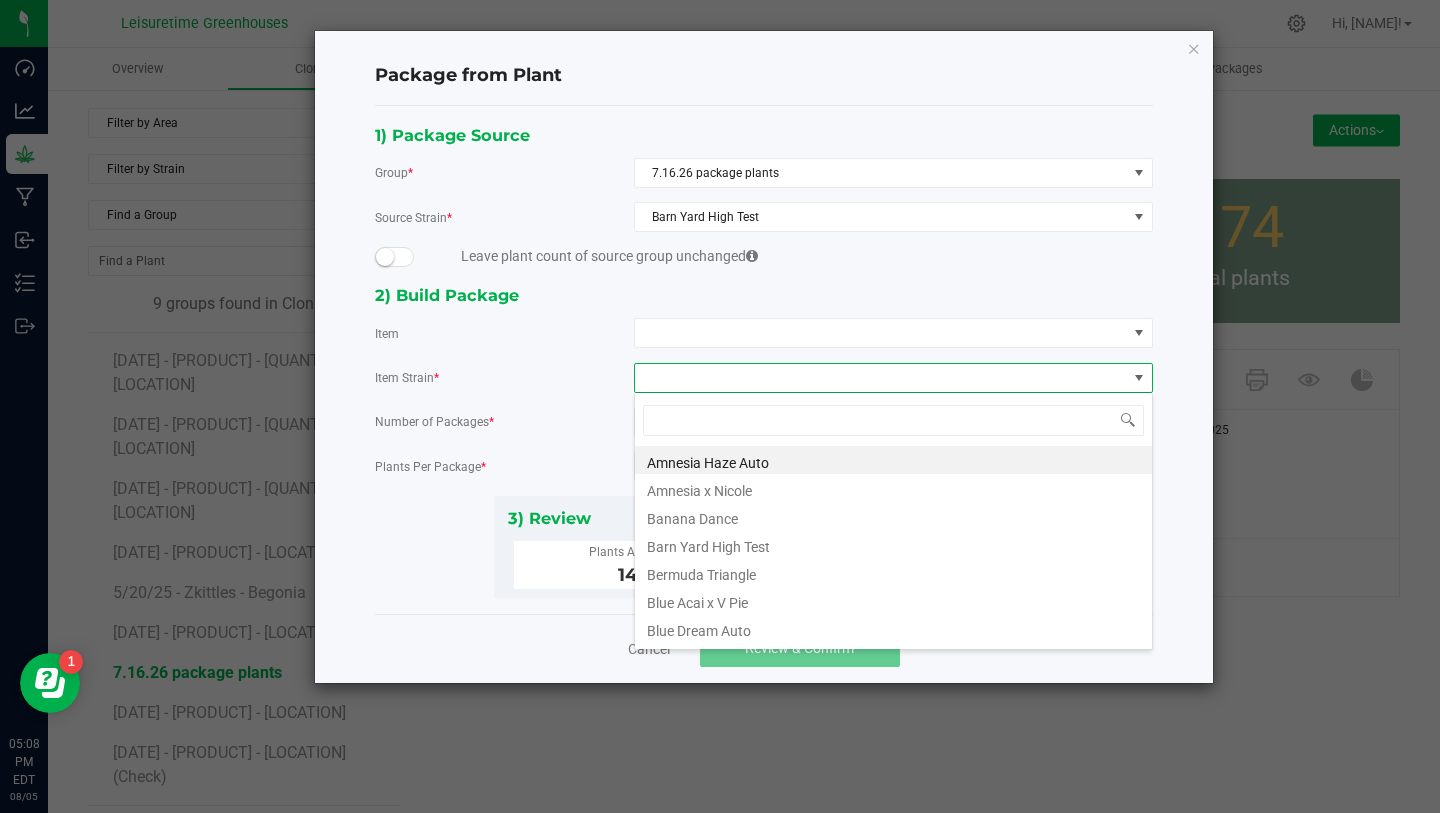 scroll, scrollTop: 99970, scrollLeft: 99481, axis: both 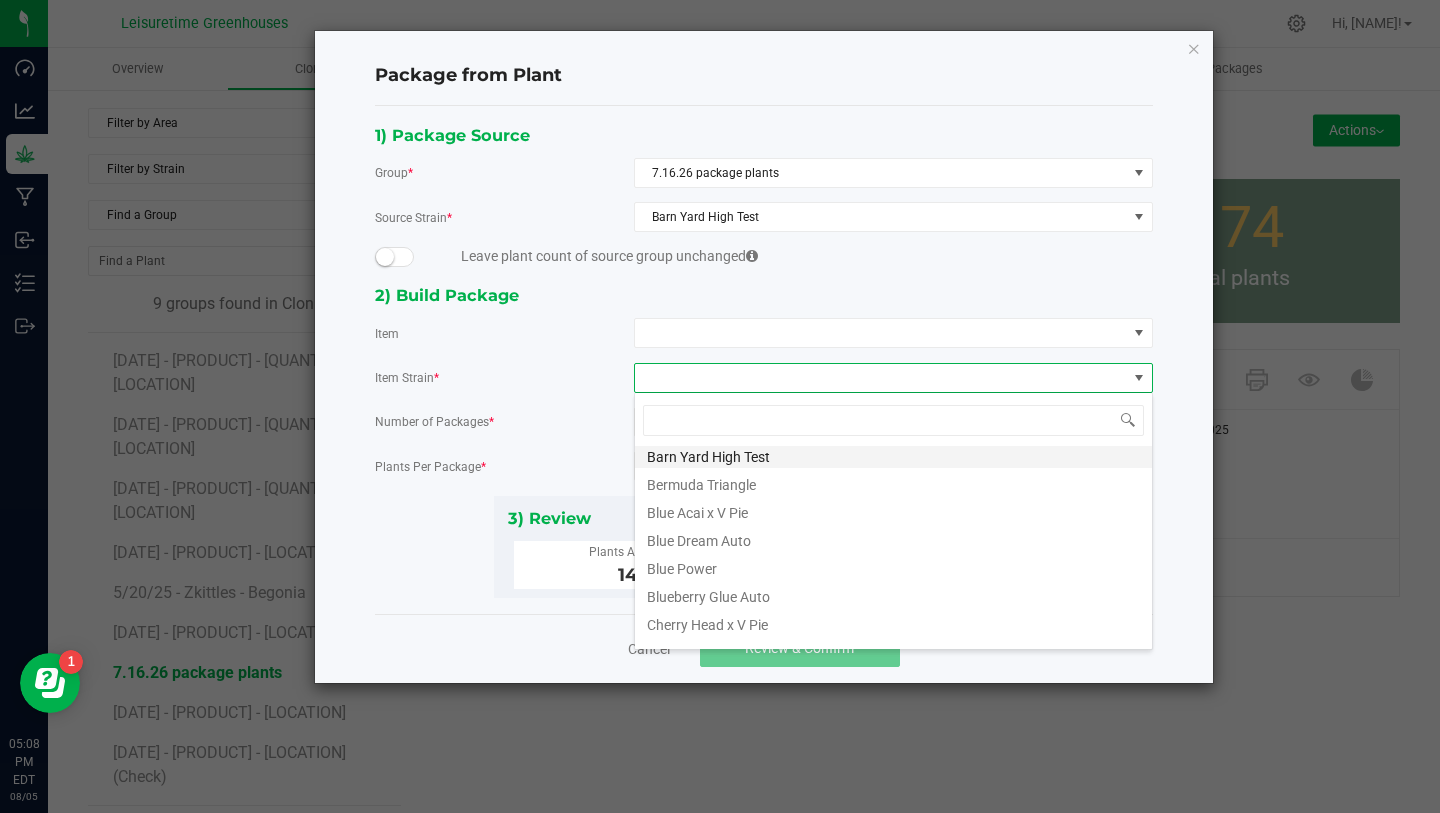click on "Barn Yard High Test" at bounding box center [893, 454] 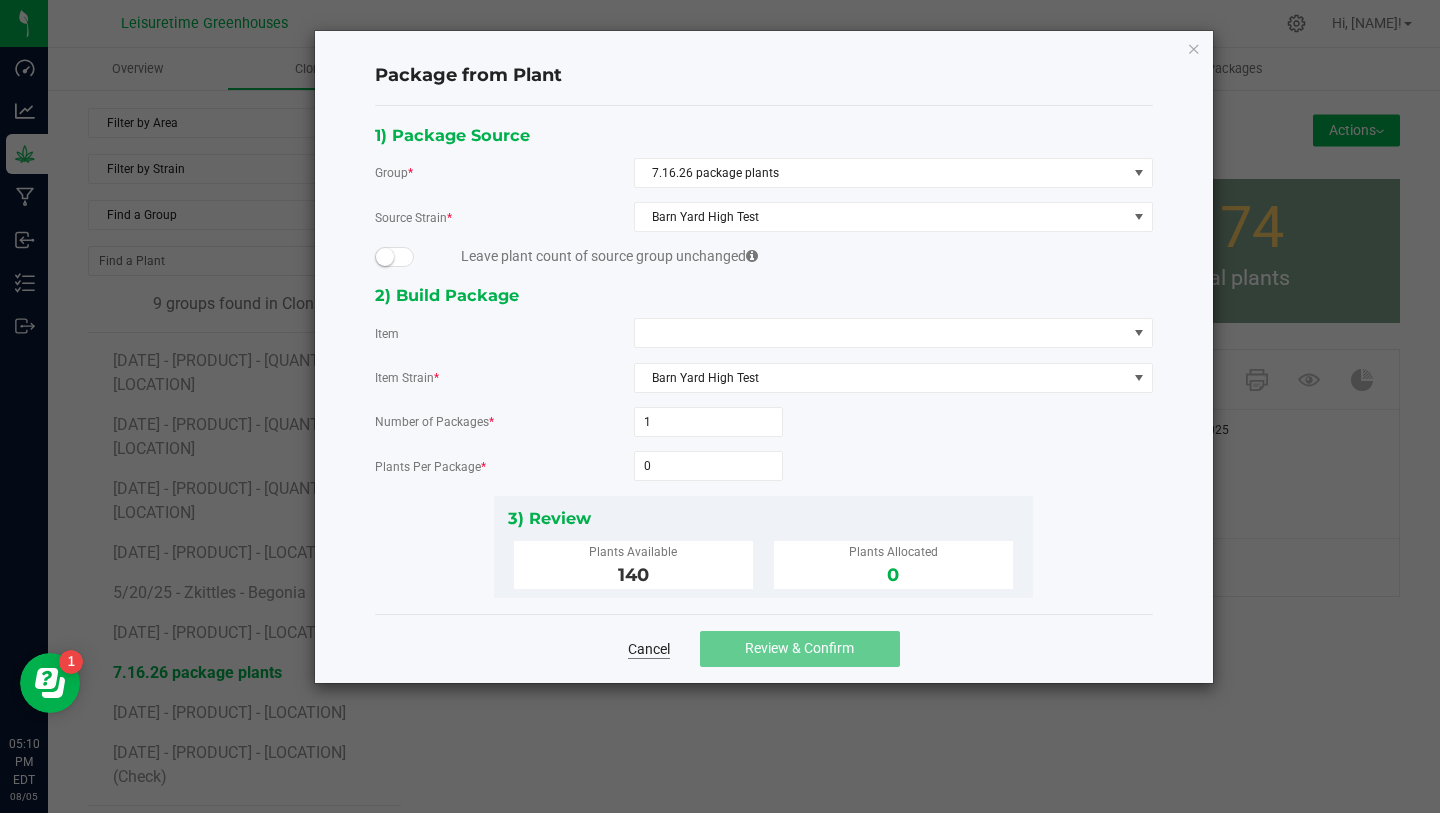 click on "Cancel" 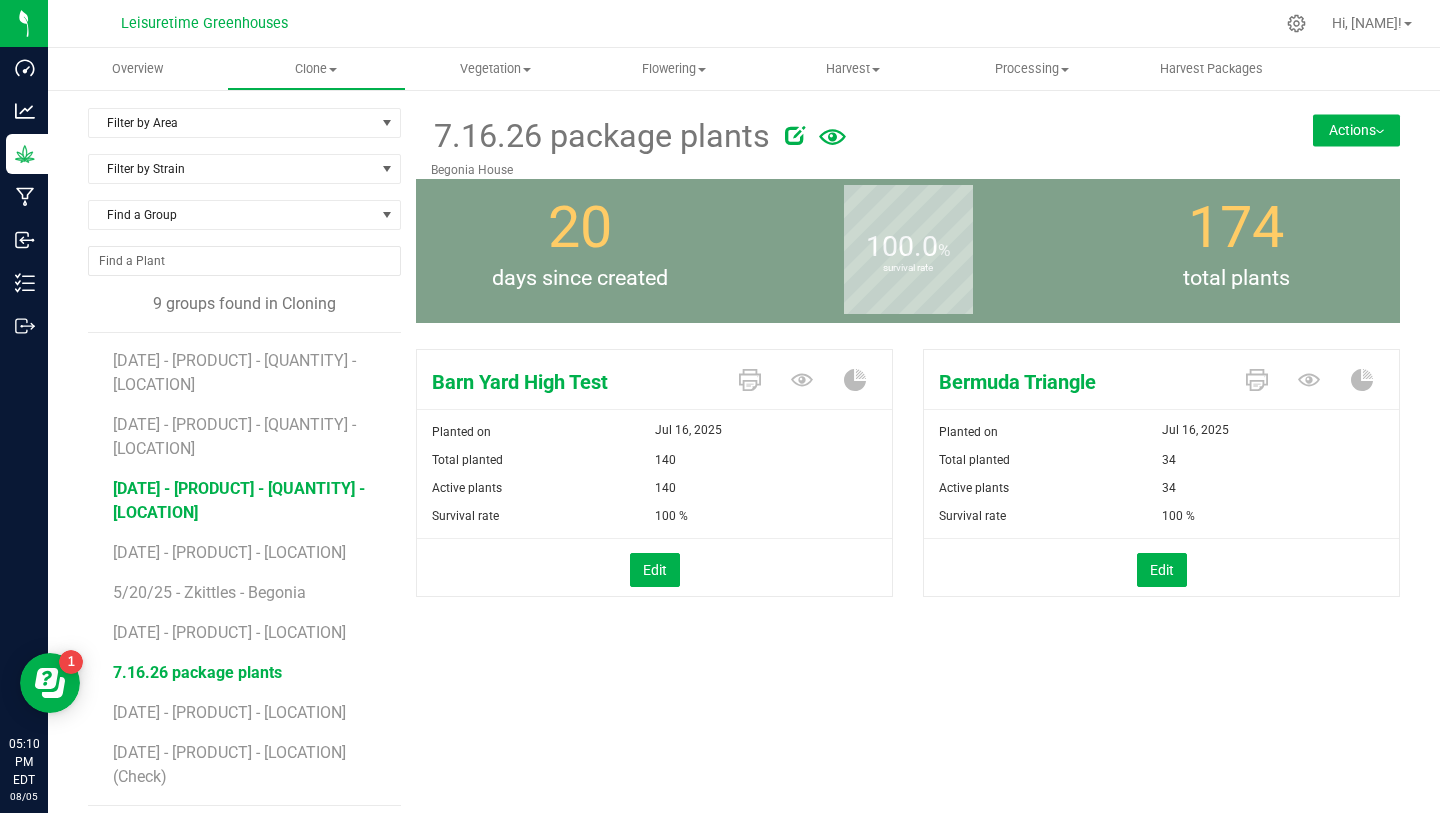 click on "[MONTH]/[DAY]/[YEAR] - [STRAIN] - [NUMBER] in pots [NUMBER] ct Trays - [LOCATION]" at bounding box center [239, 500] 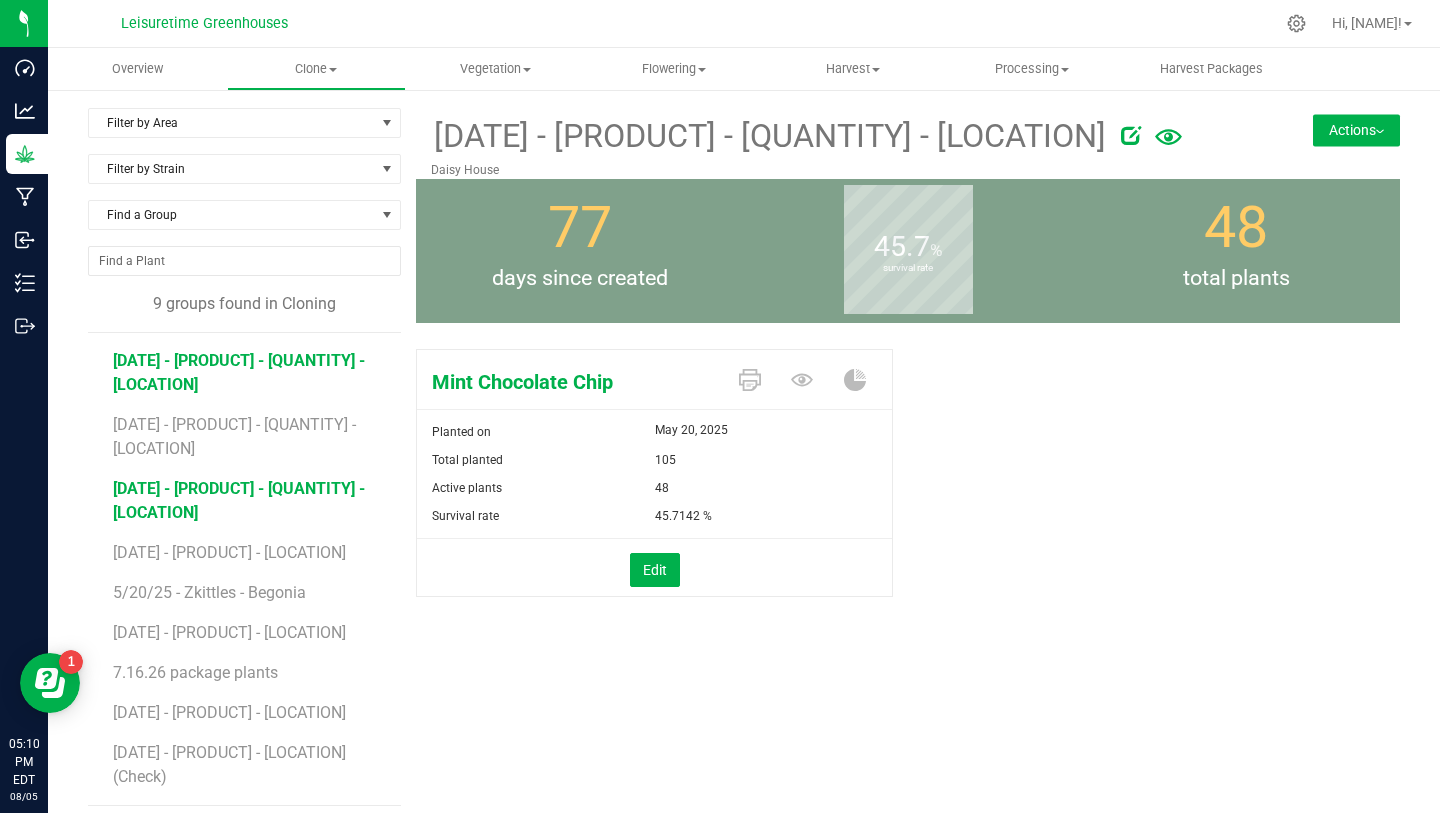 click on "[MONTH]/[DAY]/[YEAR] - [STRAIN] - [NUMBER] ct Trays - [LOCATION]" at bounding box center (239, 372) 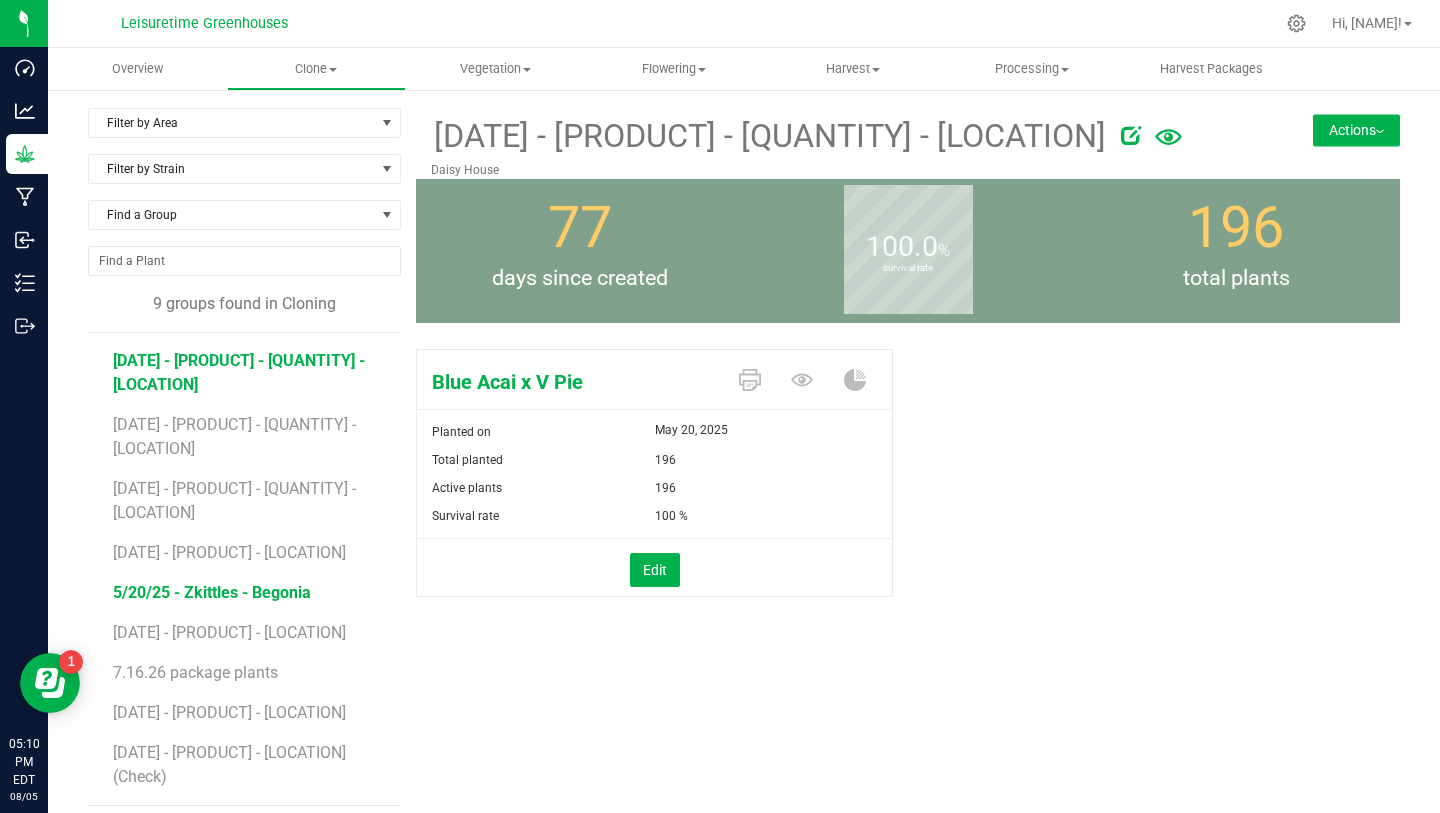 click on "[MONTH]/[DAY]/[YEAR] - [STRAIN] - [LOCATION]" at bounding box center (212, 592) 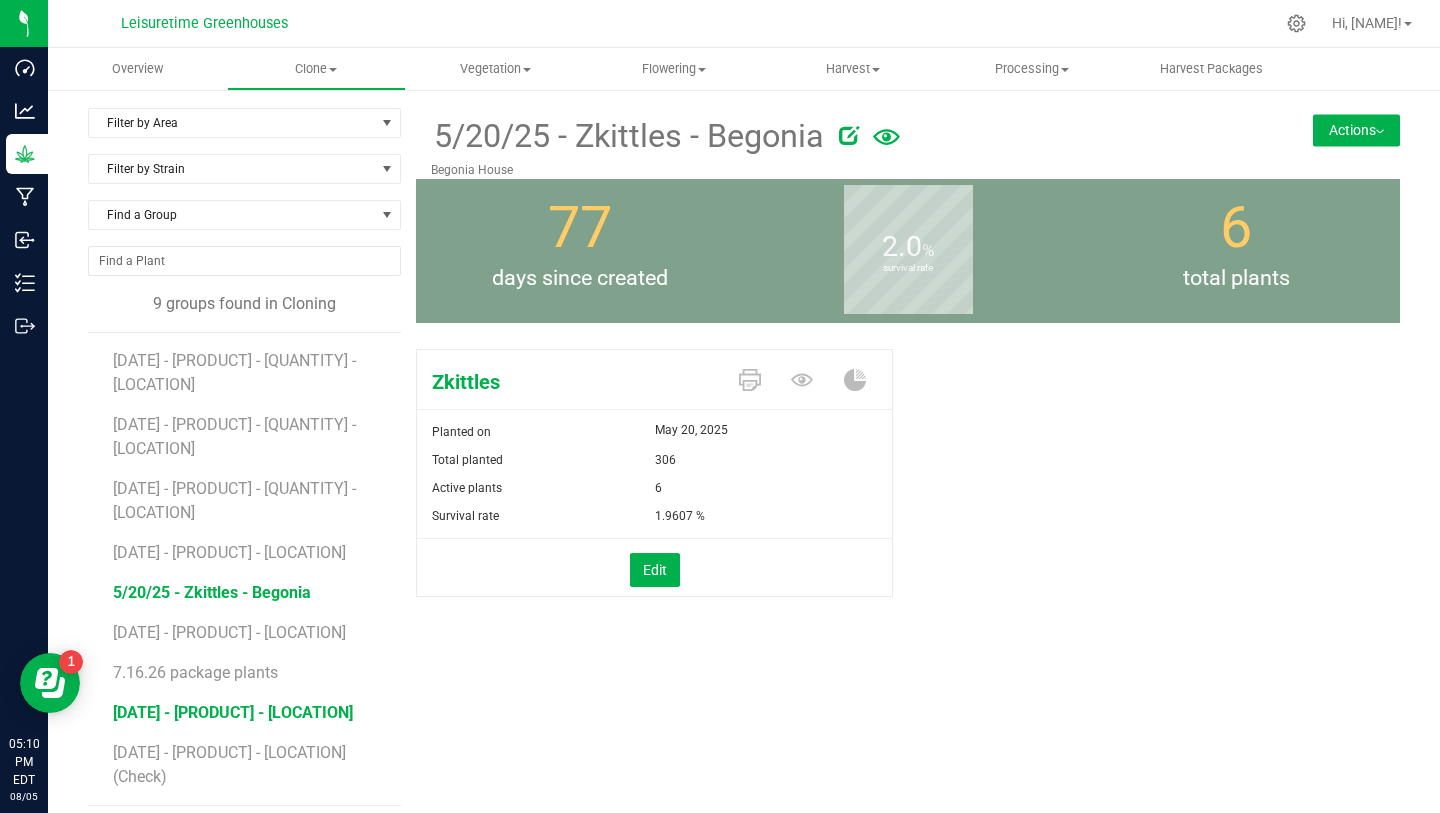 click on "[MONTH]/[DAY]/[YEAR] - [STRAIN] - [LOCATION]" at bounding box center (233, 712) 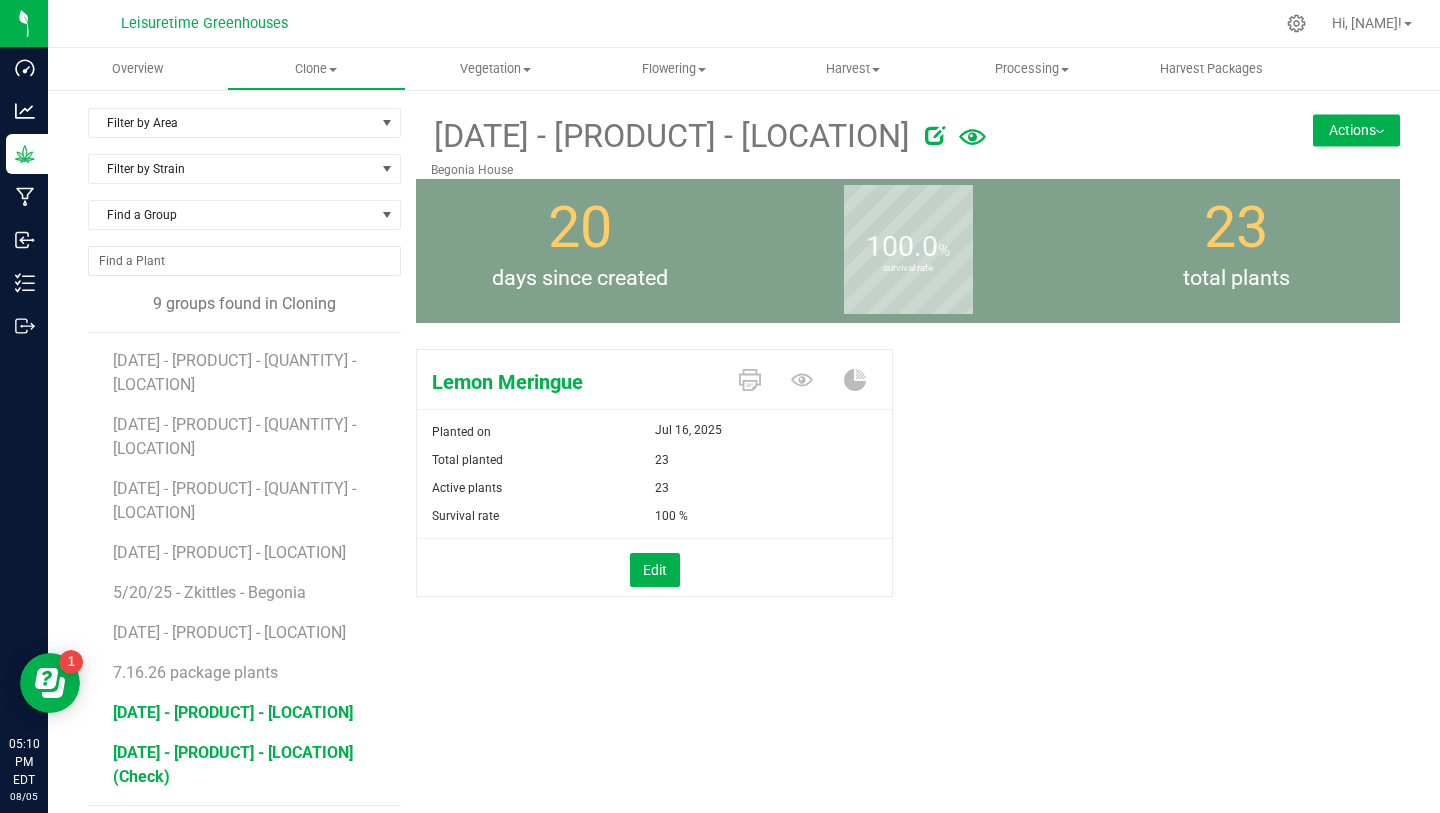 click on "[MONTH]/[DAY]/[YEAR] - [STRAIN] - [LOCATION] ([TERM])" at bounding box center [233, 764] 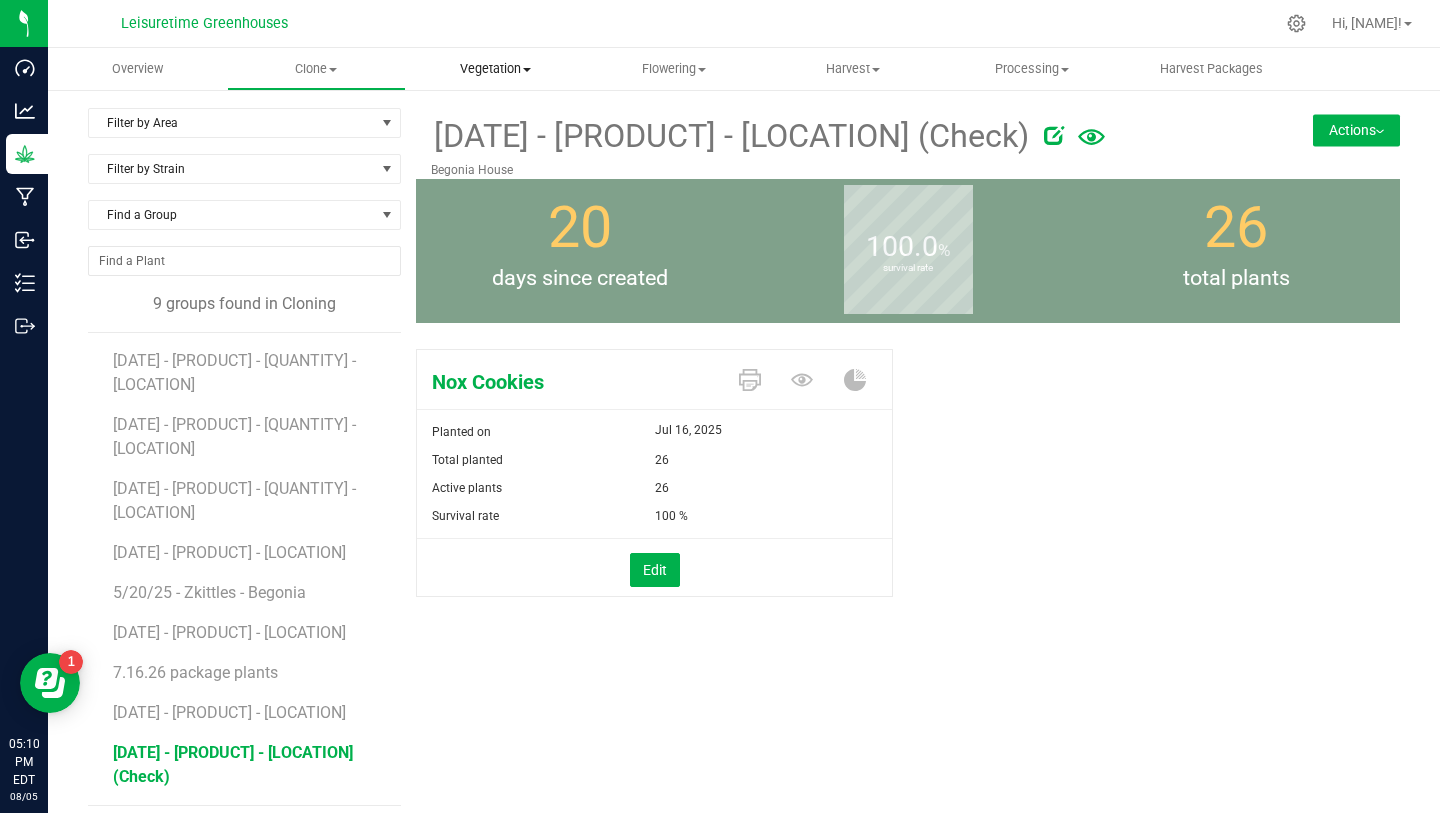 click on "Vegetation
Veg groups
Veg plants
Mother groups
Mother plants
Apply to plants
Create manicure" at bounding box center [495, 69] 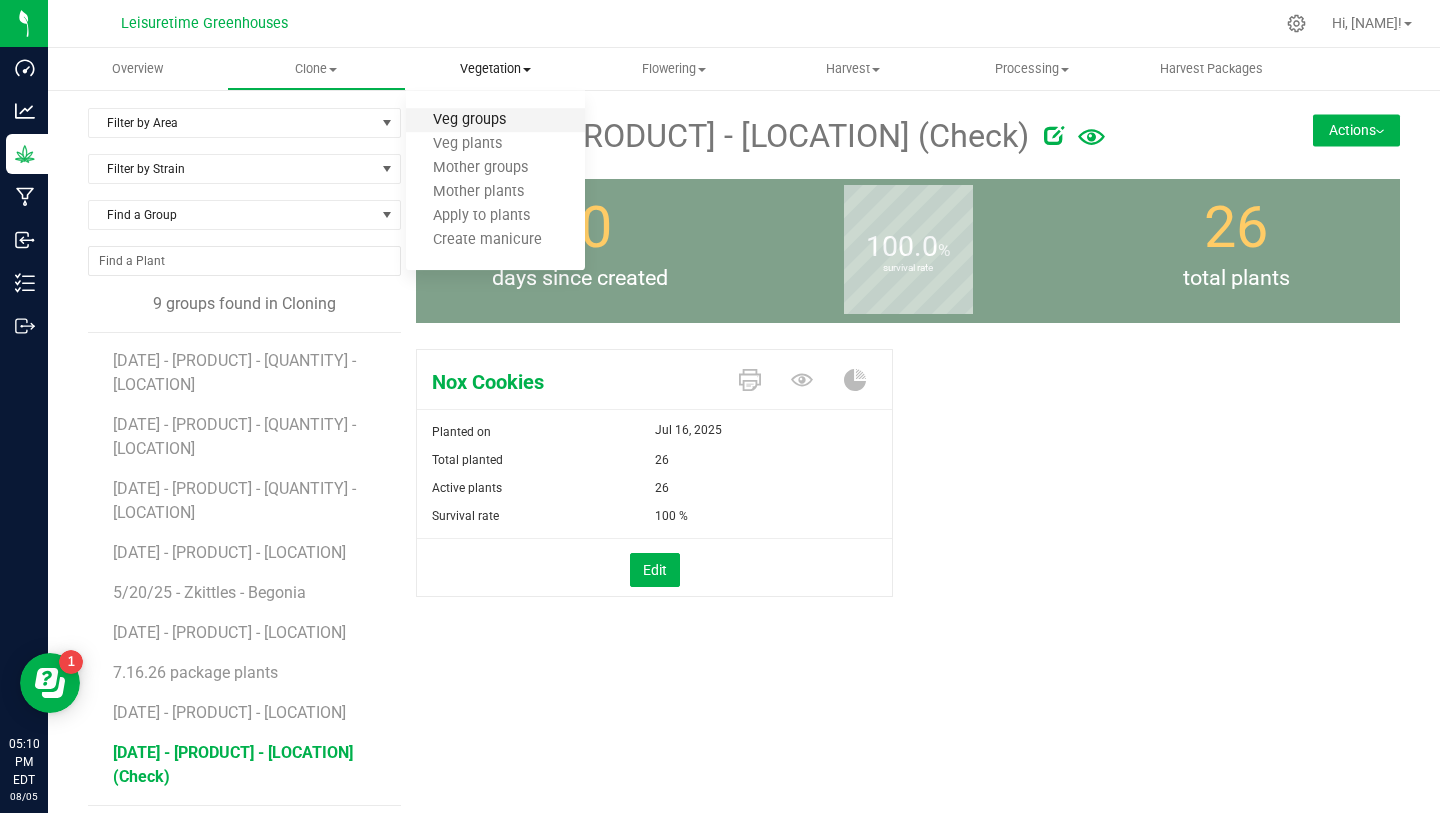 click on "Veg groups" at bounding box center [469, 120] 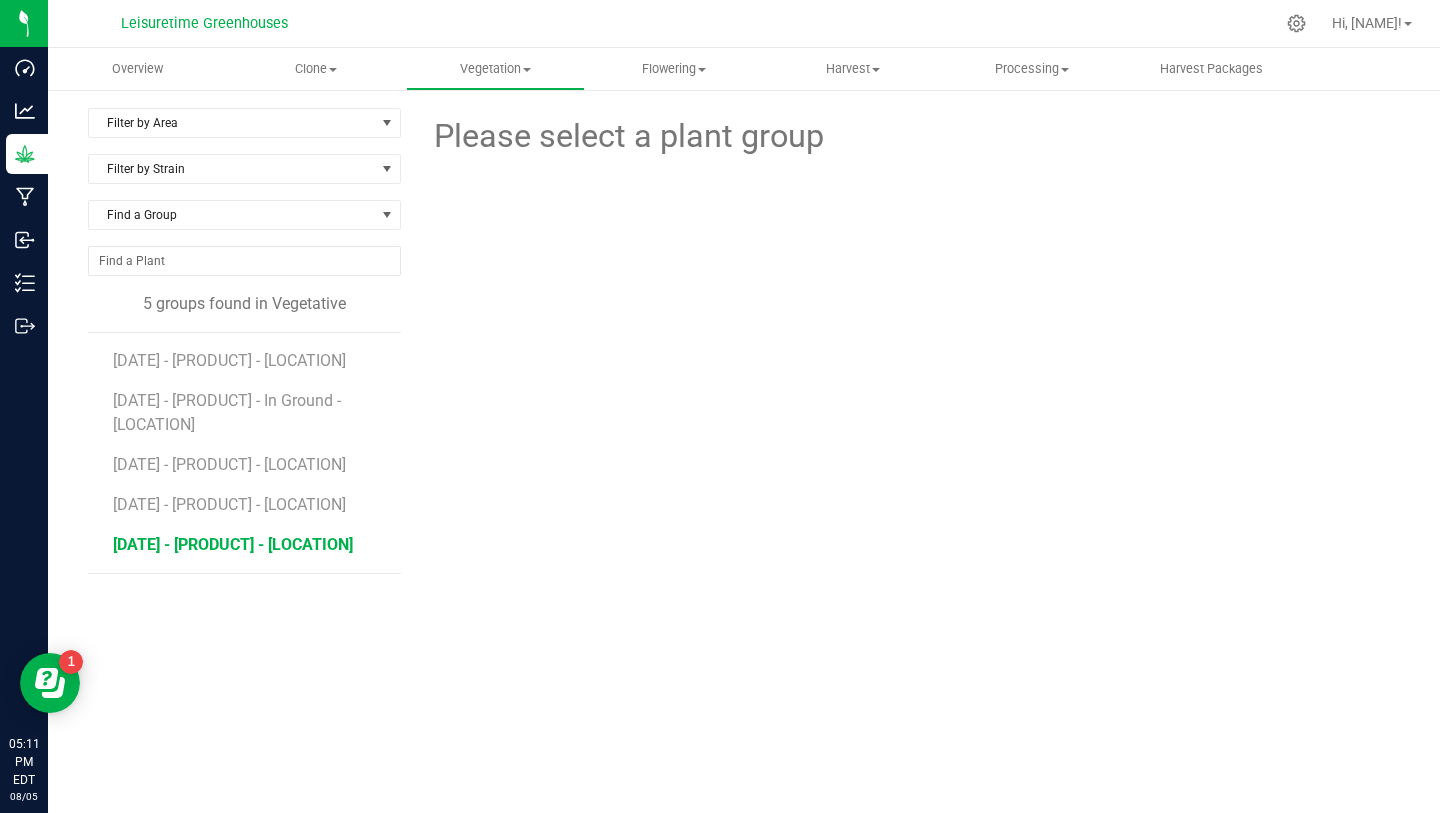click on "[MONTH]/[DAY]/[YEAR] - [STRAIN] - [LOCATION]" at bounding box center [233, 544] 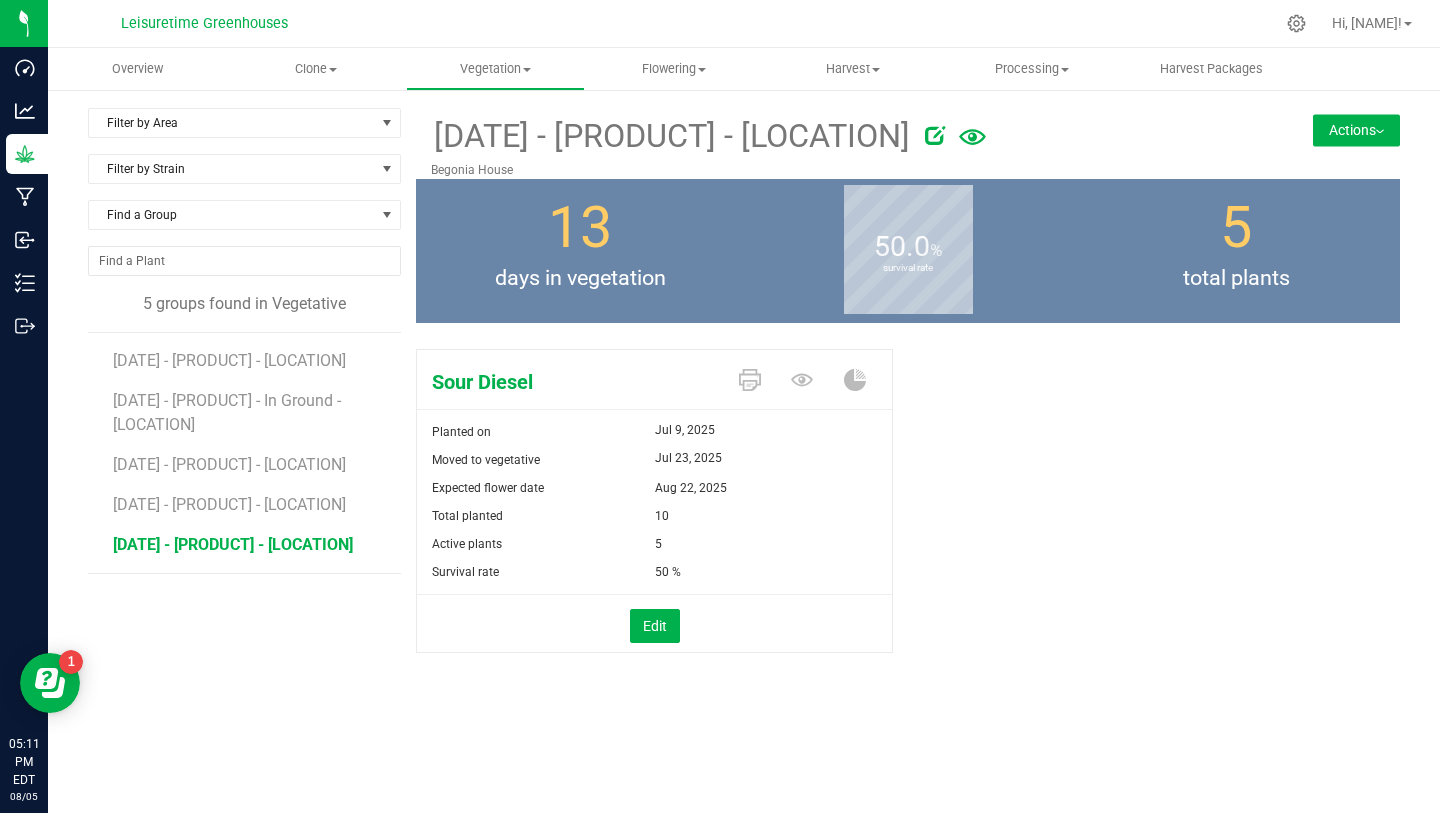 click on "Actions" at bounding box center (1356, 130) 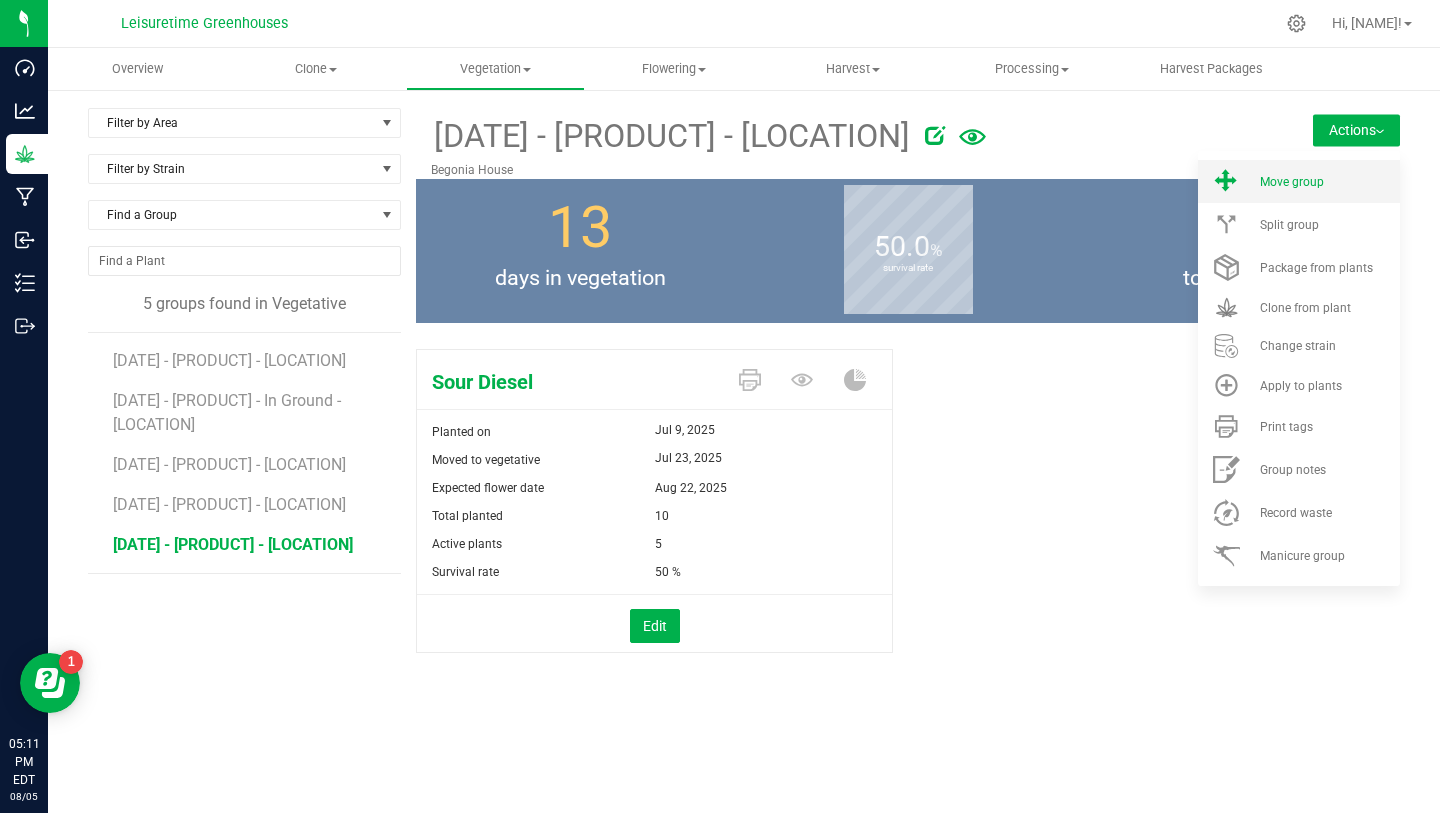 click on "Move group" at bounding box center (1328, 182) 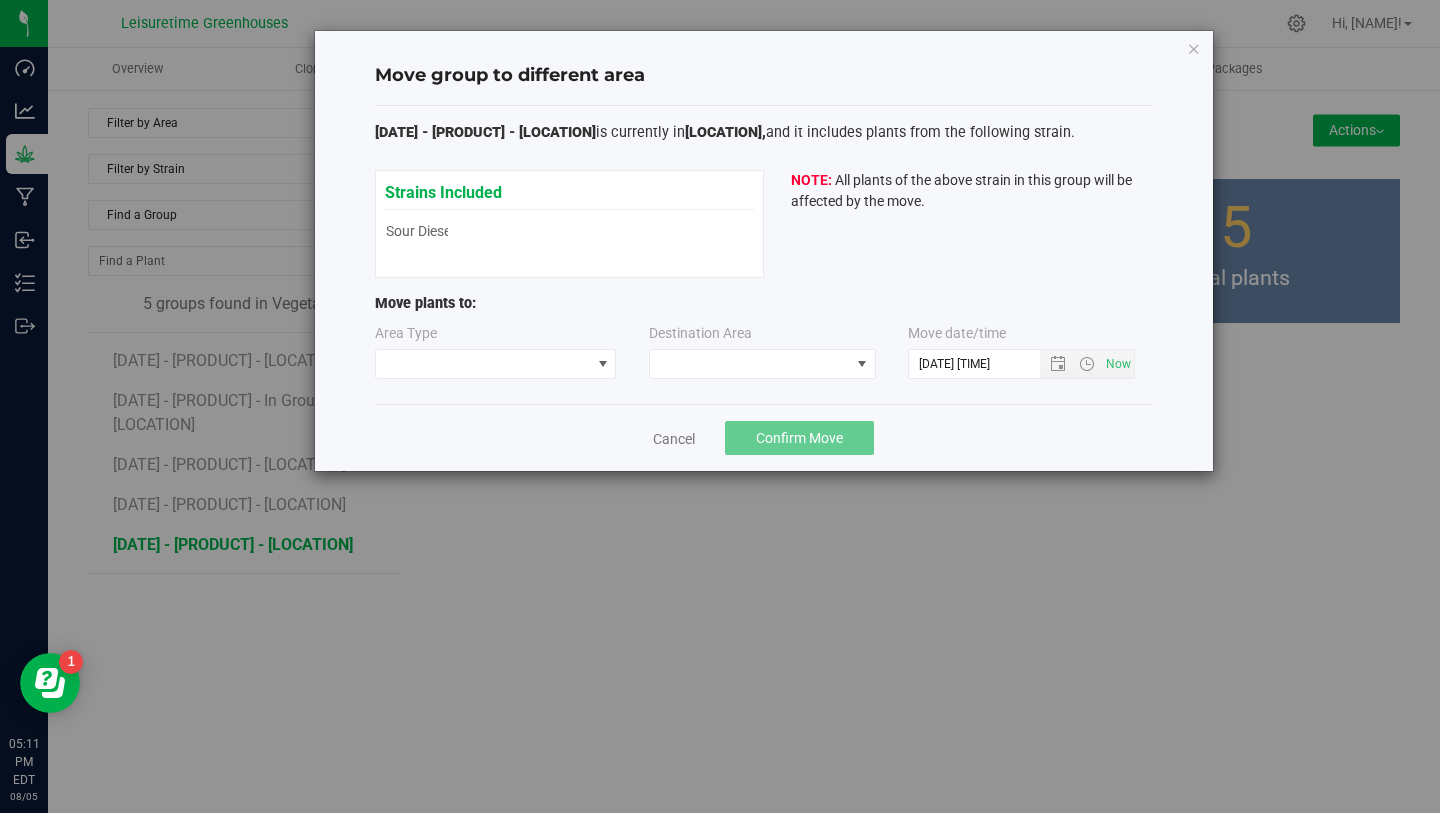 click on "Area Type
Destination Area
Move date/time
8/5/2025 5:11 PM" at bounding box center [764, 355] 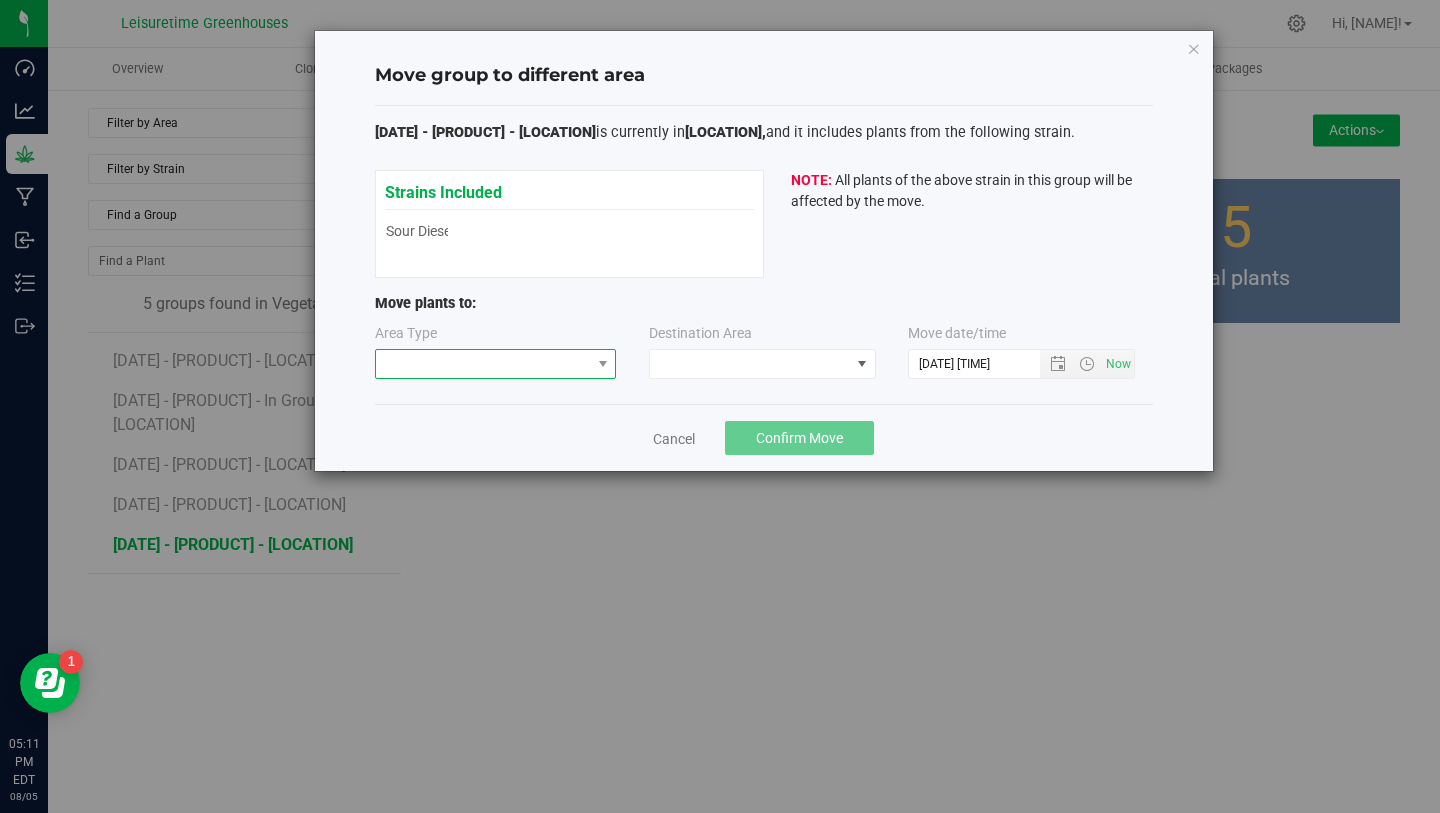 click at bounding box center (483, 364) 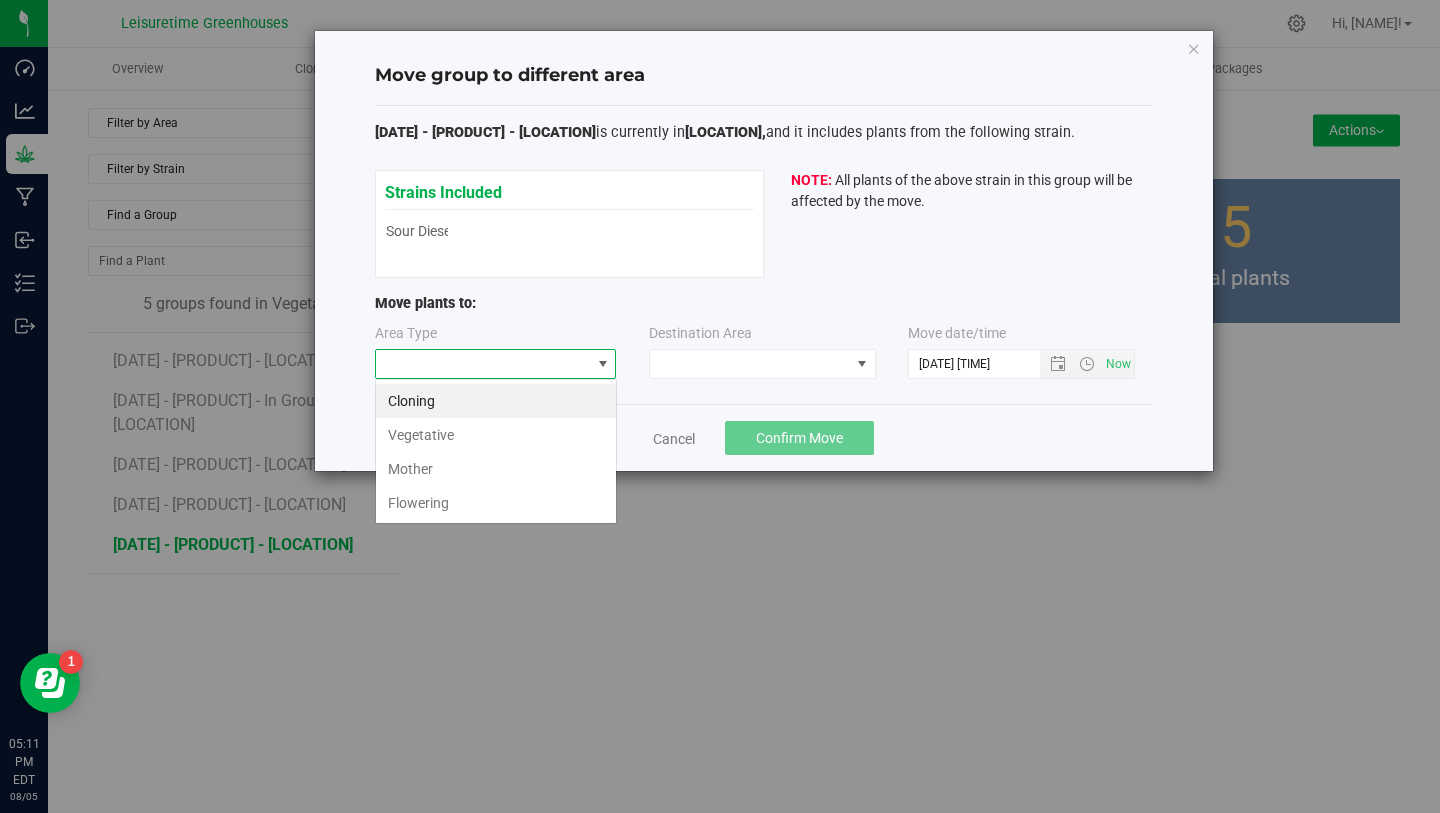 scroll, scrollTop: 99970, scrollLeft: 99758, axis: both 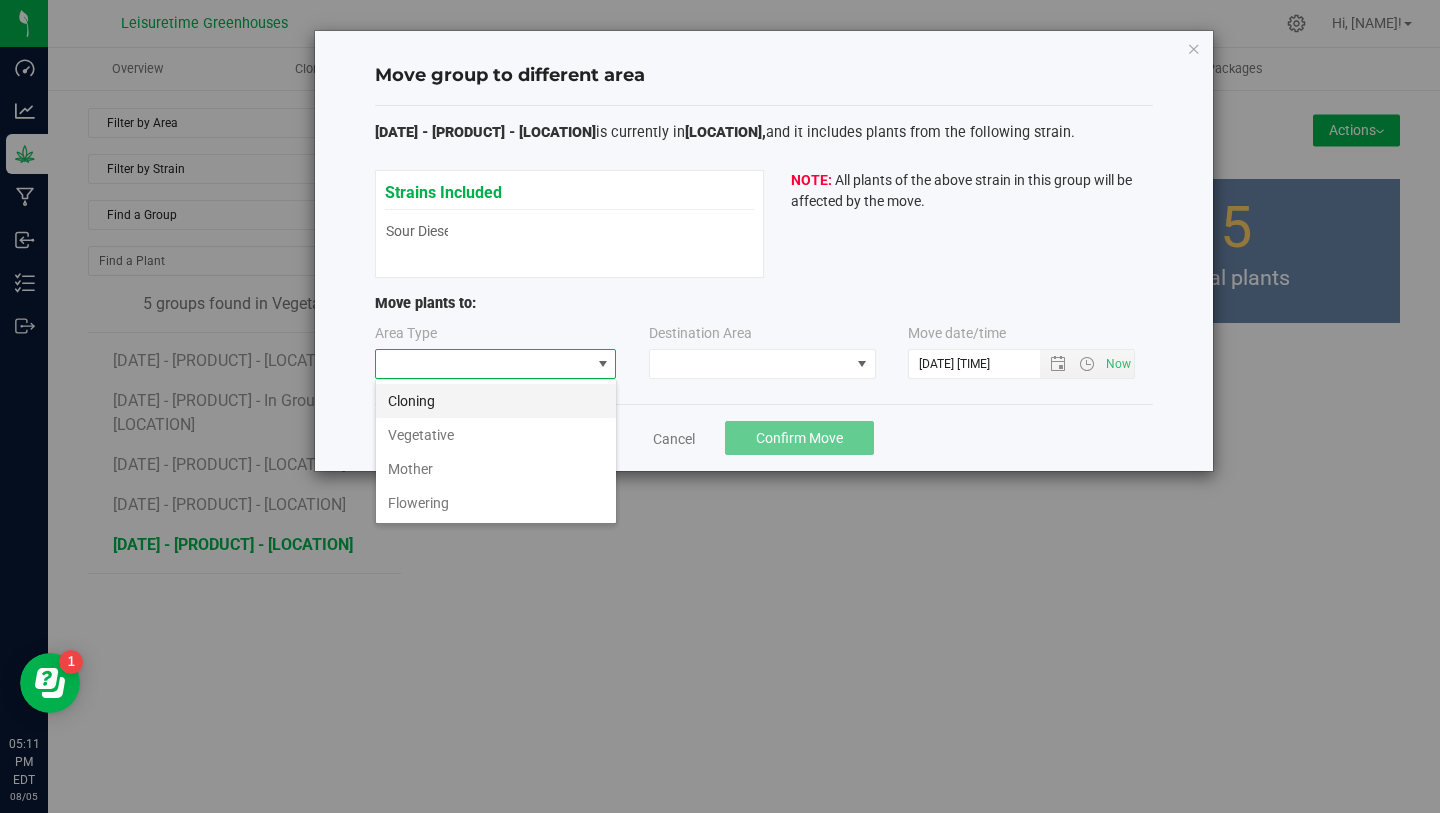 click on "Cloning" at bounding box center [496, 401] 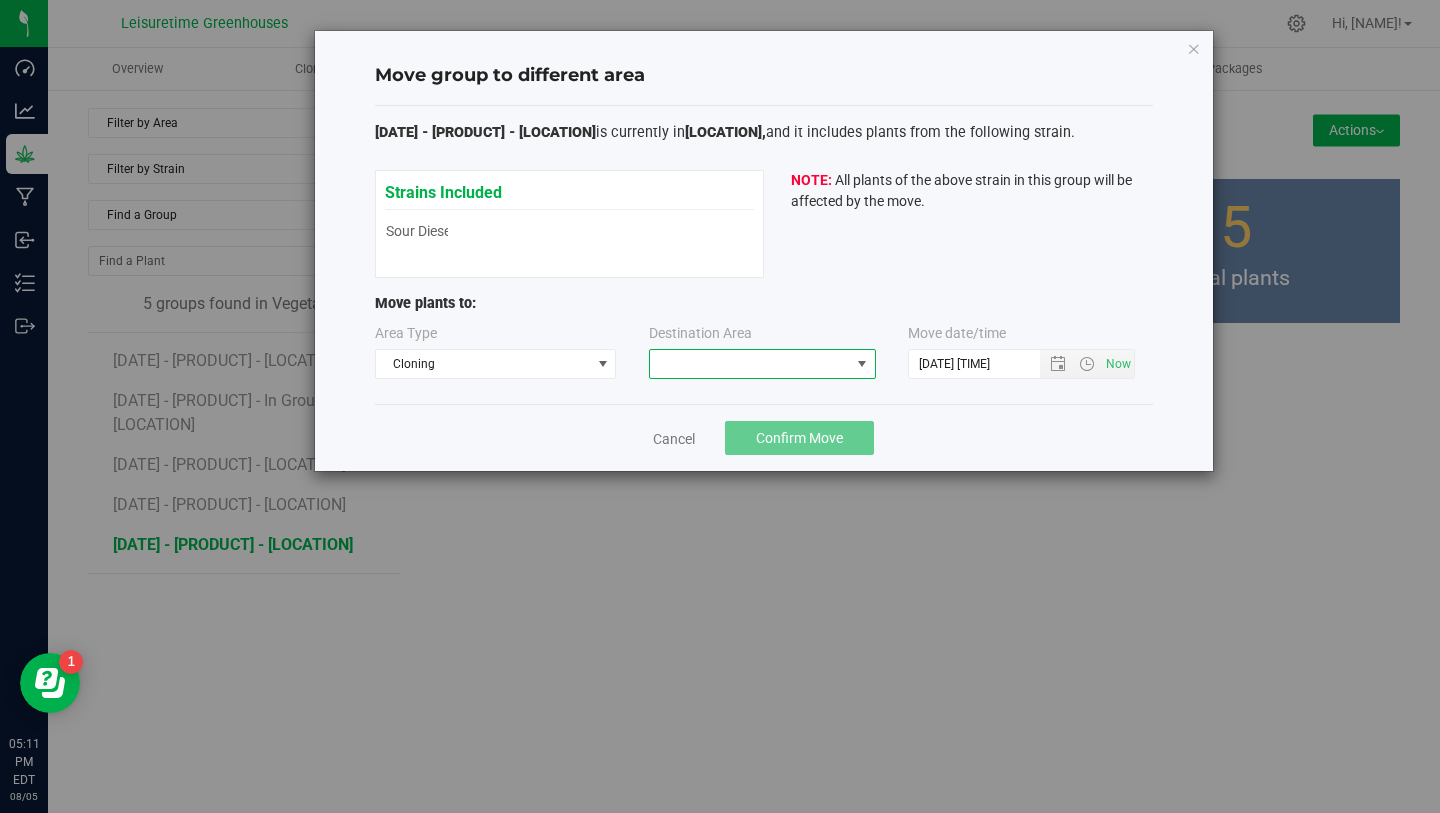 click at bounding box center [750, 364] 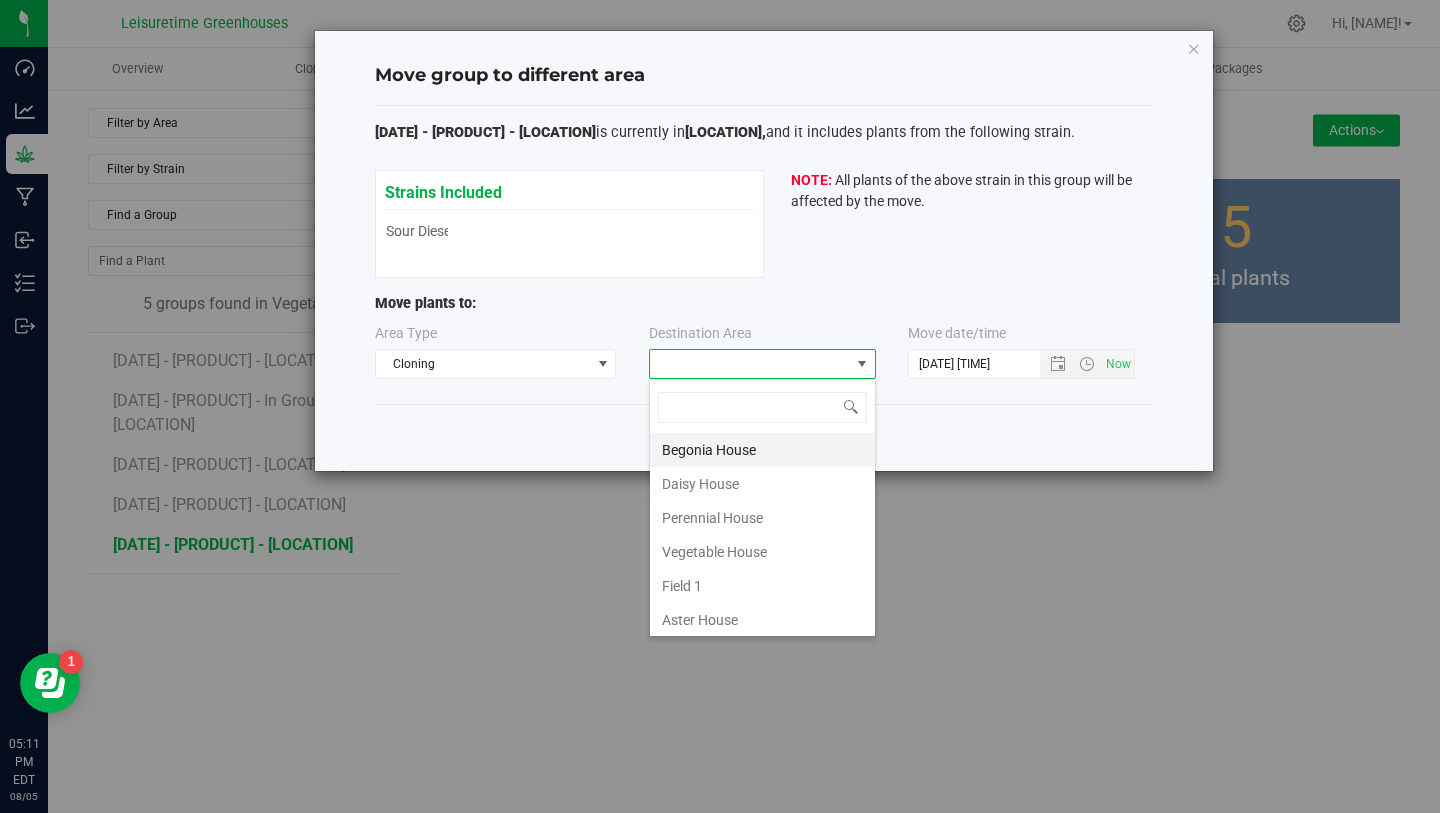 scroll, scrollTop: 99970, scrollLeft: 99773, axis: both 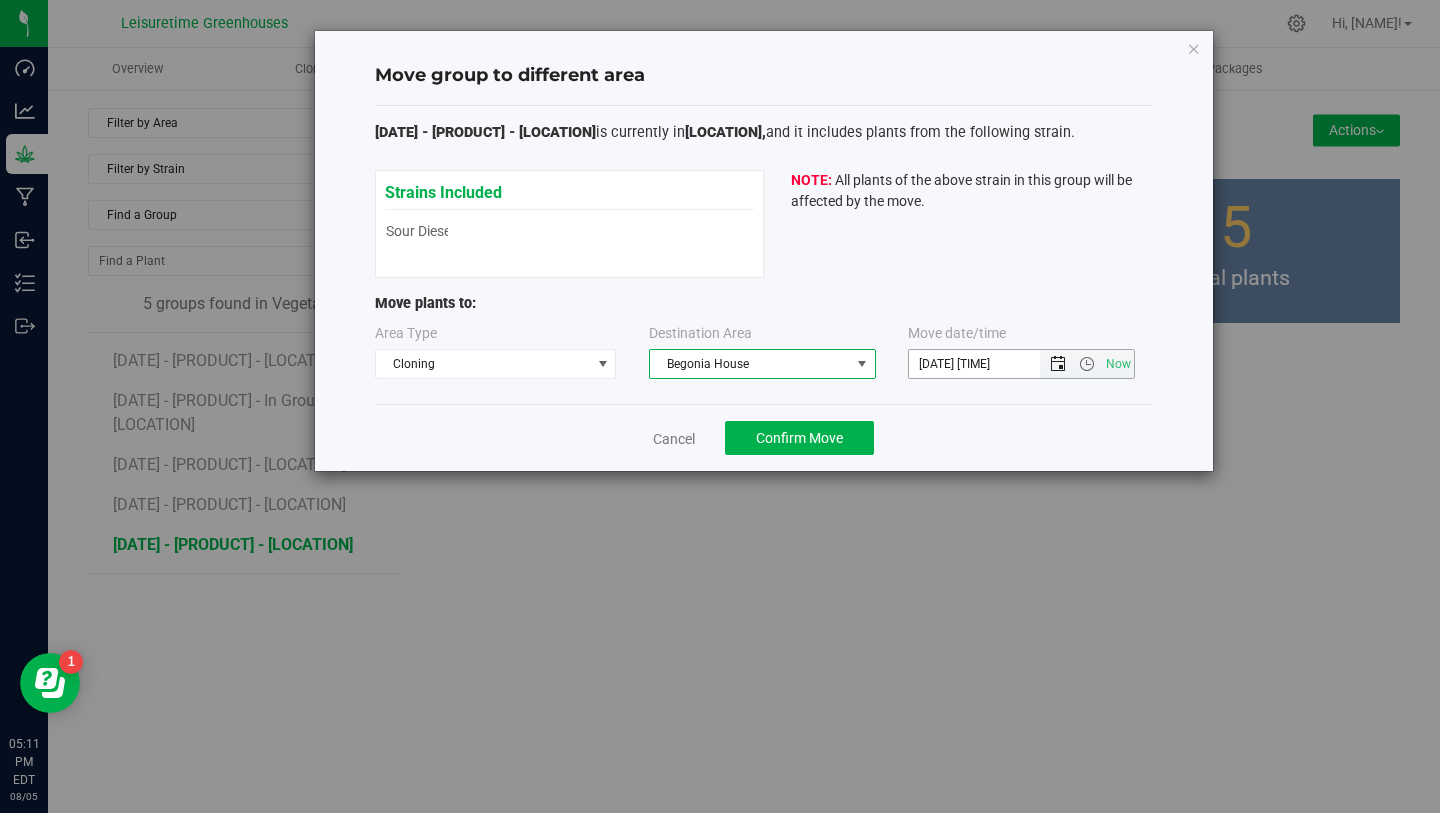 click at bounding box center (1058, 364) 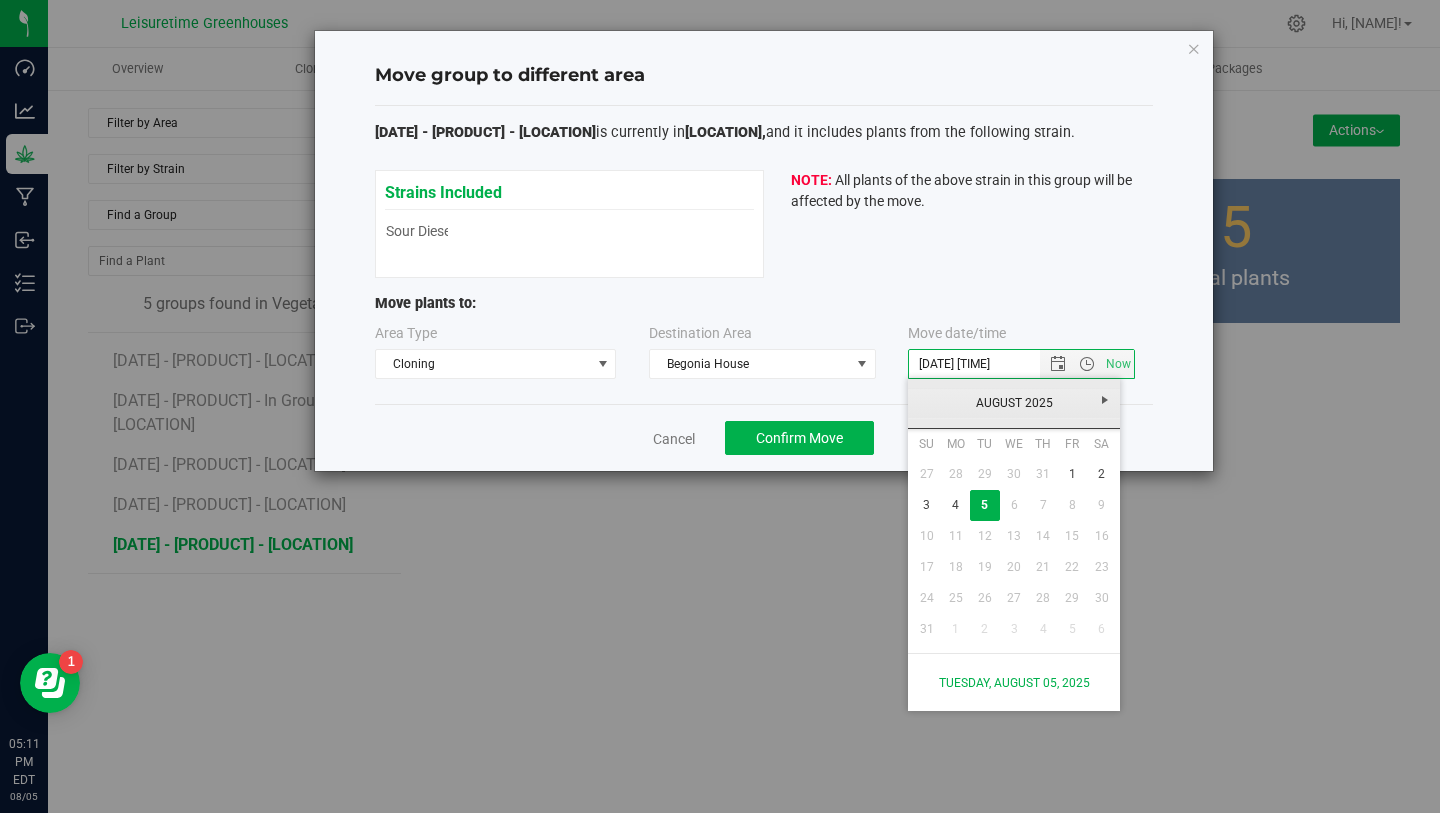 click on "August 2025" at bounding box center [1014, 403] 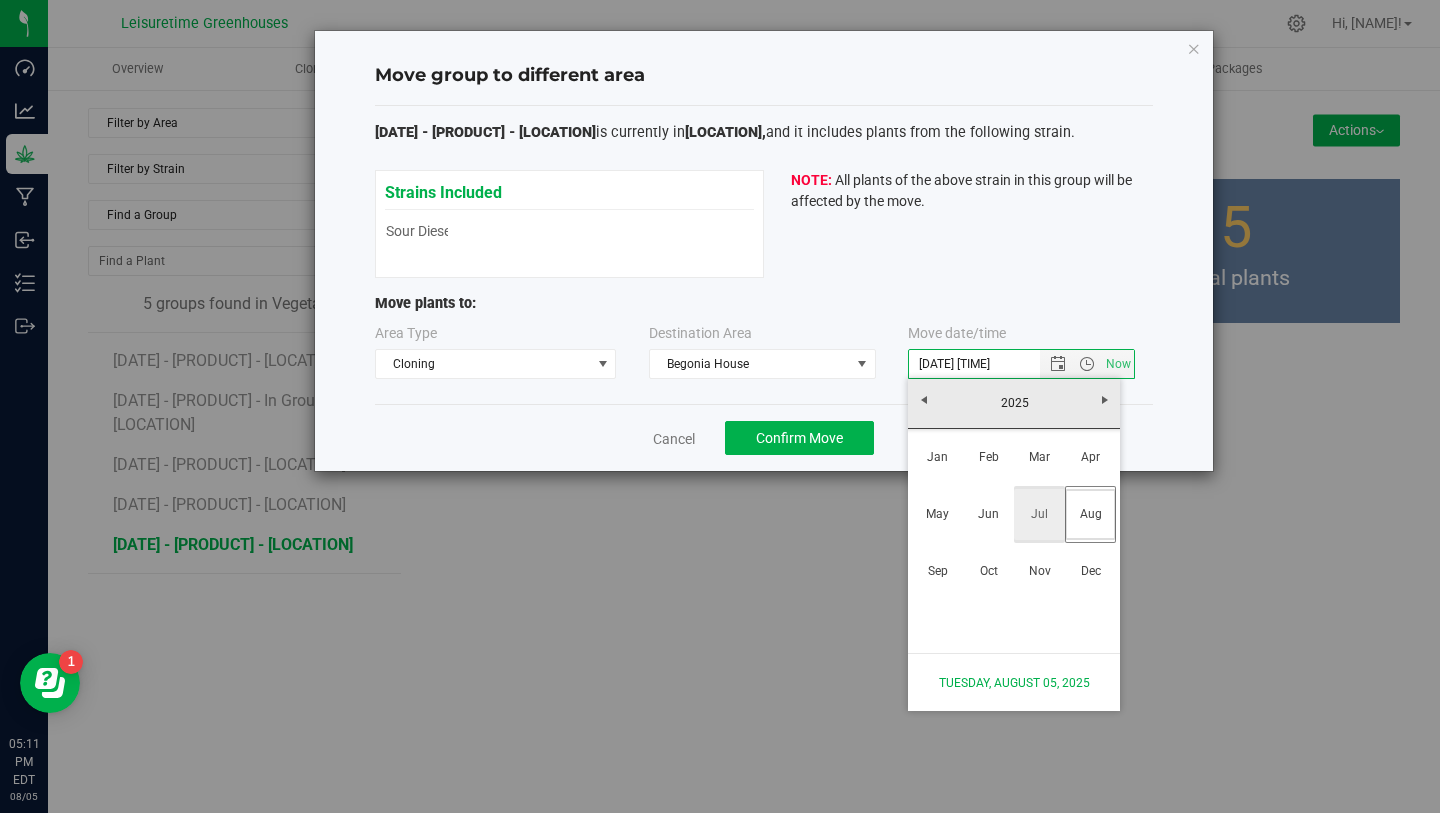 click on "Jul" at bounding box center (1039, 514) 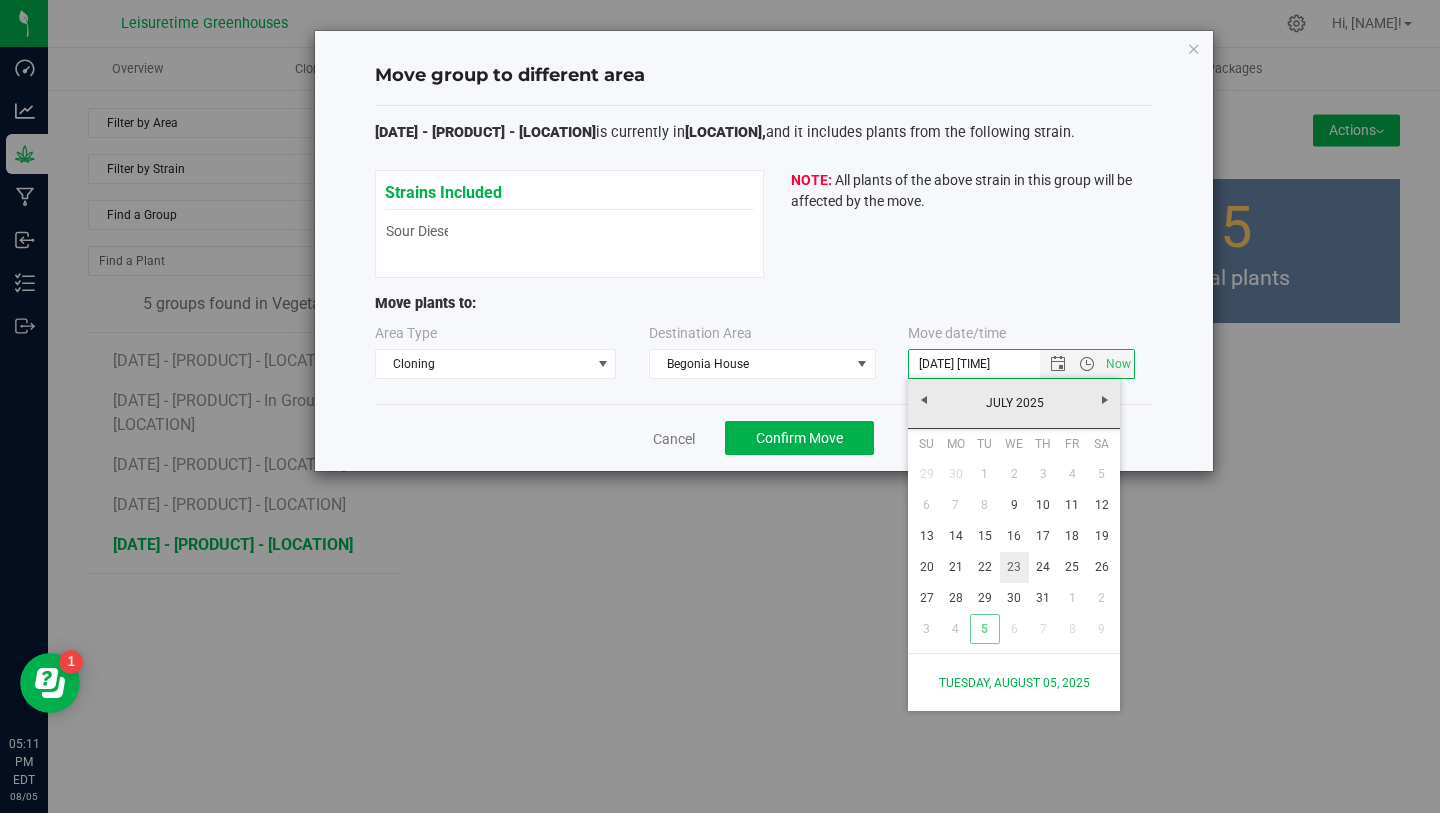 click on "23" at bounding box center [1014, 567] 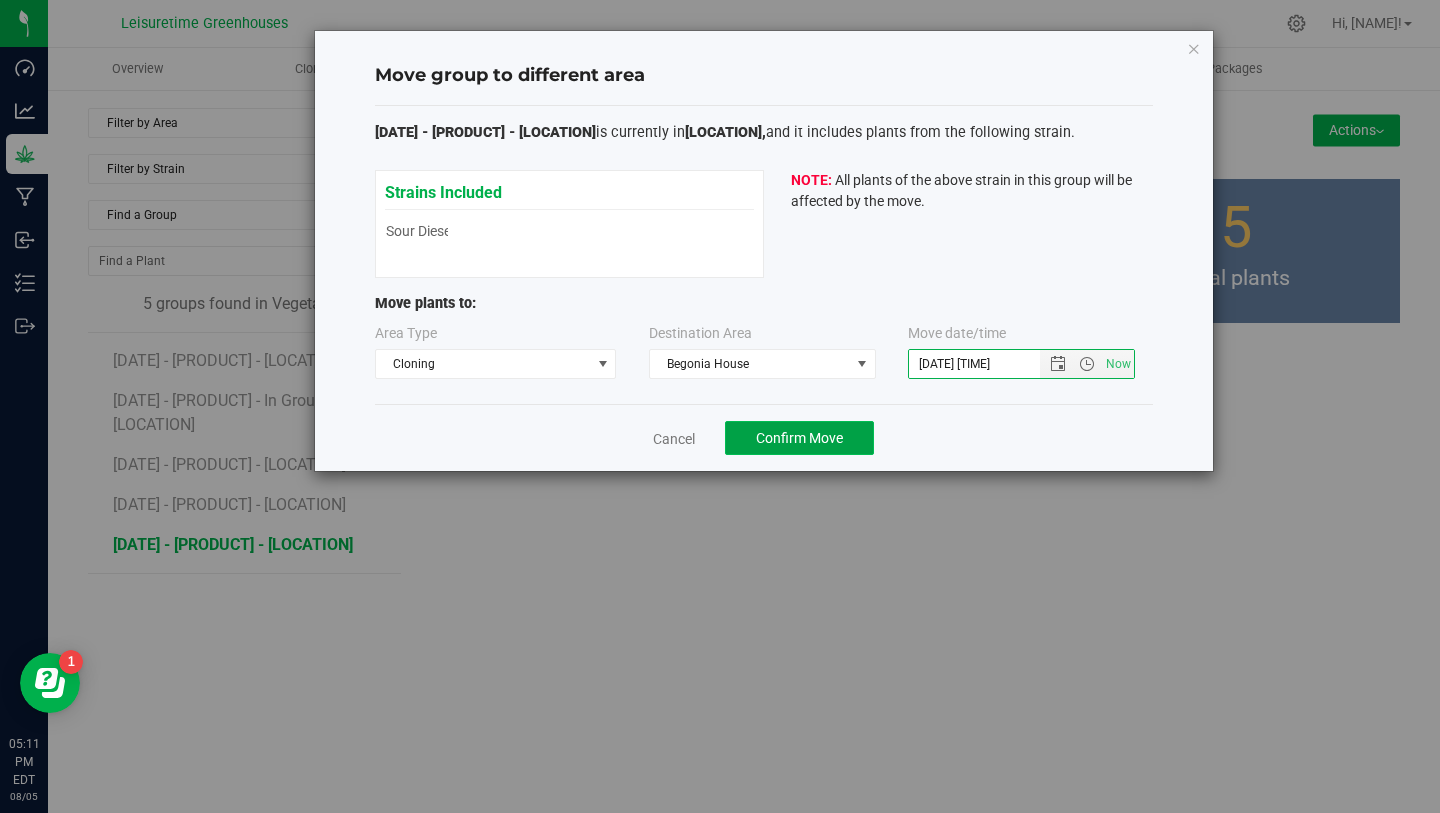 click on "Confirm Move" 